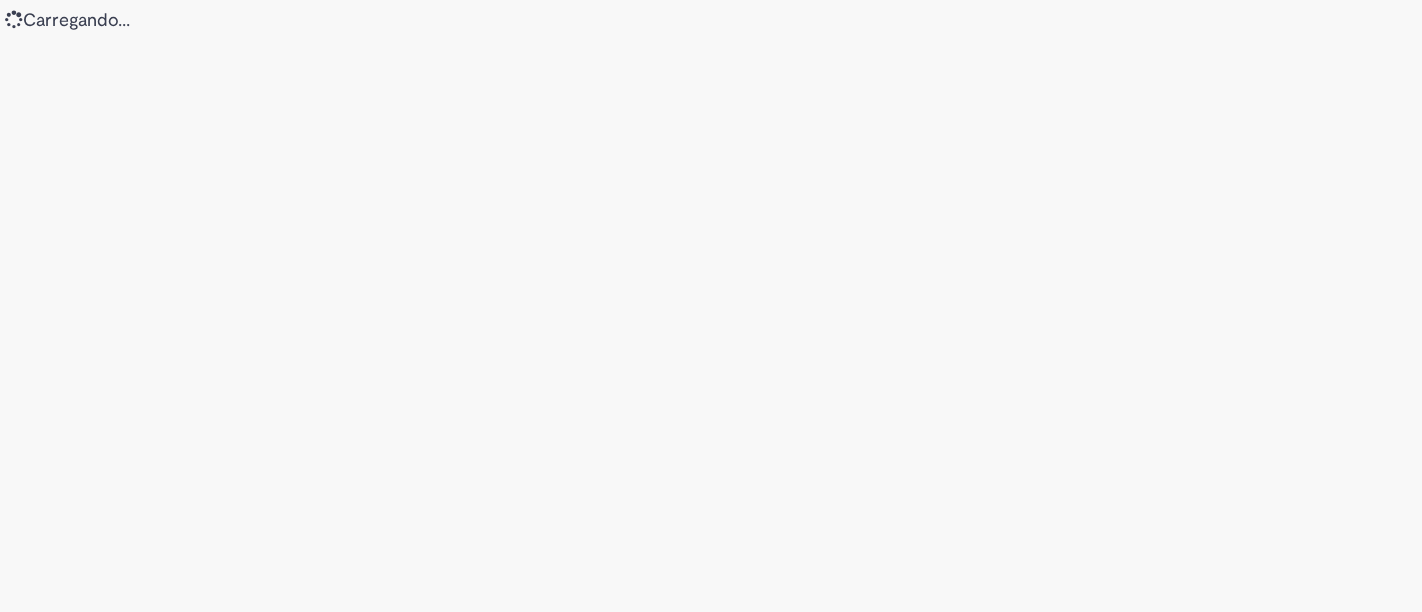 scroll, scrollTop: 0, scrollLeft: 0, axis: both 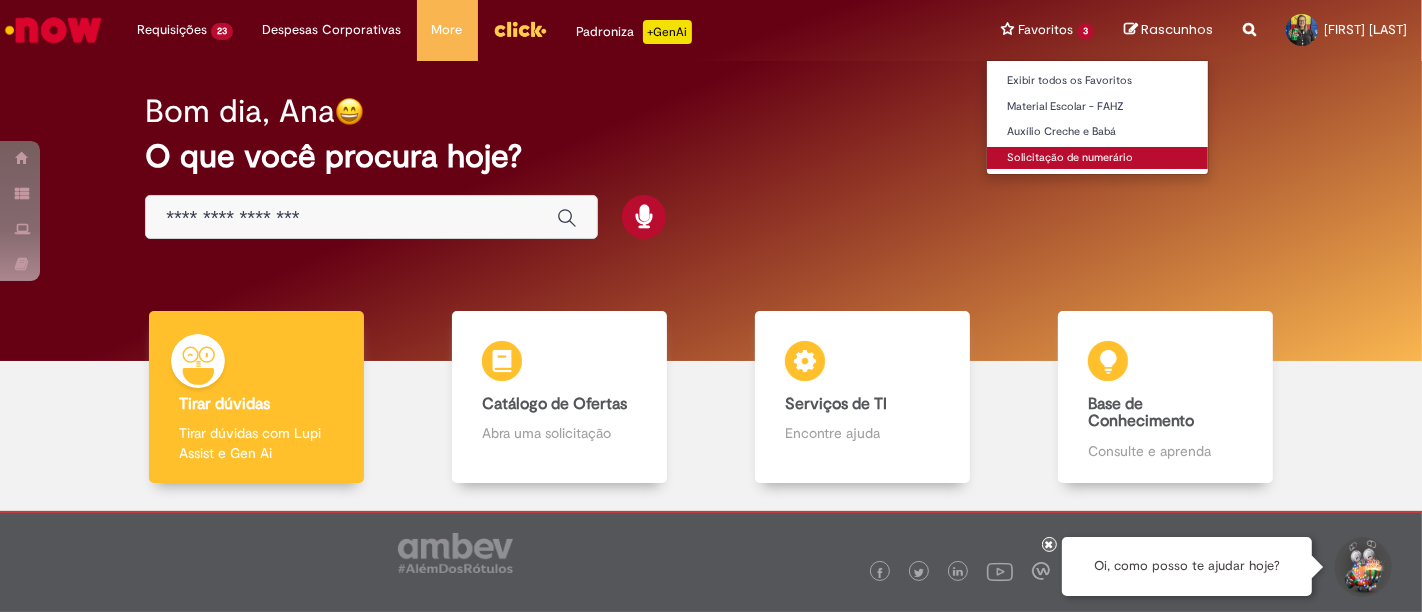 click on "Solicitação de numerário" at bounding box center [1097, 158] 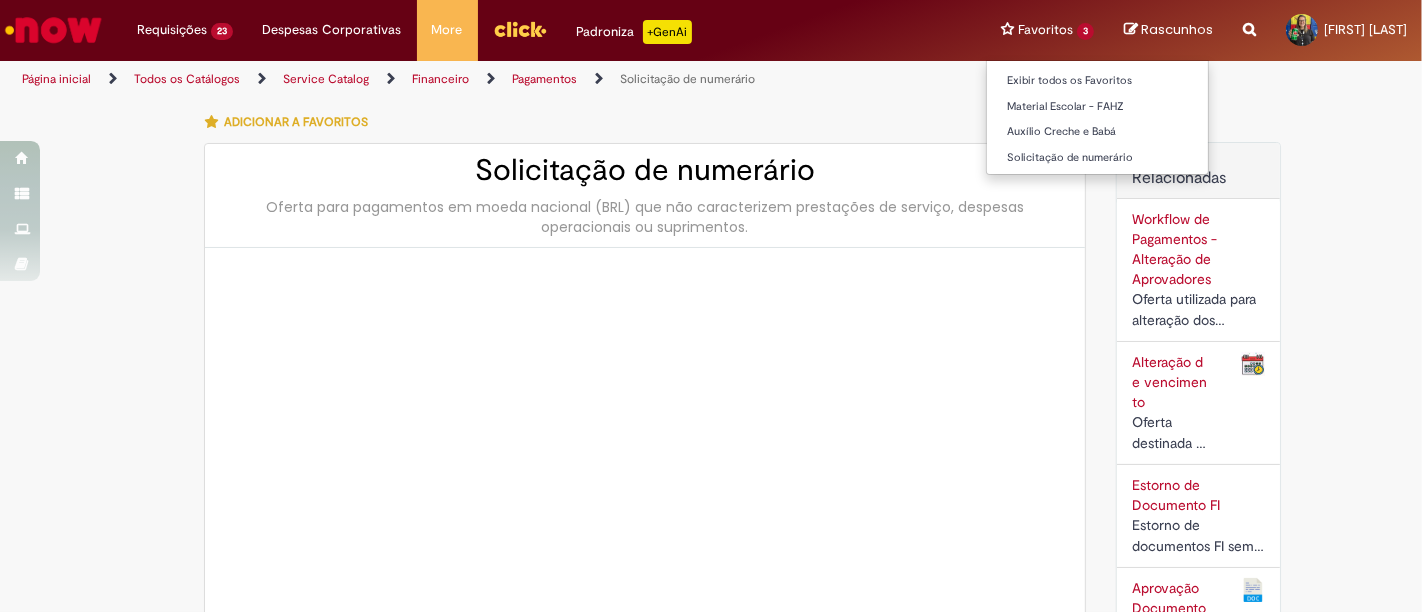 type on "********" 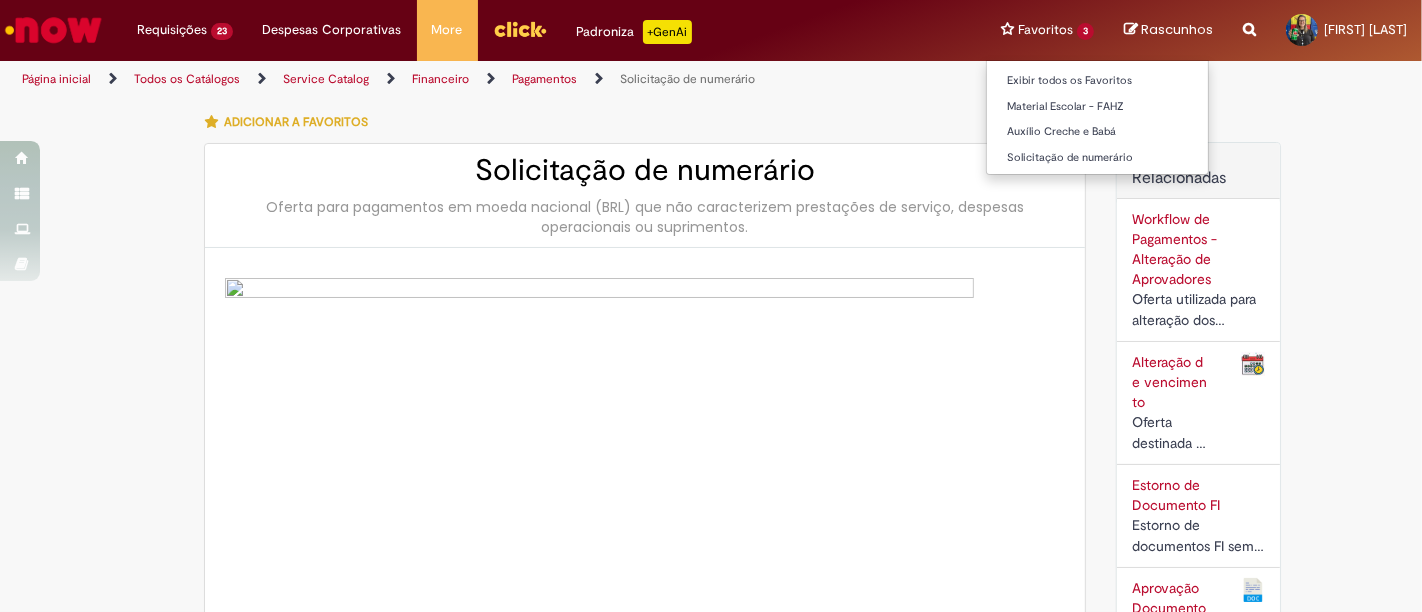 type on "**********" 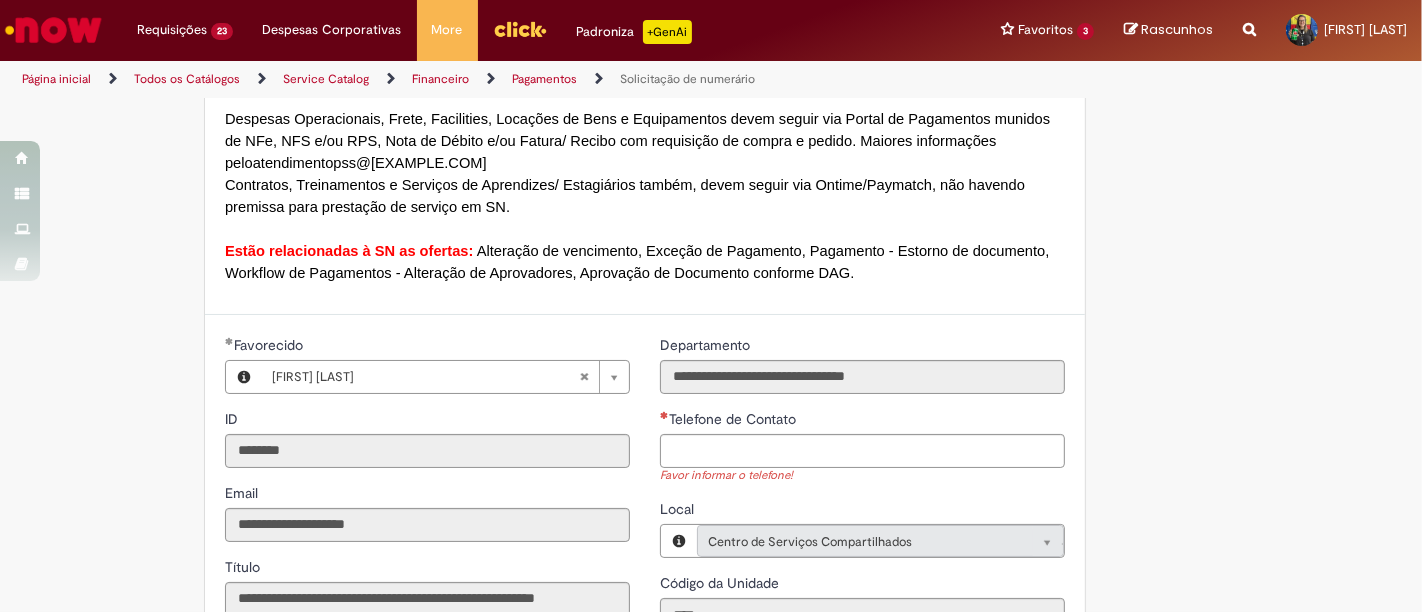 scroll, scrollTop: 1666, scrollLeft: 0, axis: vertical 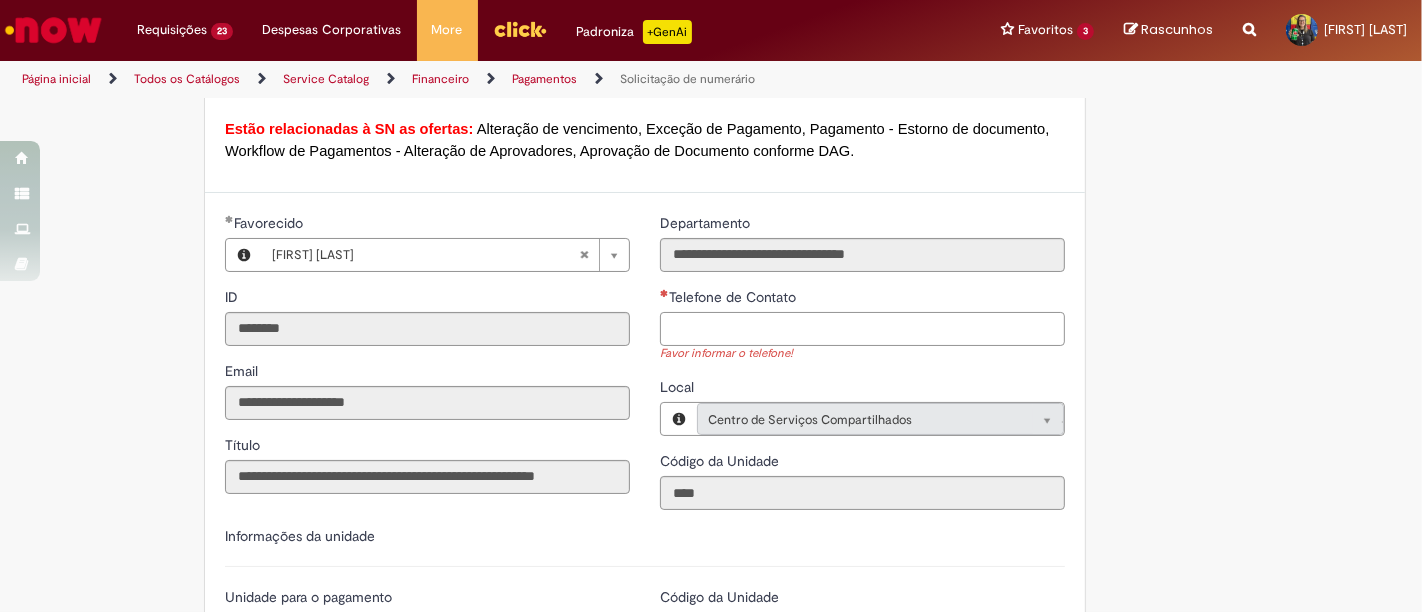 click on "Telefone de Contato" at bounding box center [862, 329] 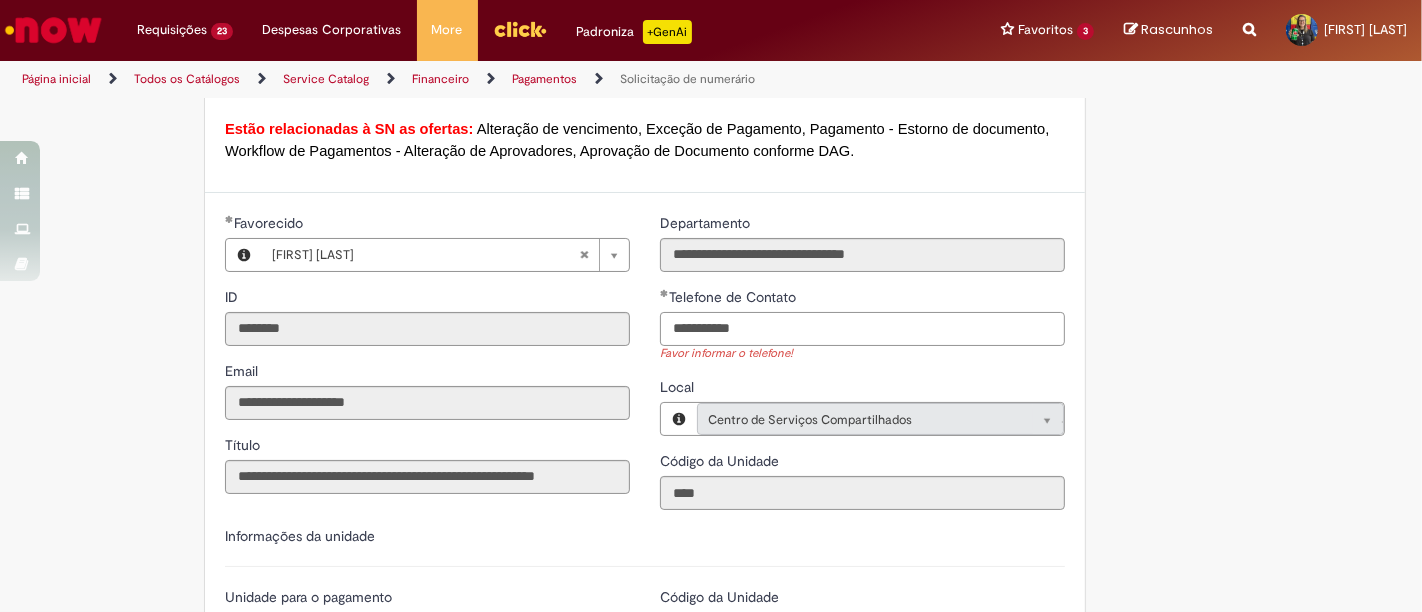 type on "**********" 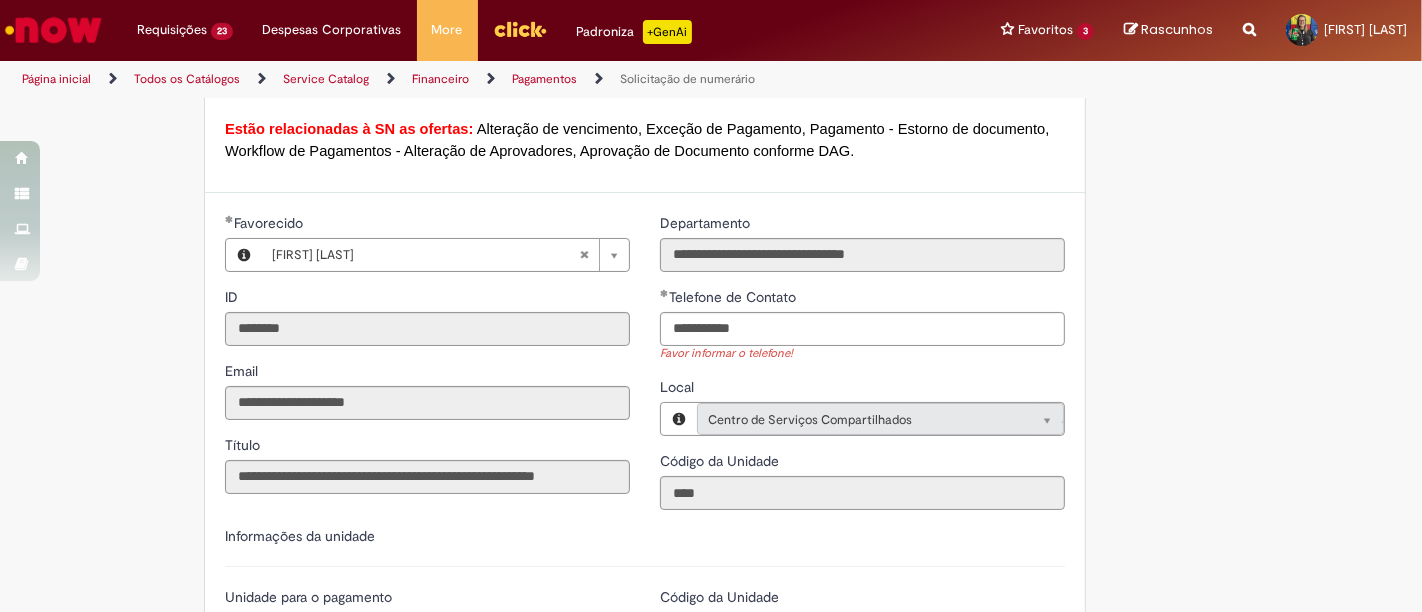 type 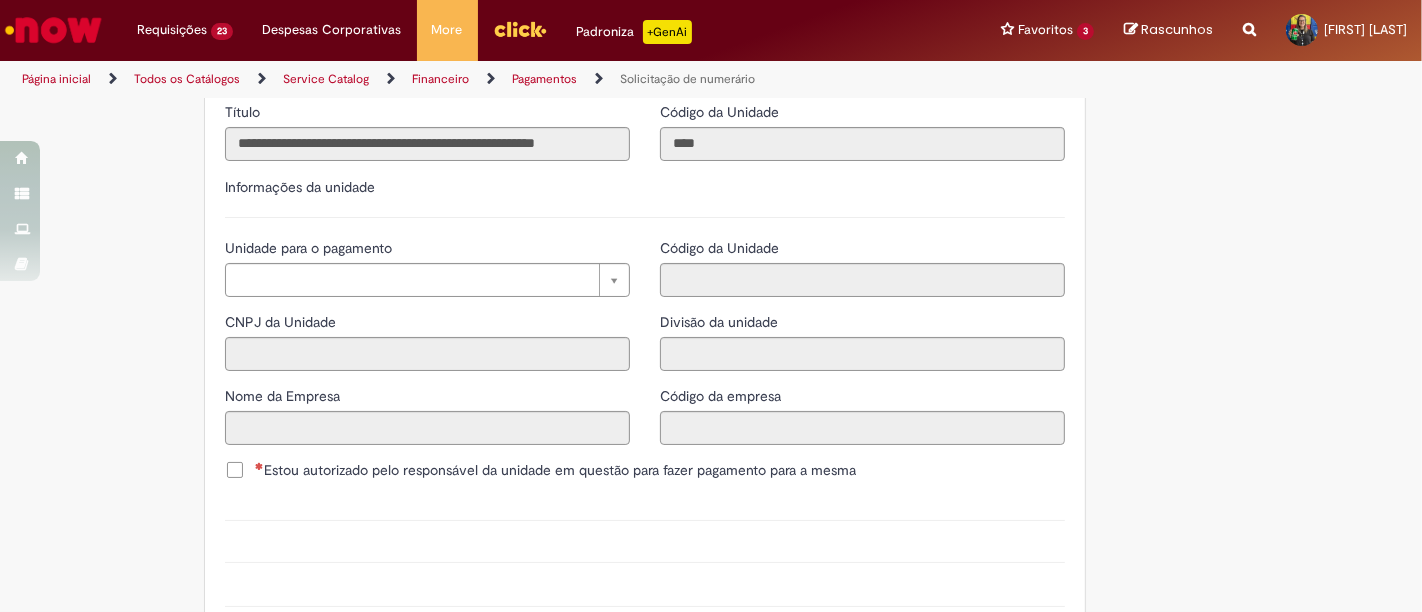 scroll, scrollTop: 2000, scrollLeft: 0, axis: vertical 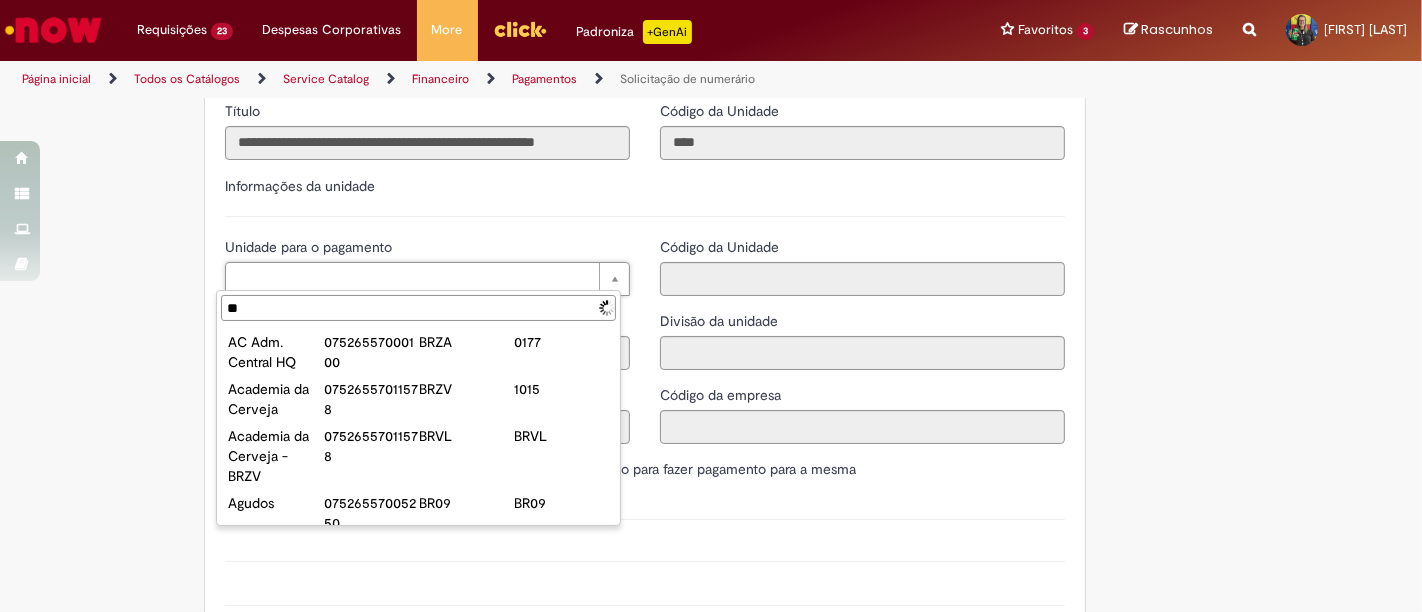 type on "***" 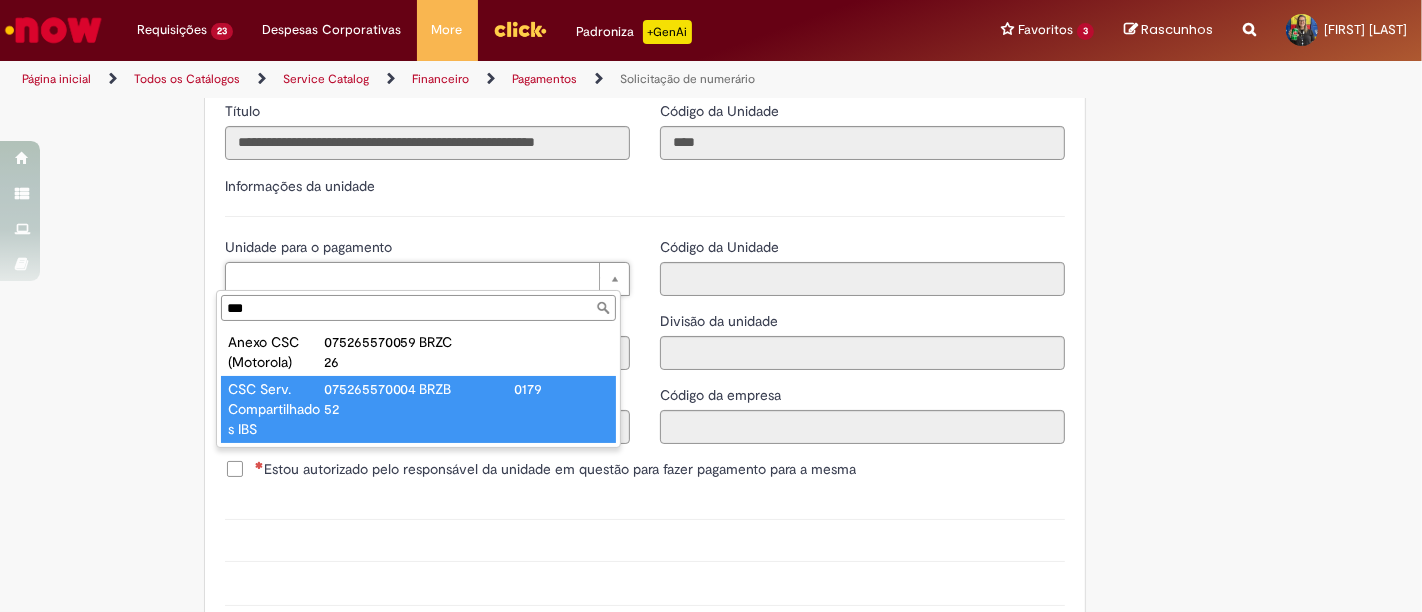 type on "**********" 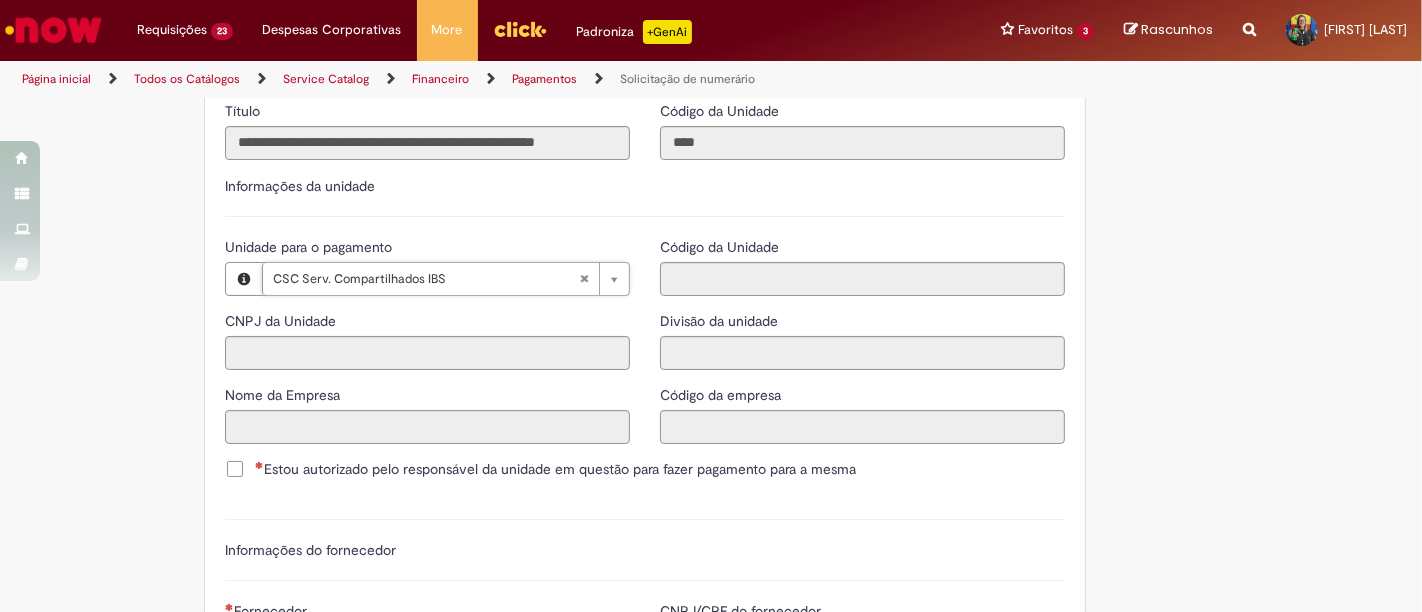type on "**********" 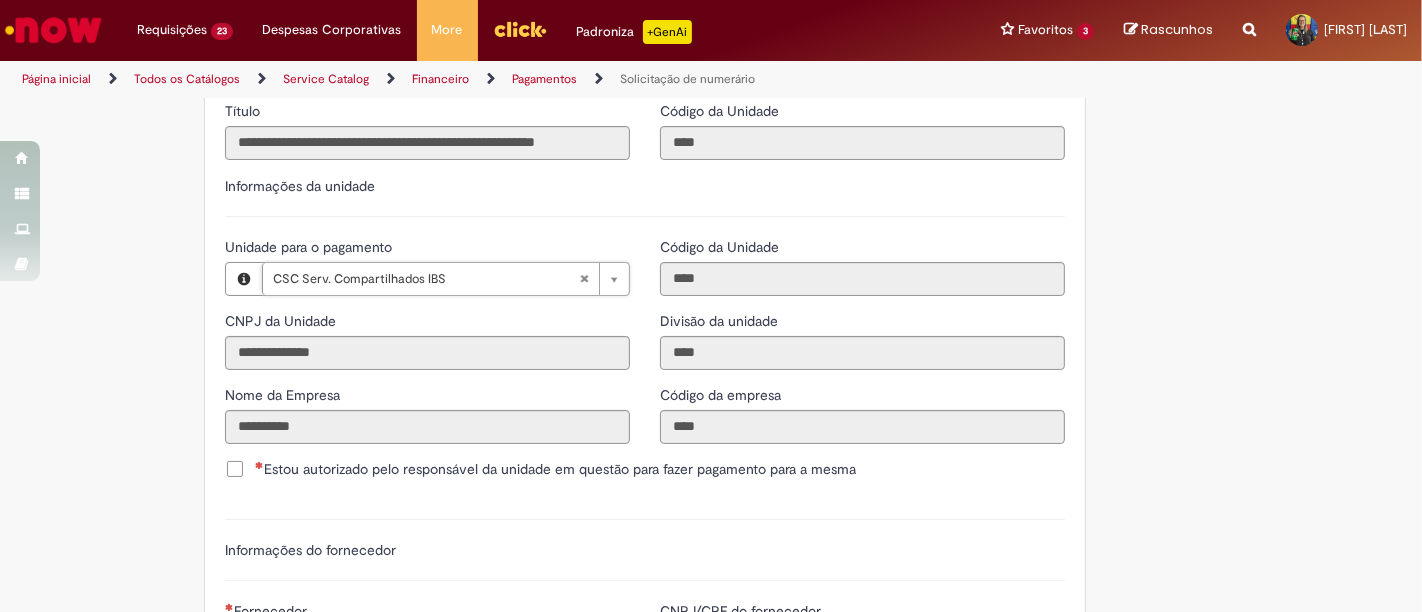 click on "Estou autorizado pelo responsável da unidade em questão para fazer pagamento para a mesma" at bounding box center [555, 469] 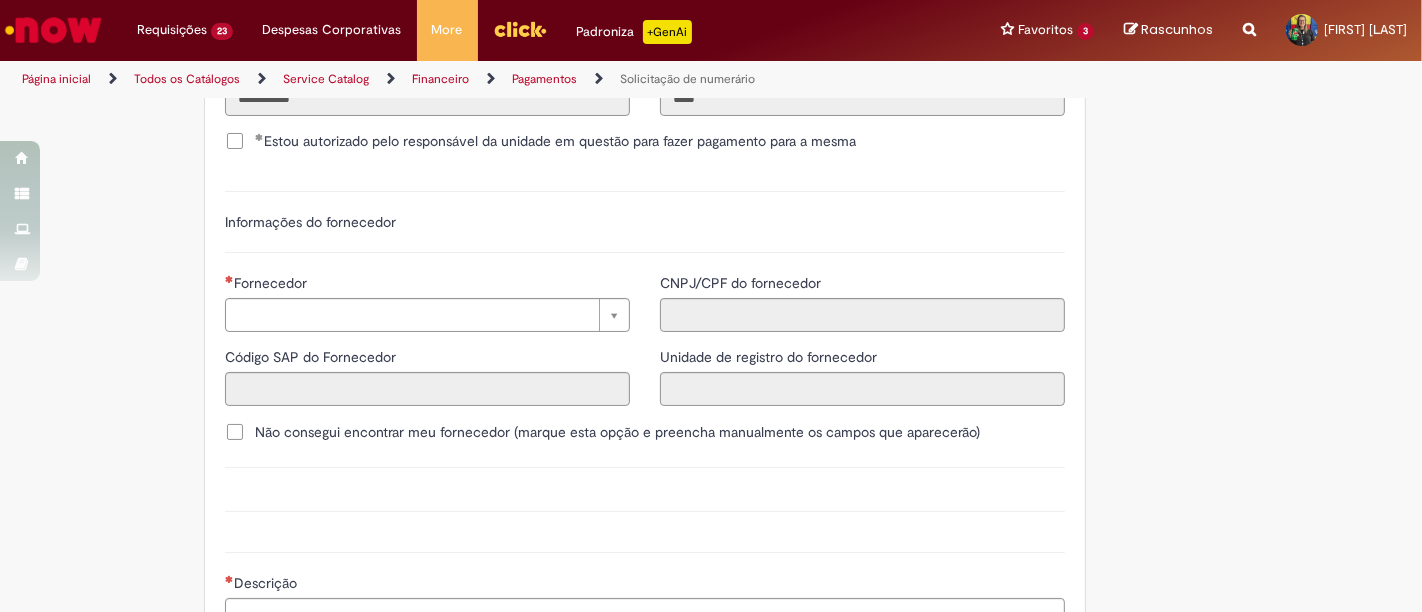 scroll, scrollTop: 2333, scrollLeft: 0, axis: vertical 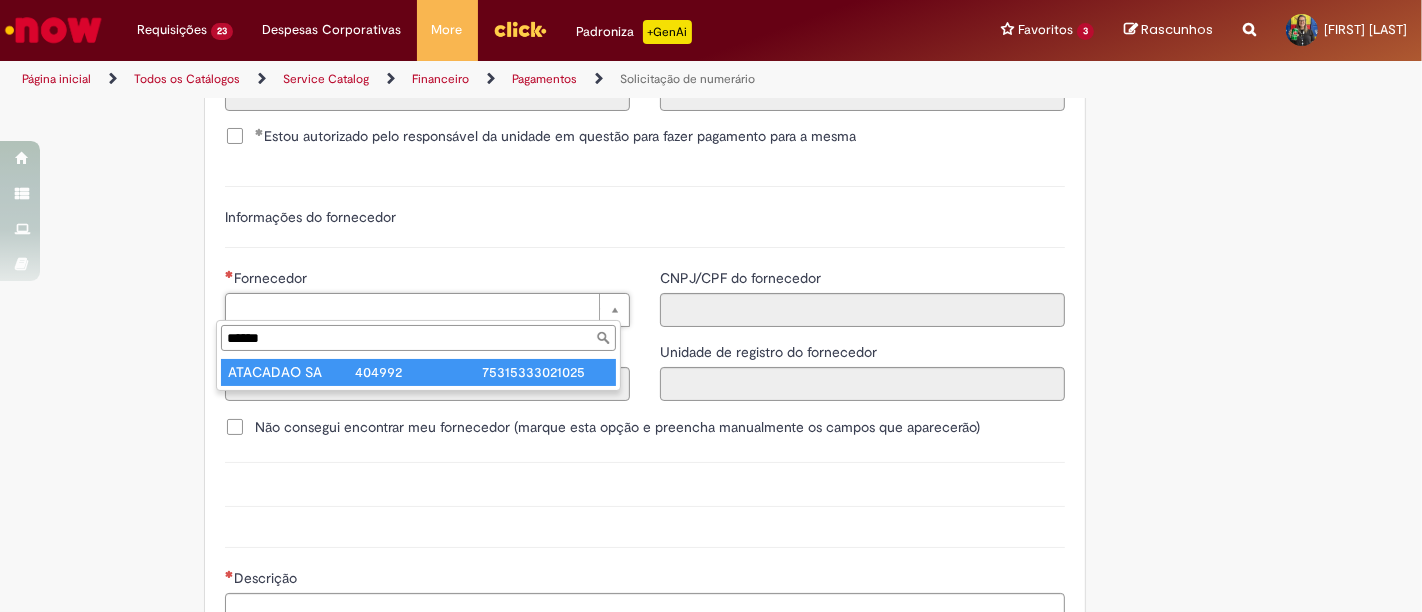 type on "******" 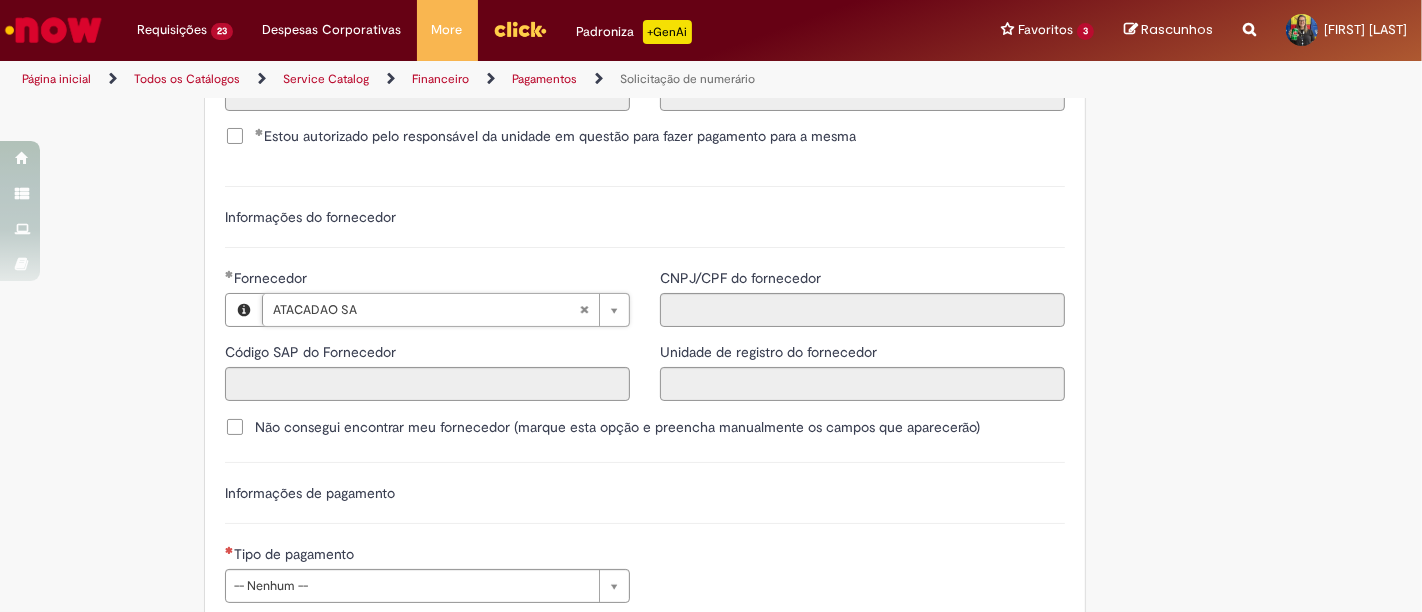 type on "******" 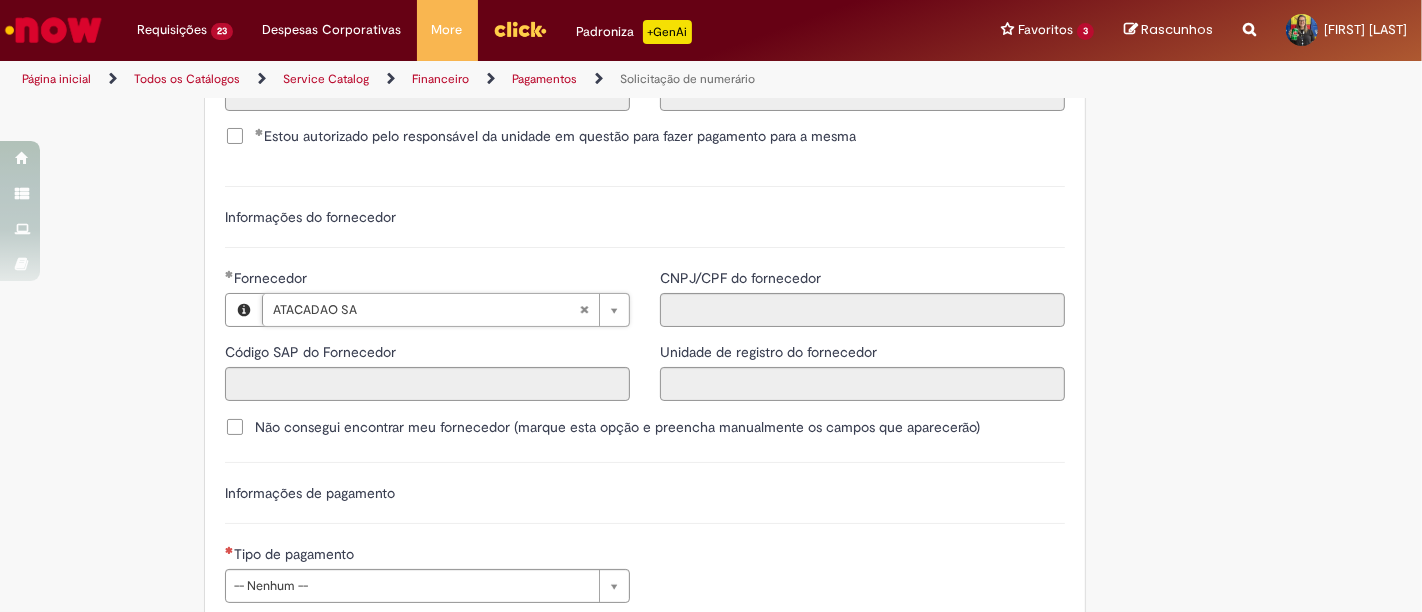 type on "**********" 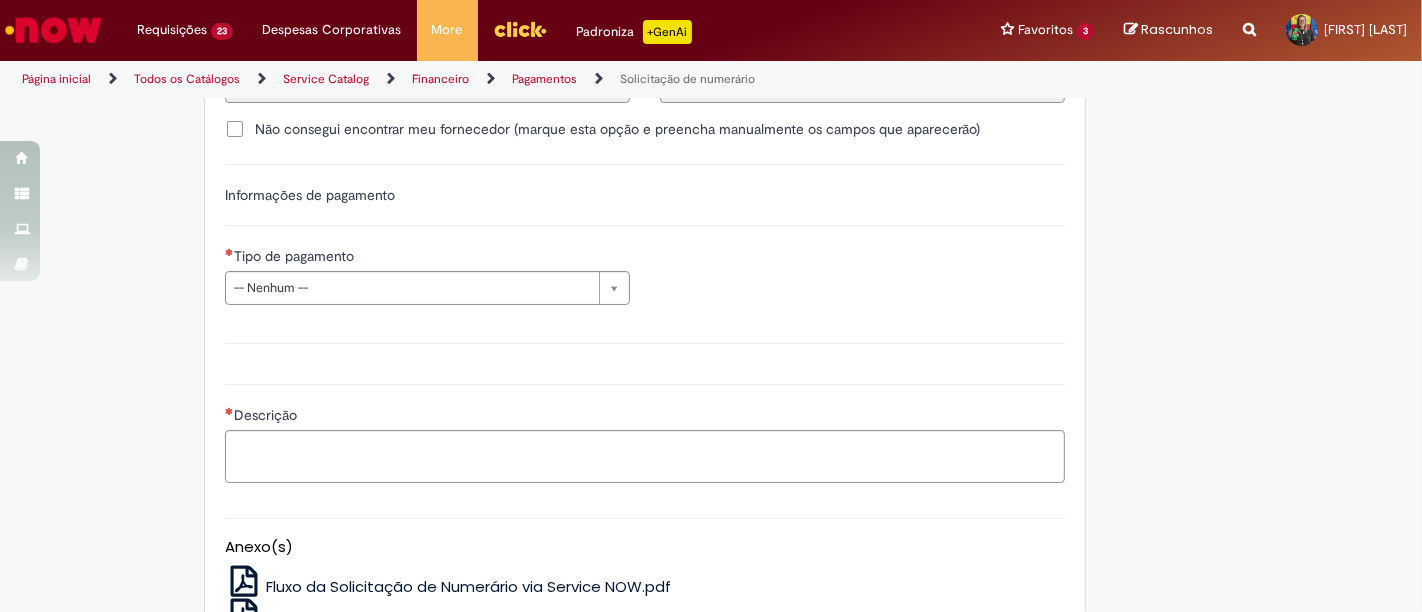 scroll, scrollTop: 2666, scrollLeft: 0, axis: vertical 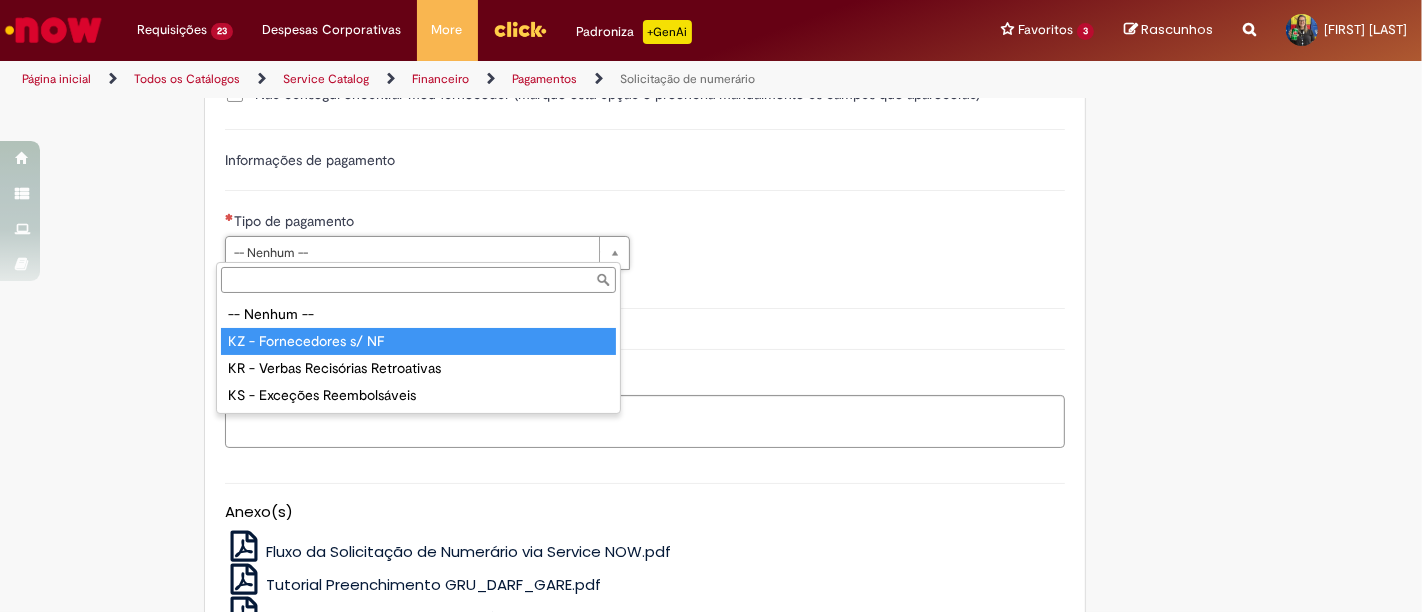 type on "**********" 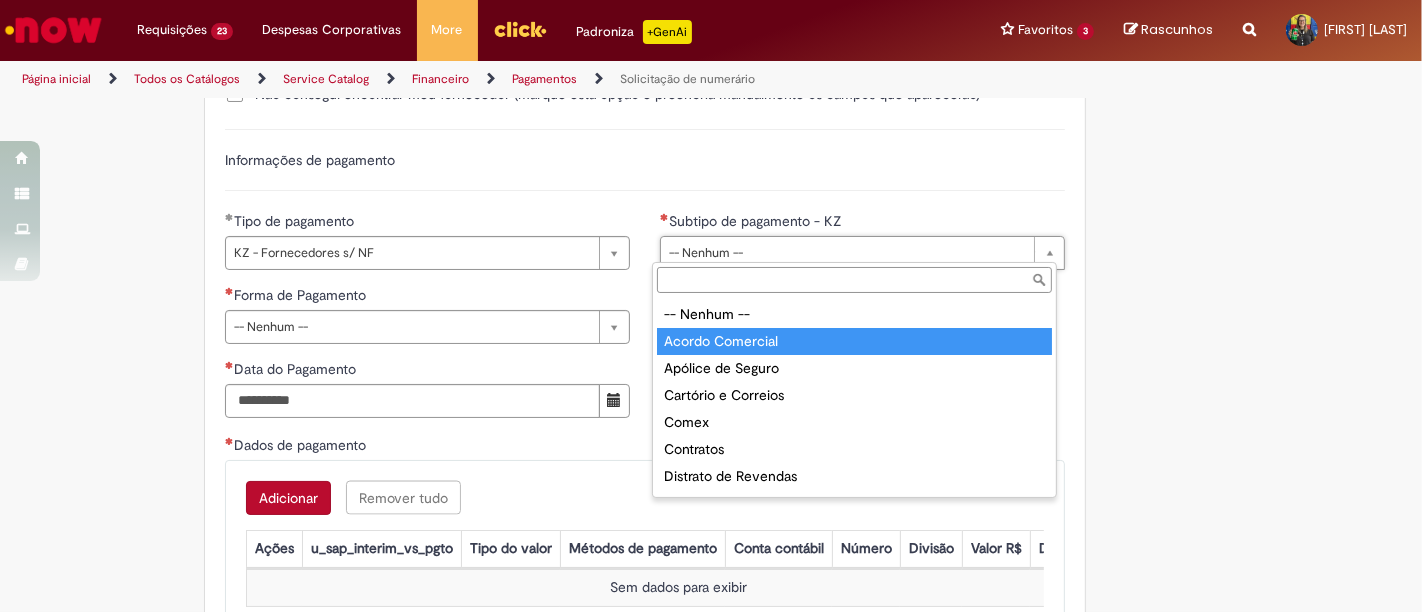 type on "**********" 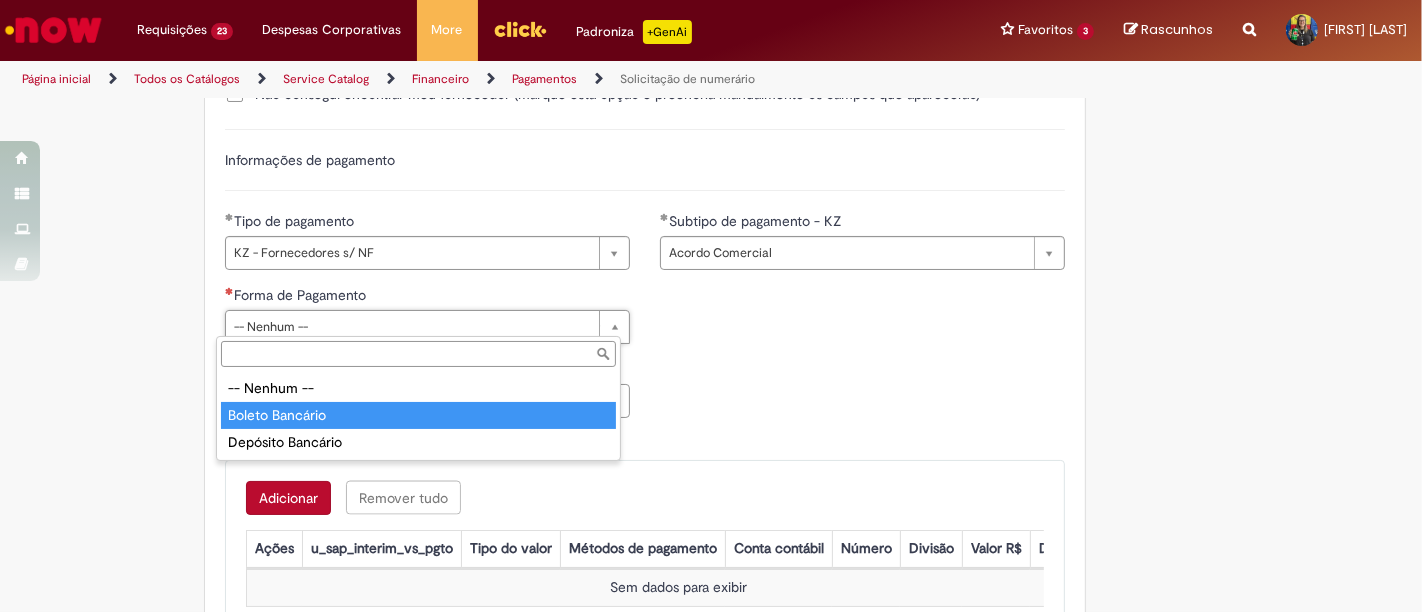 type on "**********" 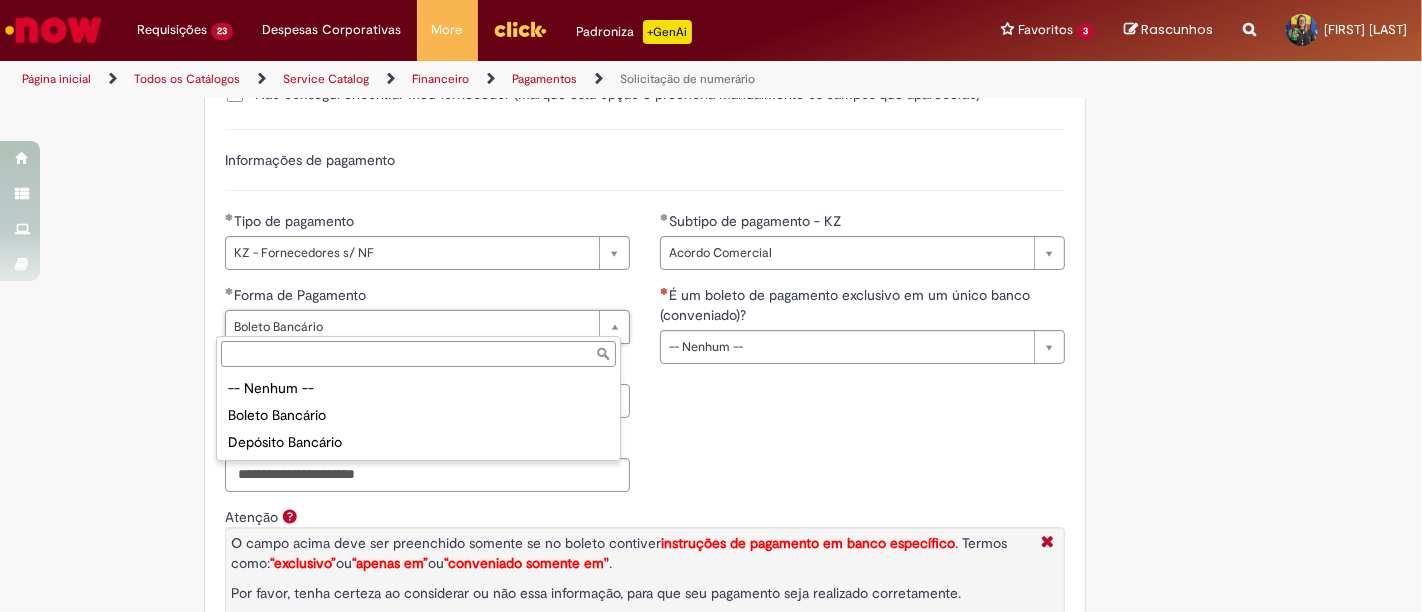 click on "-- Nenhum -- Boleto Bancário Depósito Bancário" at bounding box center [418, 415] 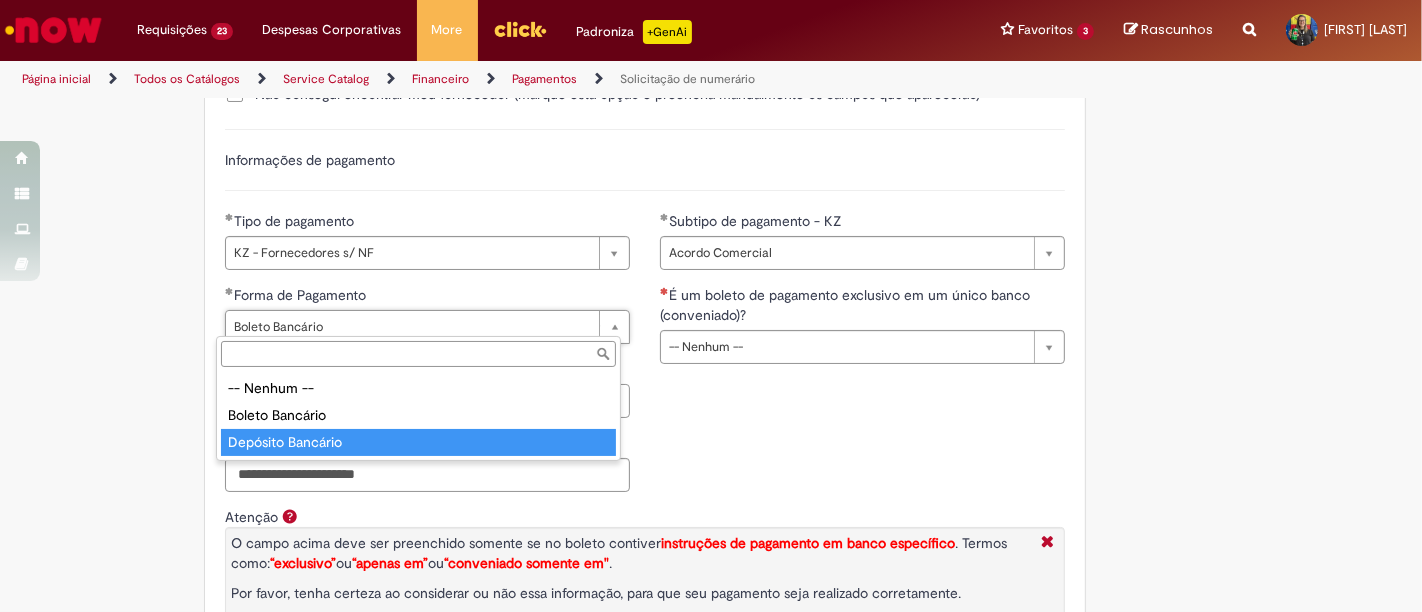 type on "**********" 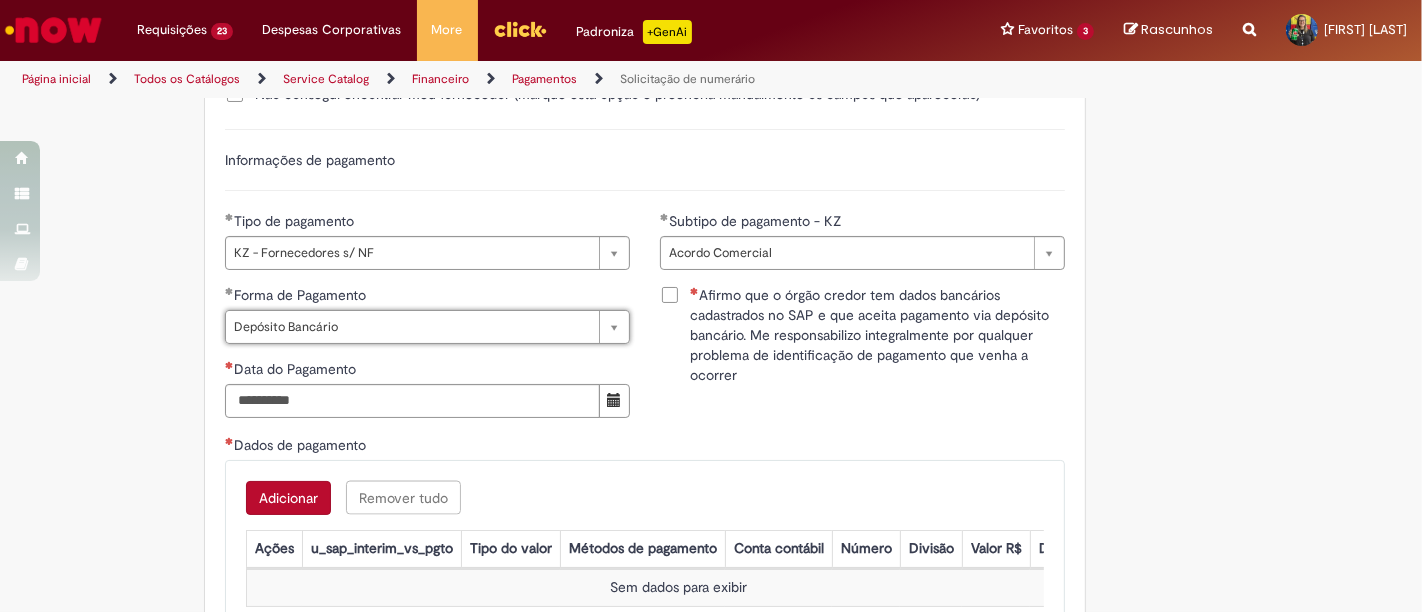 scroll, scrollTop: 0, scrollLeft: 97, axis: horizontal 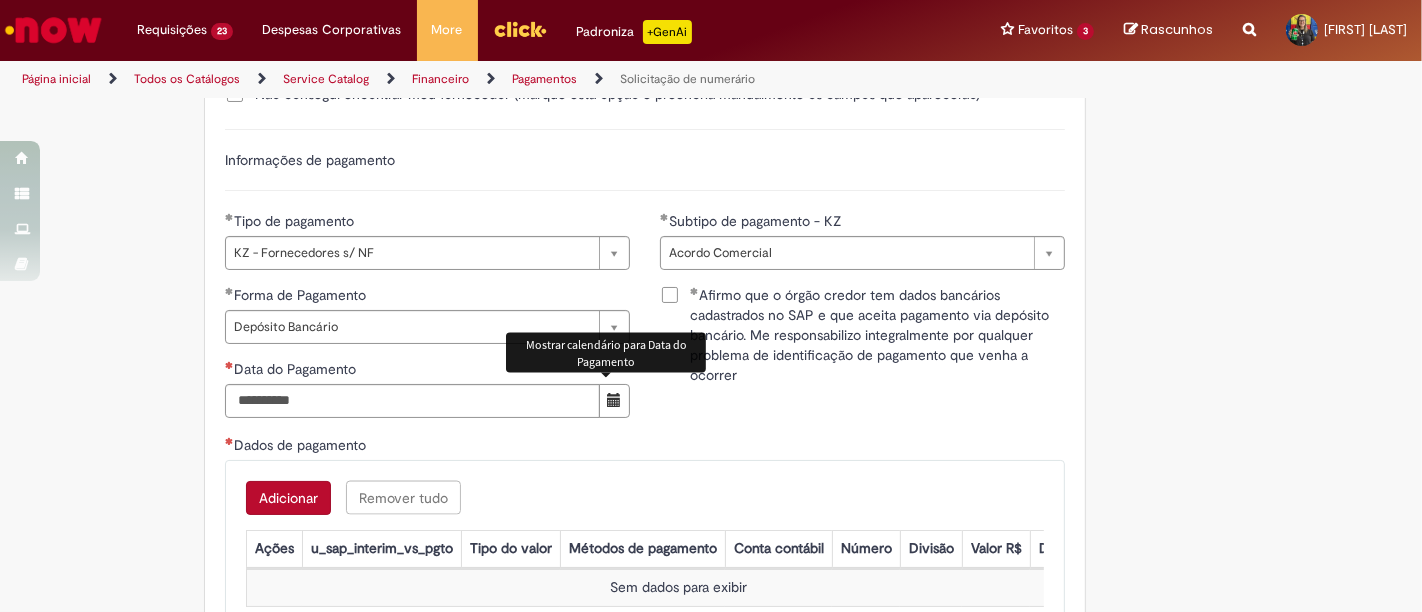 click at bounding box center (614, 400) 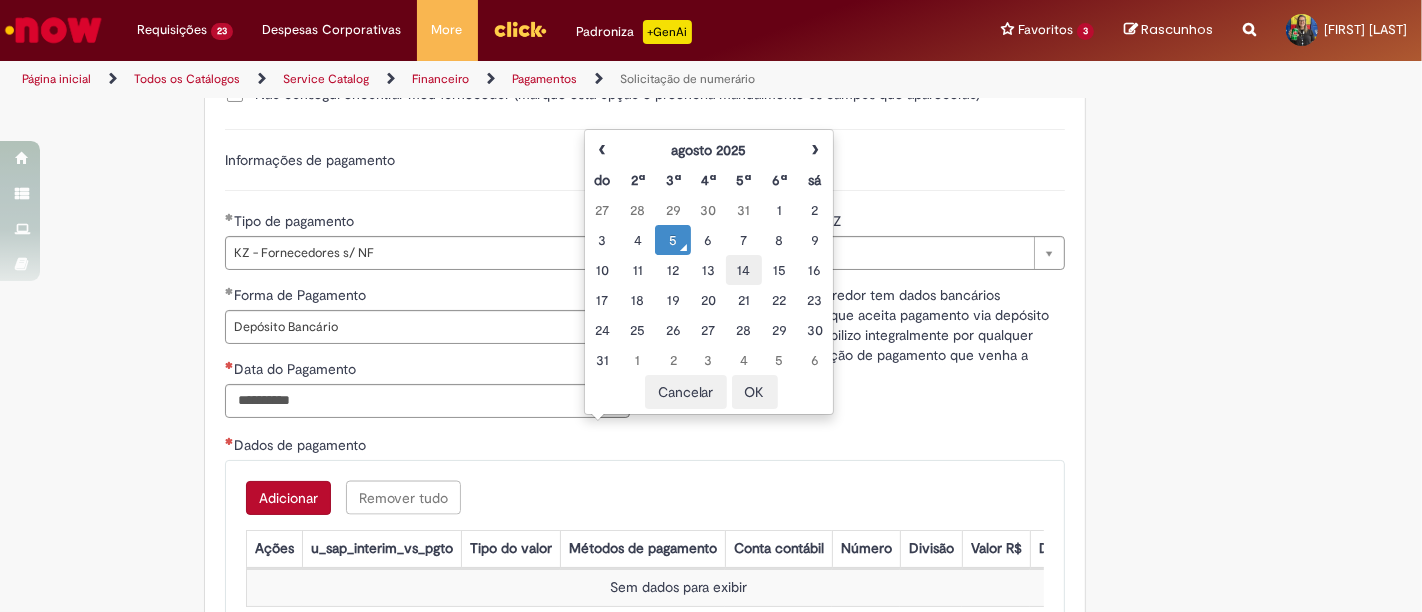 click on "14" at bounding box center (743, 270) 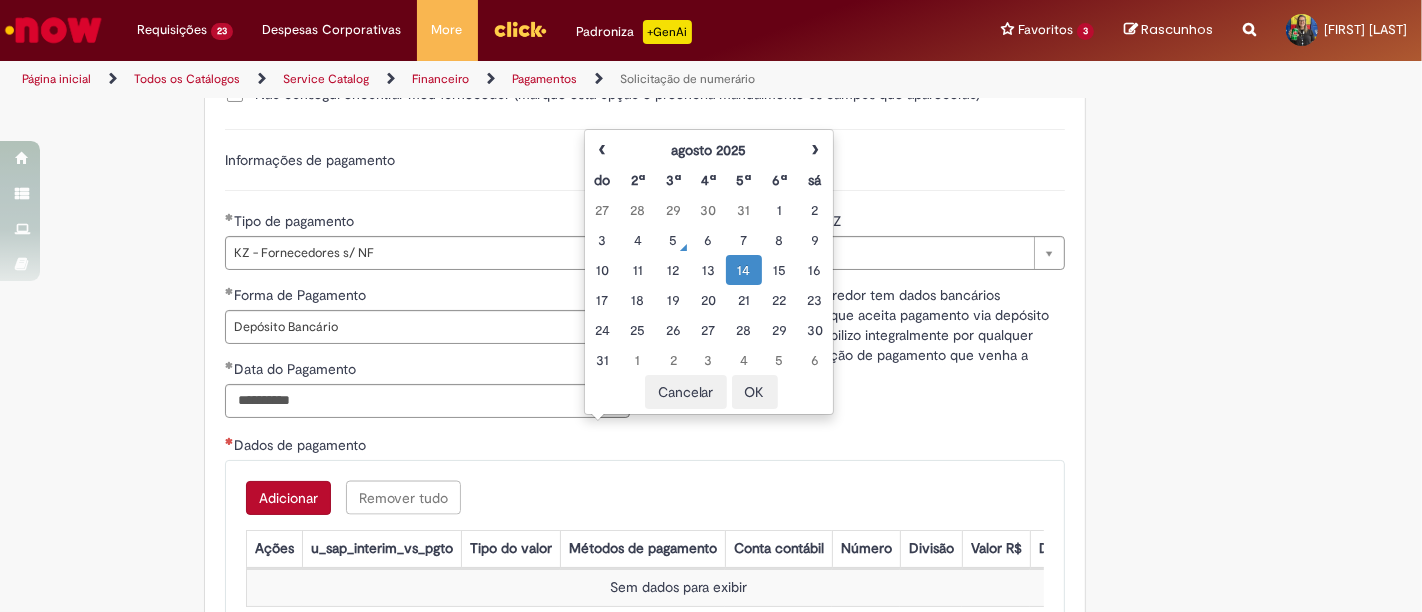 click on "OK" at bounding box center (755, 392) 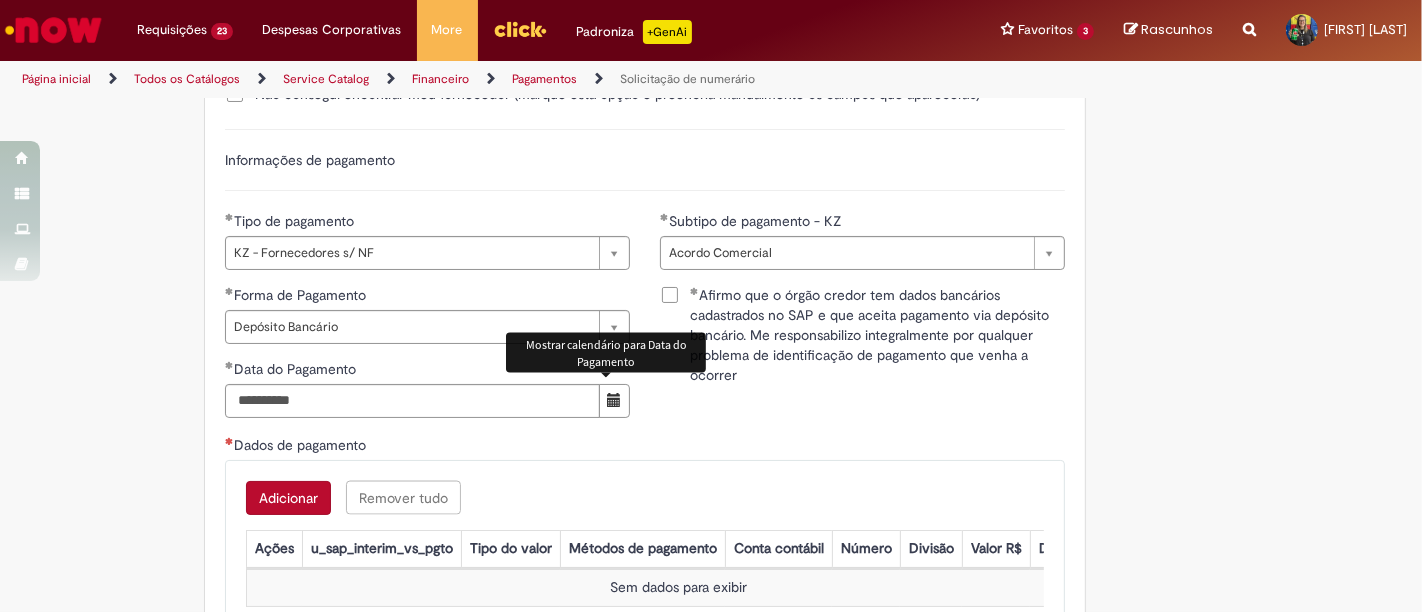 click on "Adicionar" at bounding box center (288, 498) 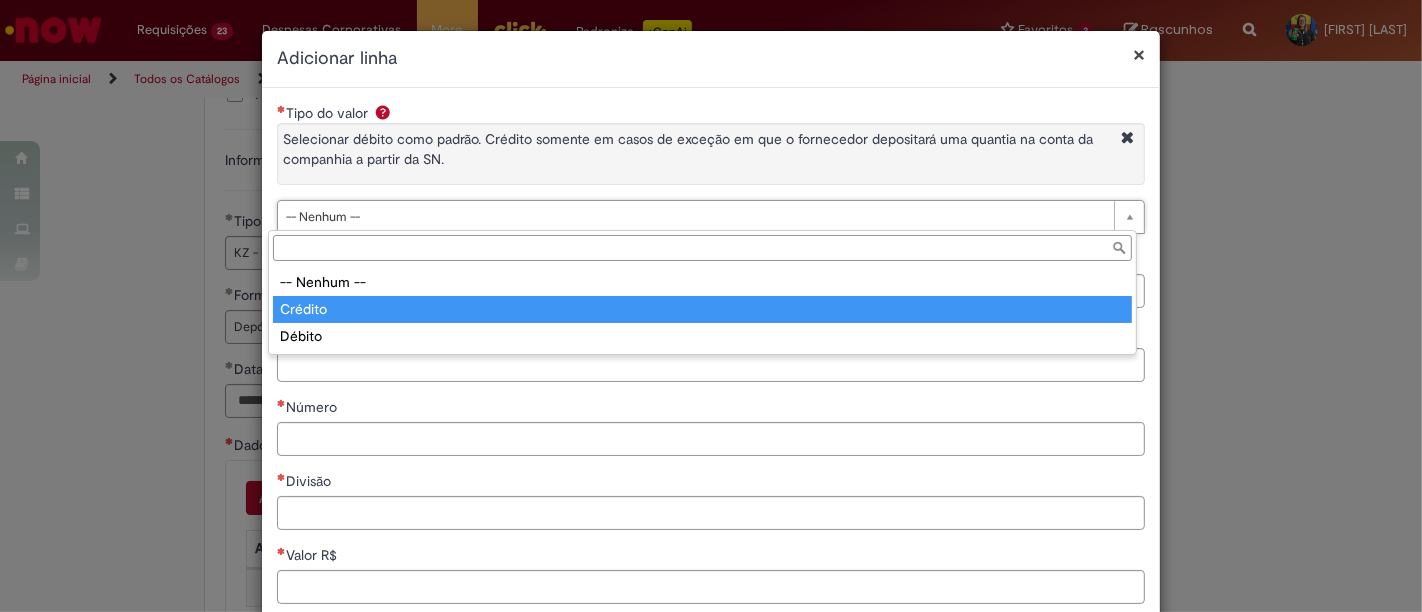 drag, startPoint x: 497, startPoint y: 318, endPoint x: 489, endPoint y: 335, distance: 18.788294 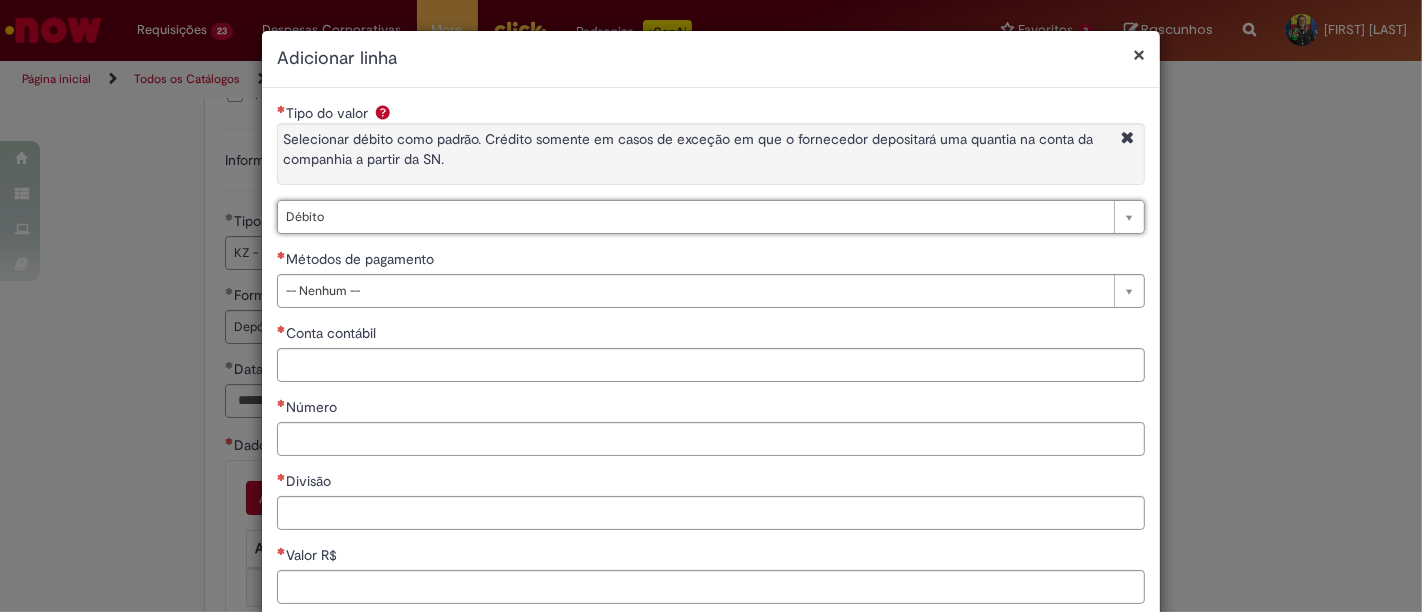 type on "******" 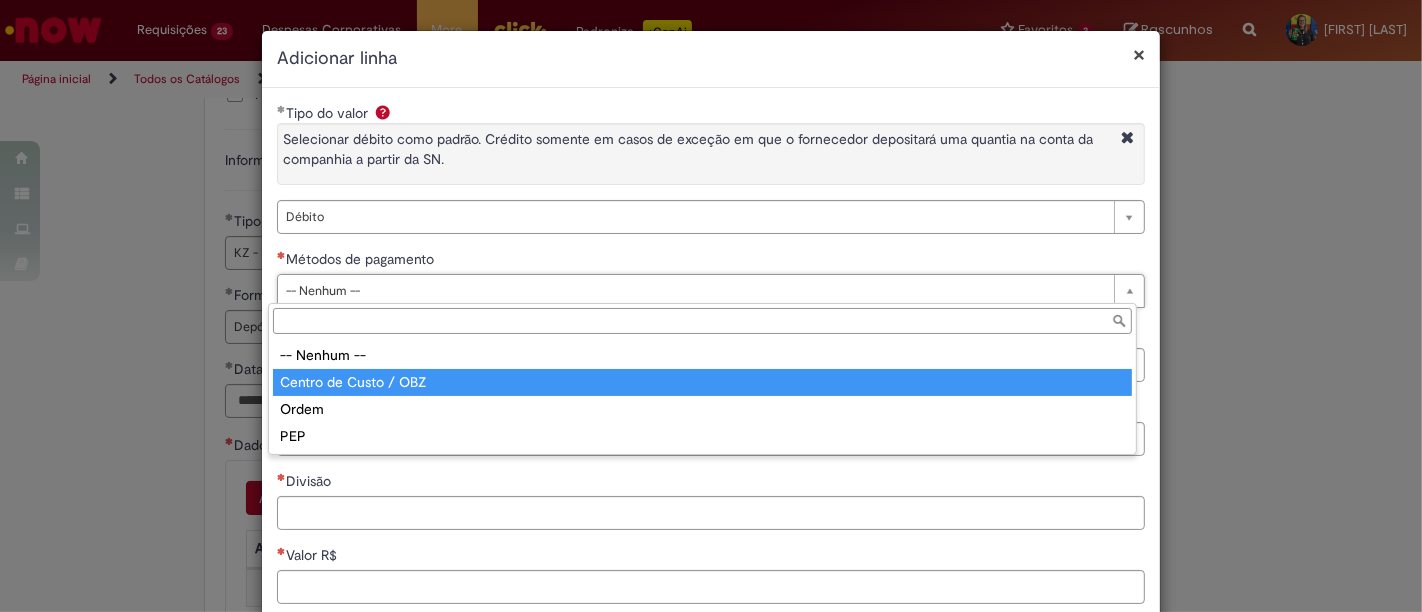 type on "**********" 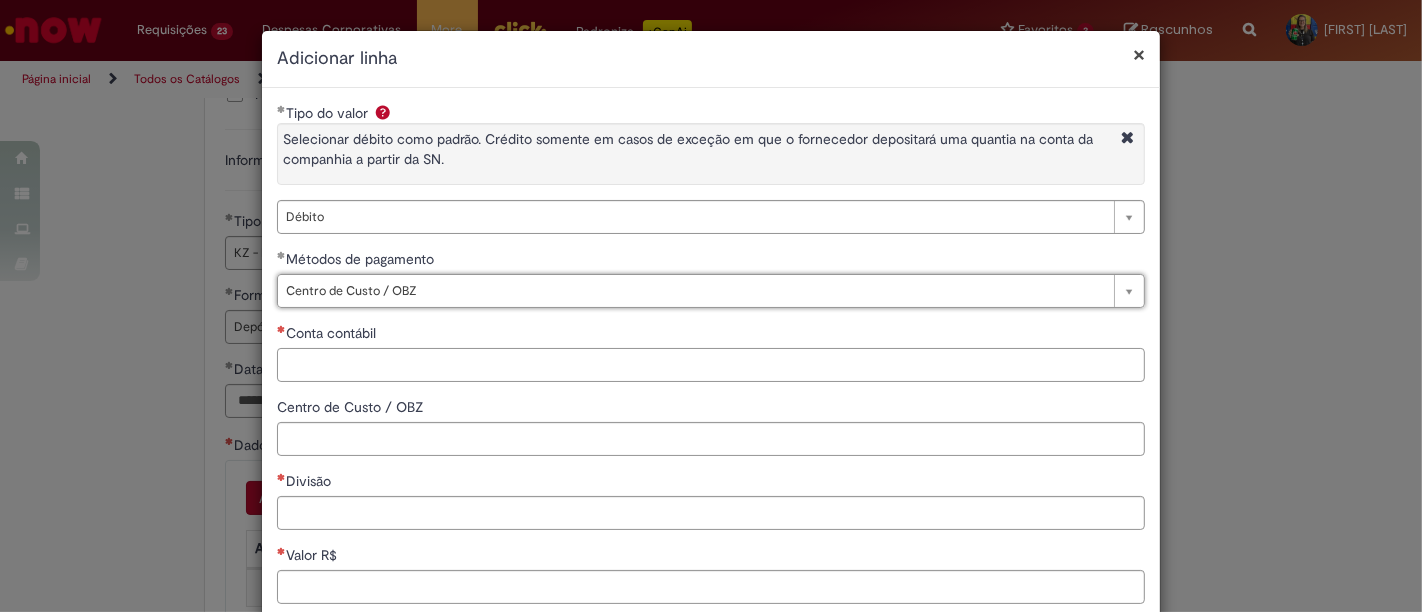 click on "Conta contábil" at bounding box center [711, 365] 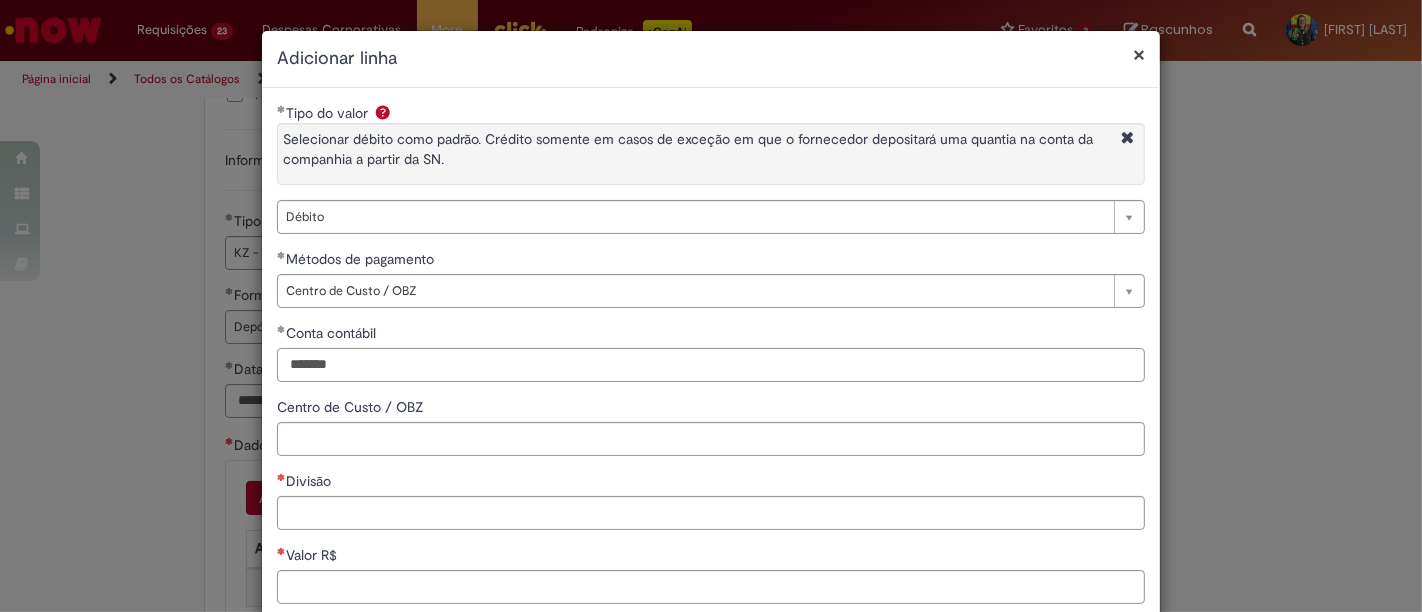 type on "*******" 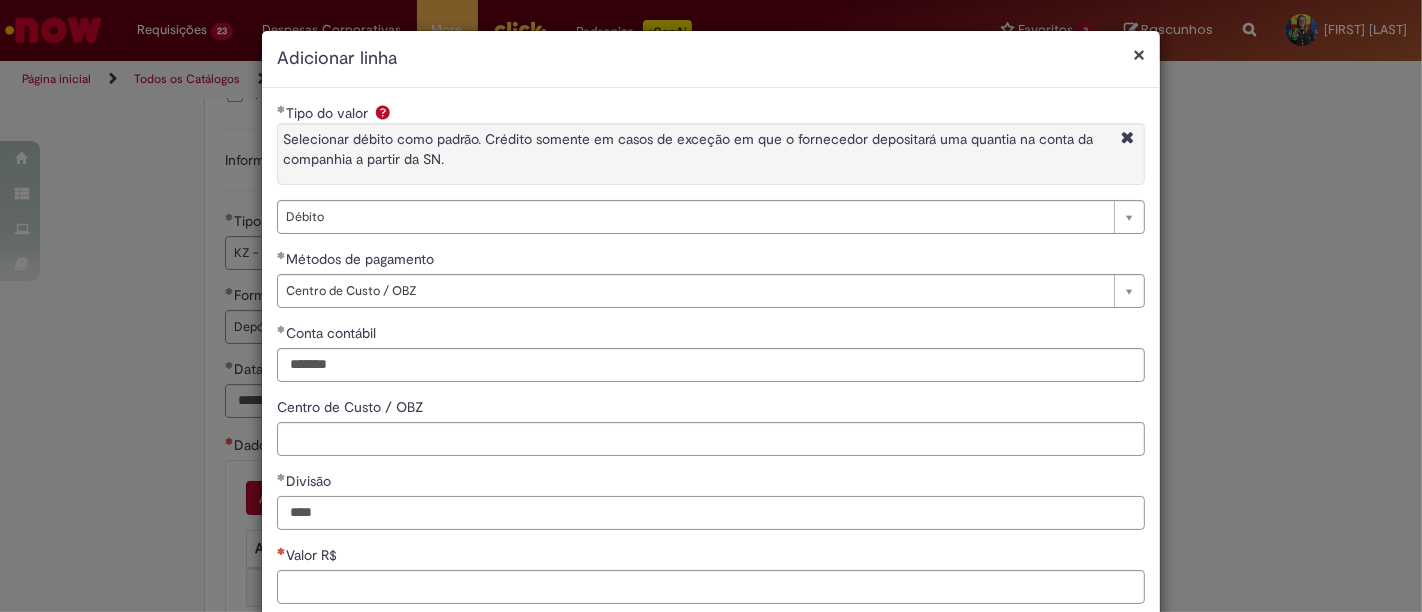 type on "****" 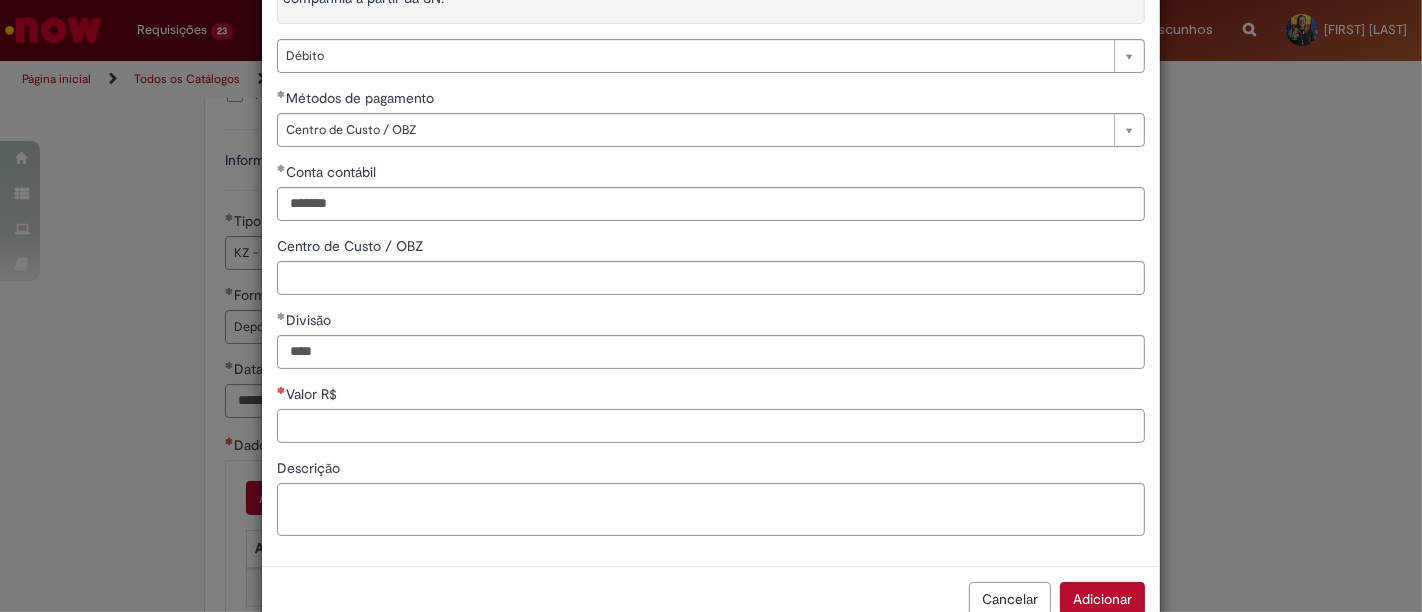 scroll, scrollTop: 208, scrollLeft: 0, axis: vertical 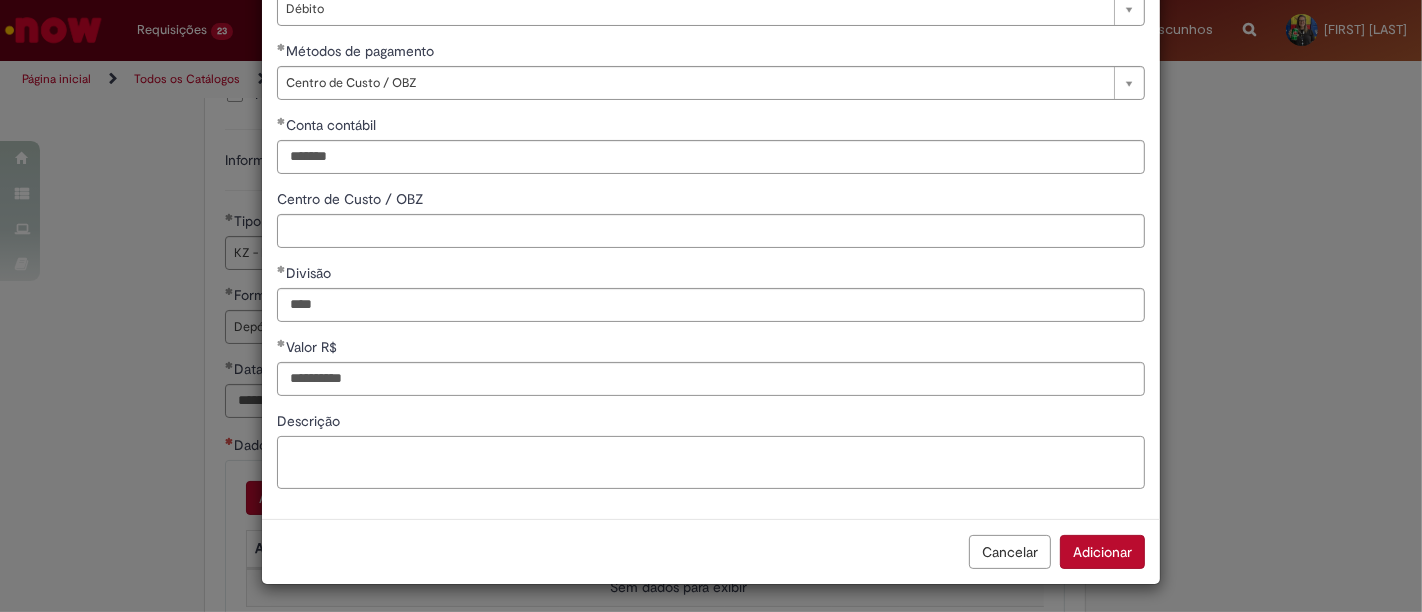 type on "**********" 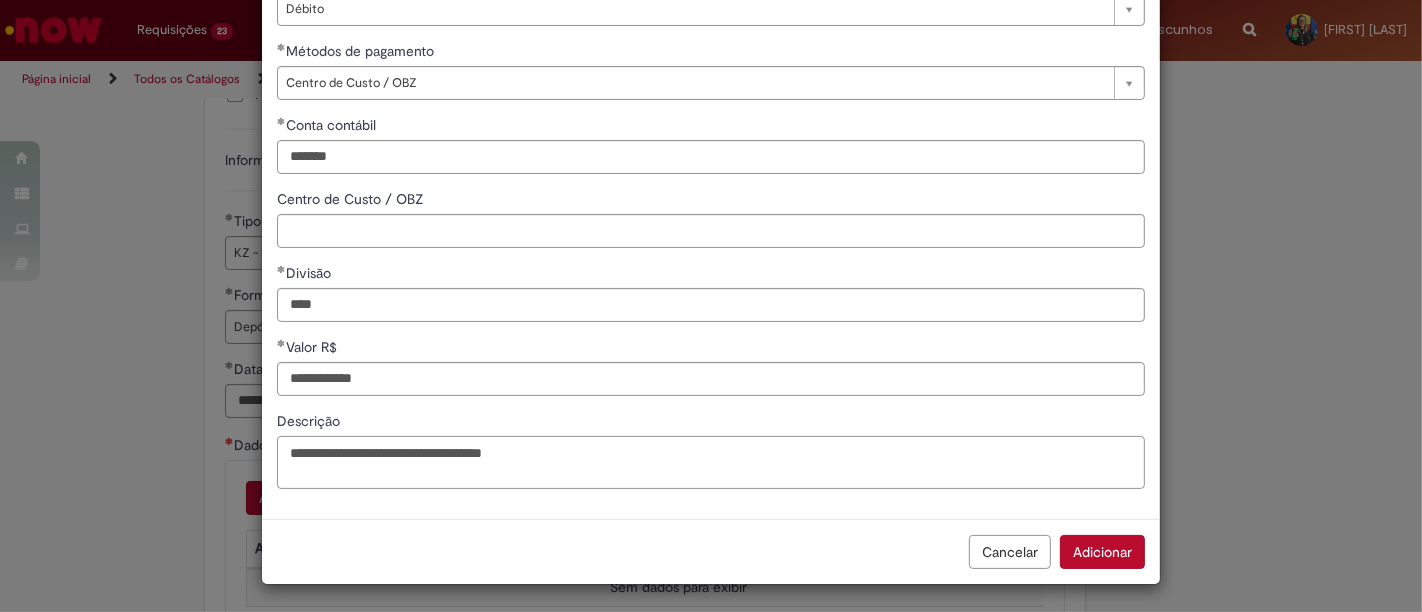 drag, startPoint x: 500, startPoint y: 447, endPoint x: 474, endPoint y: 446, distance: 26.019224 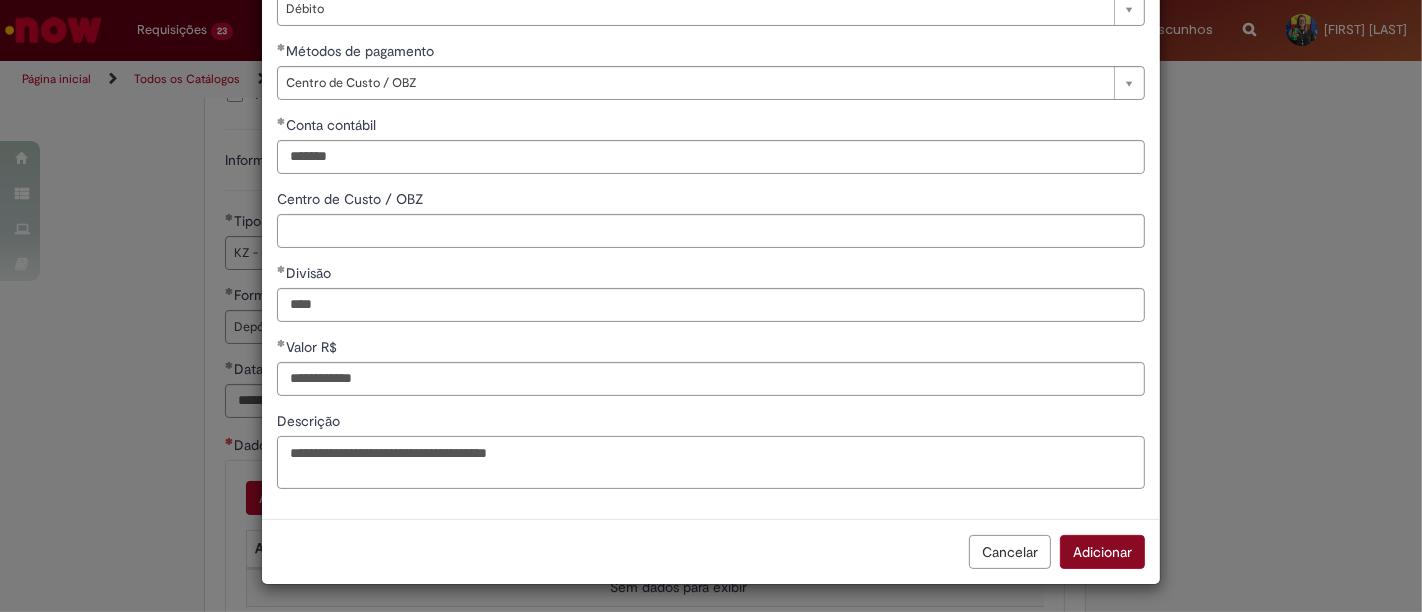type on "**********" 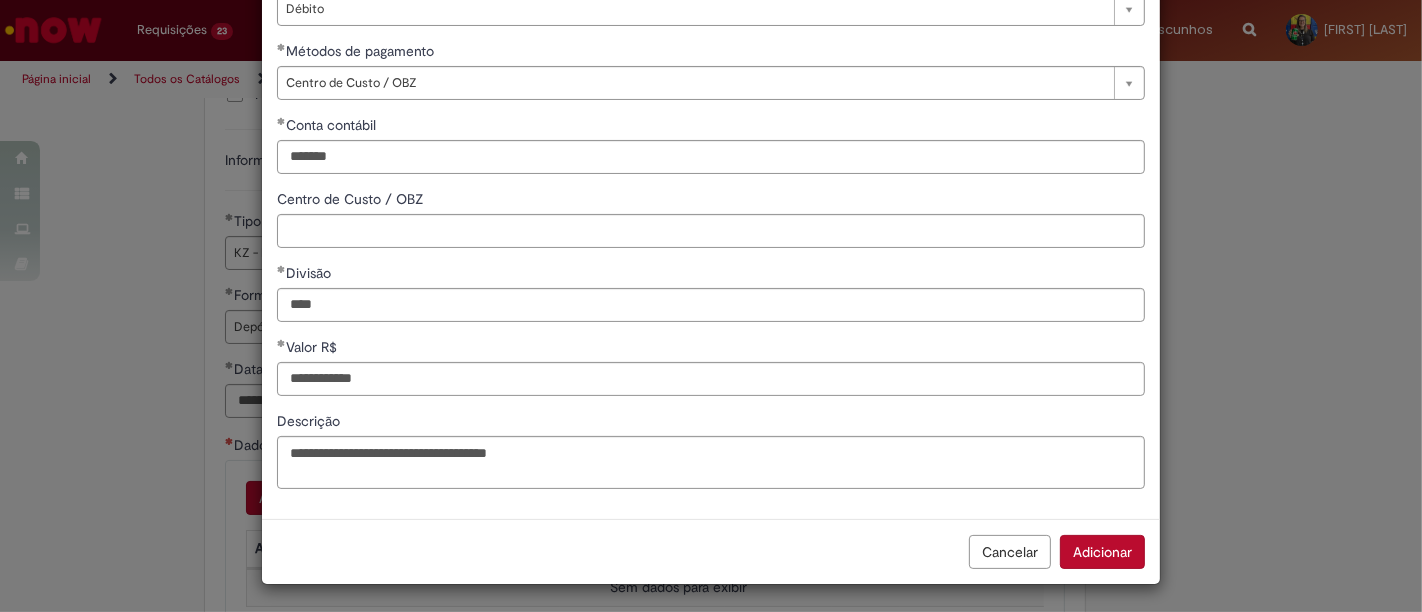 click on "Adicionar" at bounding box center [1102, 552] 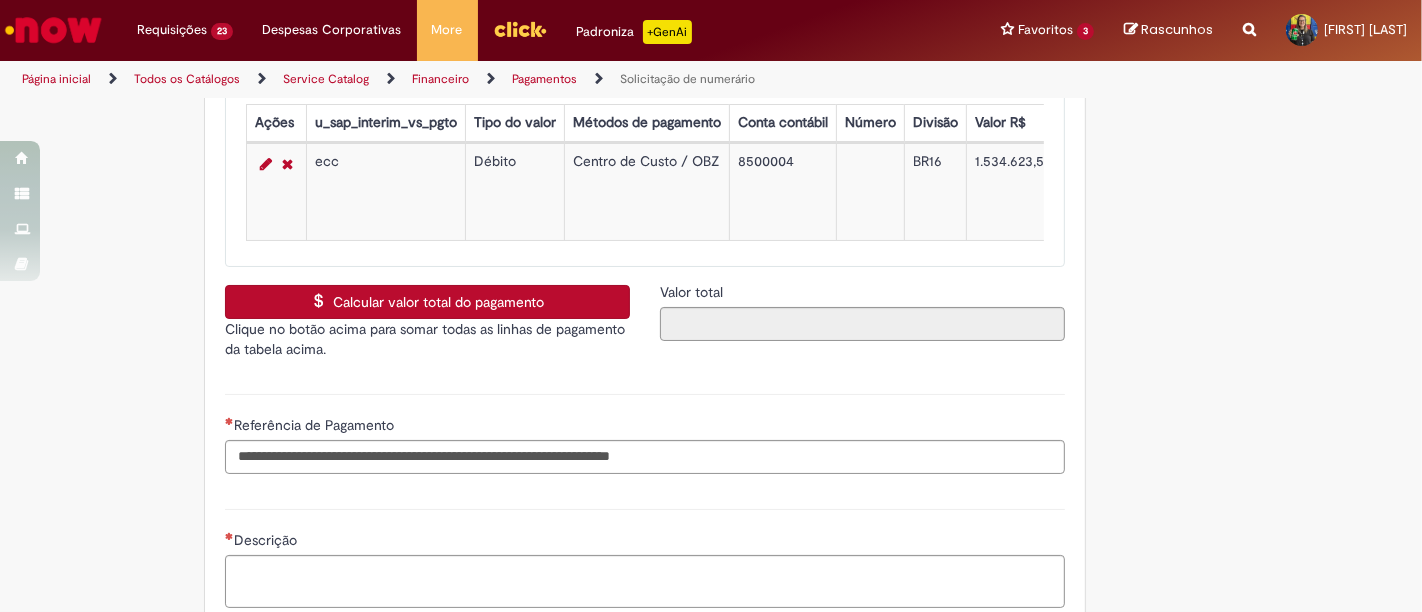scroll, scrollTop: 3111, scrollLeft: 0, axis: vertical 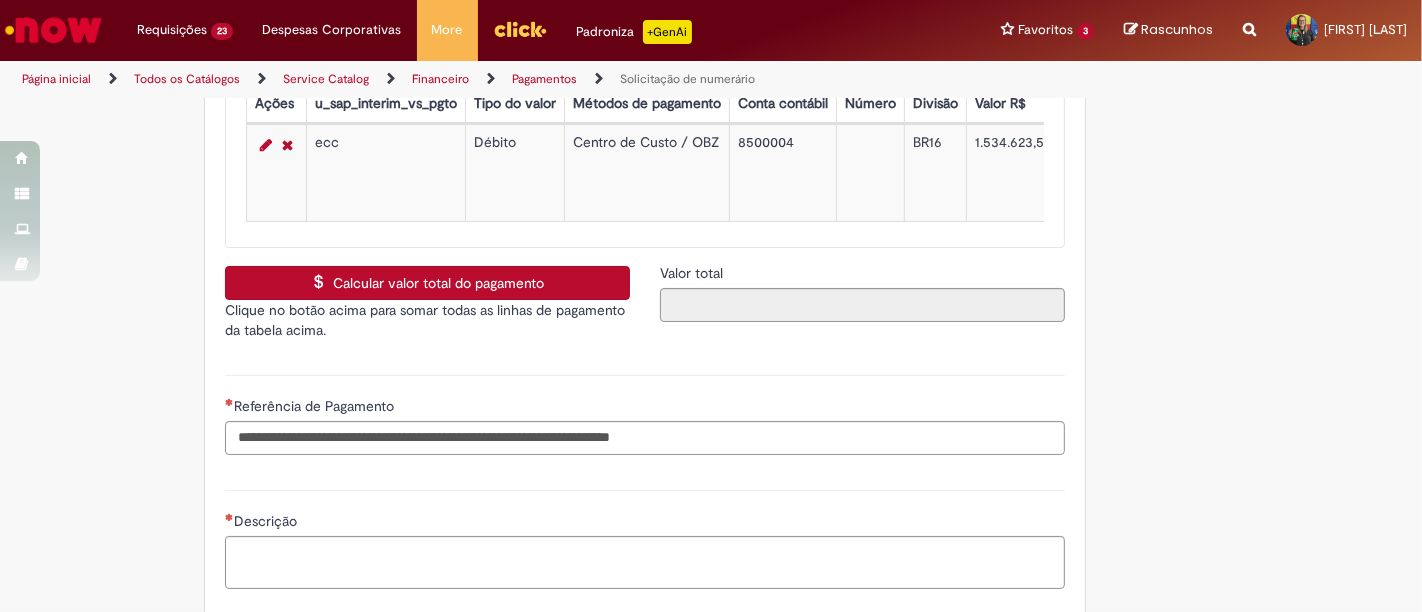 click on "Calcular valor total do pagamento" at bounding box center (427, 283) 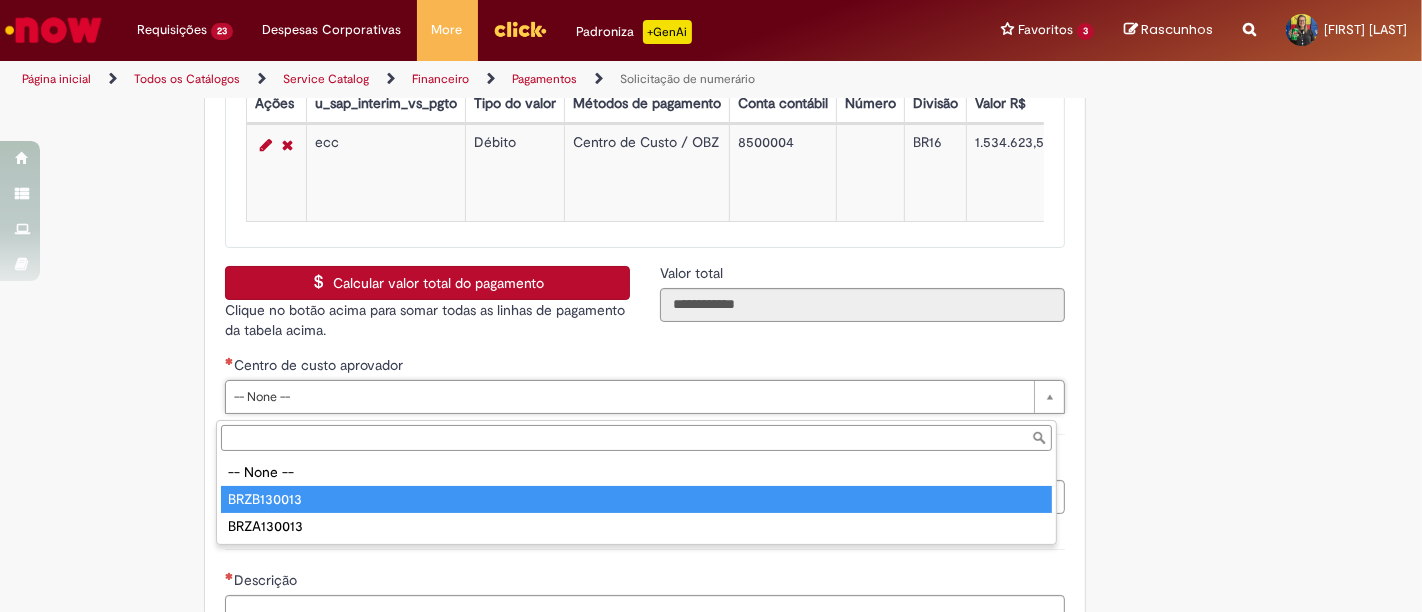 type on "**********" 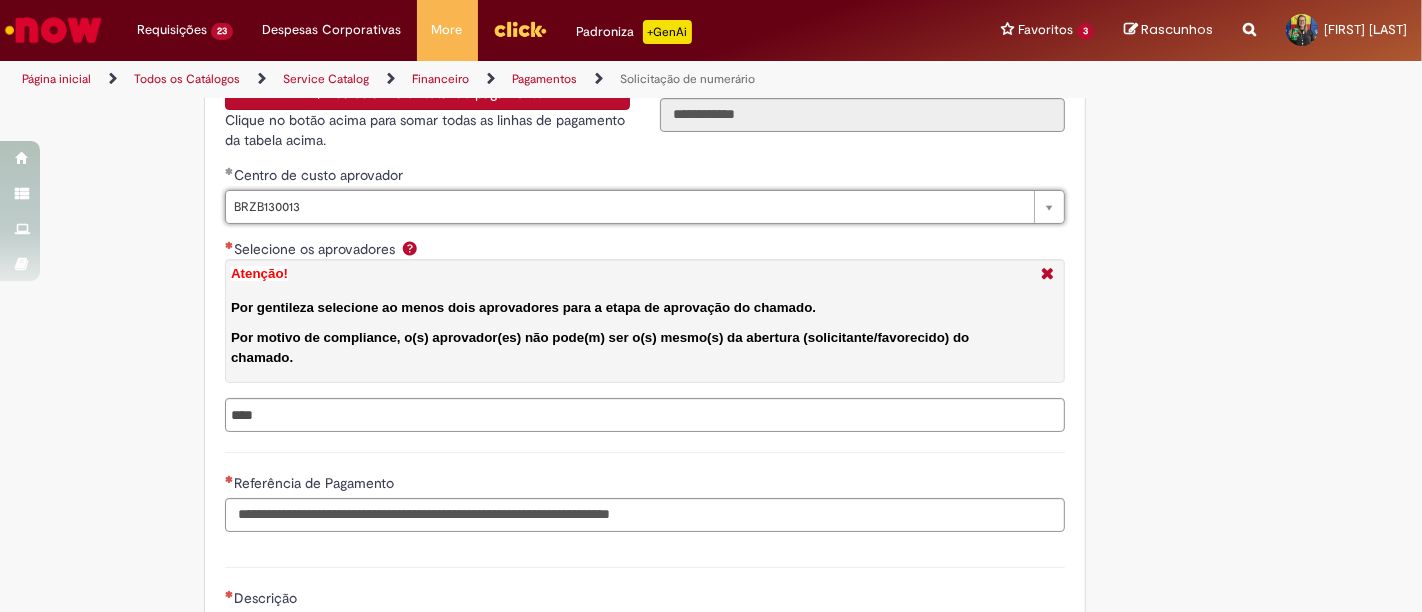 scroll, scrollTop: 3333, scrollLeft: 0, axis: vertical 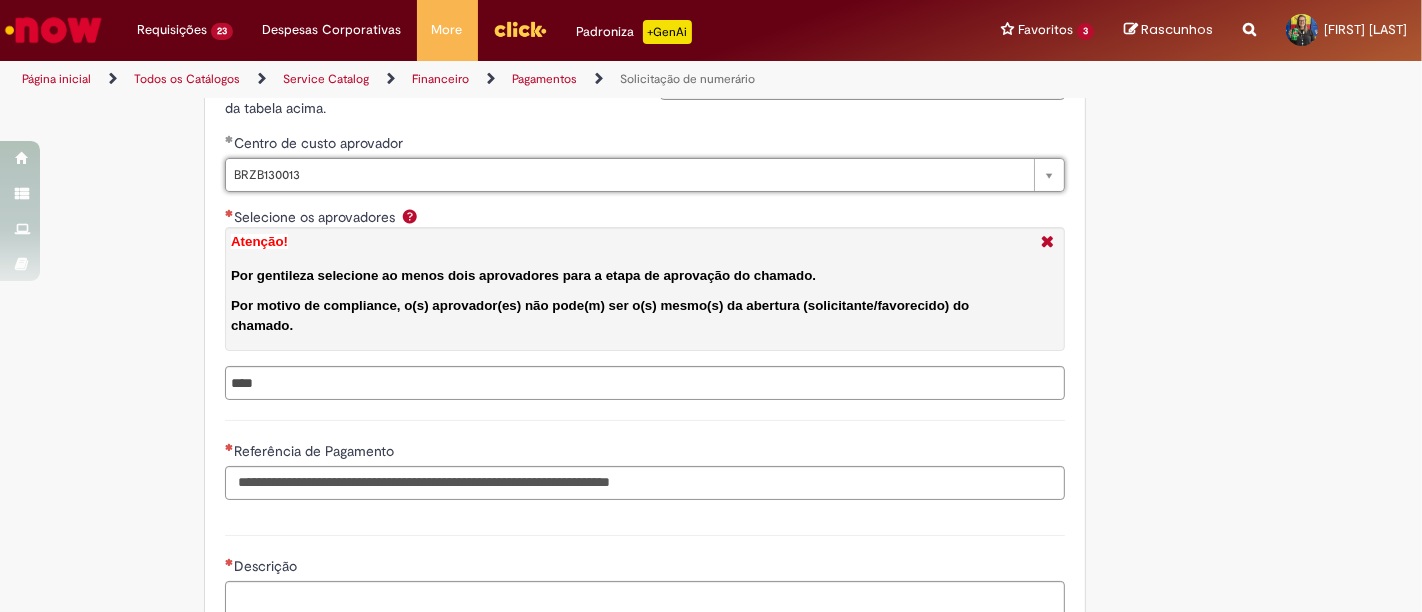 click on "Selecione os aprovadores Atenção!
Por gentileza selecione ao menos dois aprovadores para a etapa de aprovação do chamado.
Por motivo de compliance, o(s) aprovador(es) não pode(m) ser o(s) mesmo(s) da abertura (solicitante/favorecido) do chamado." at bounding box center (687, 383) 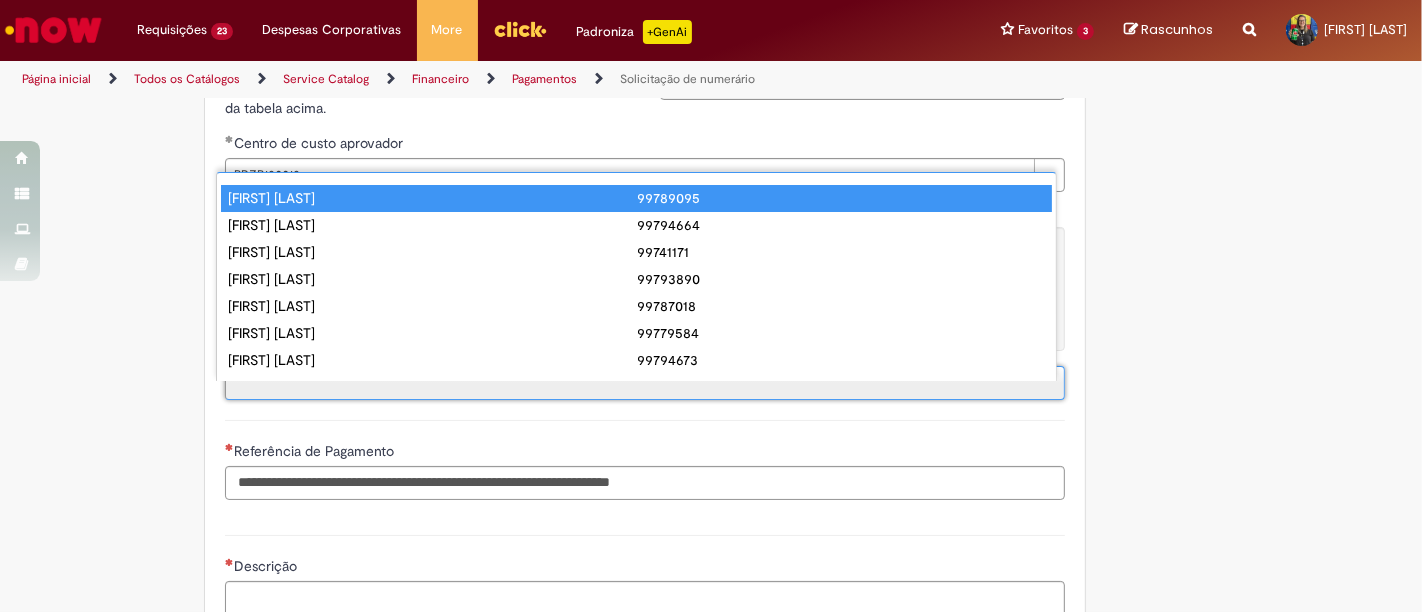 scroll, scrollTop: 16, scrollLeft: 0, axis: vertical 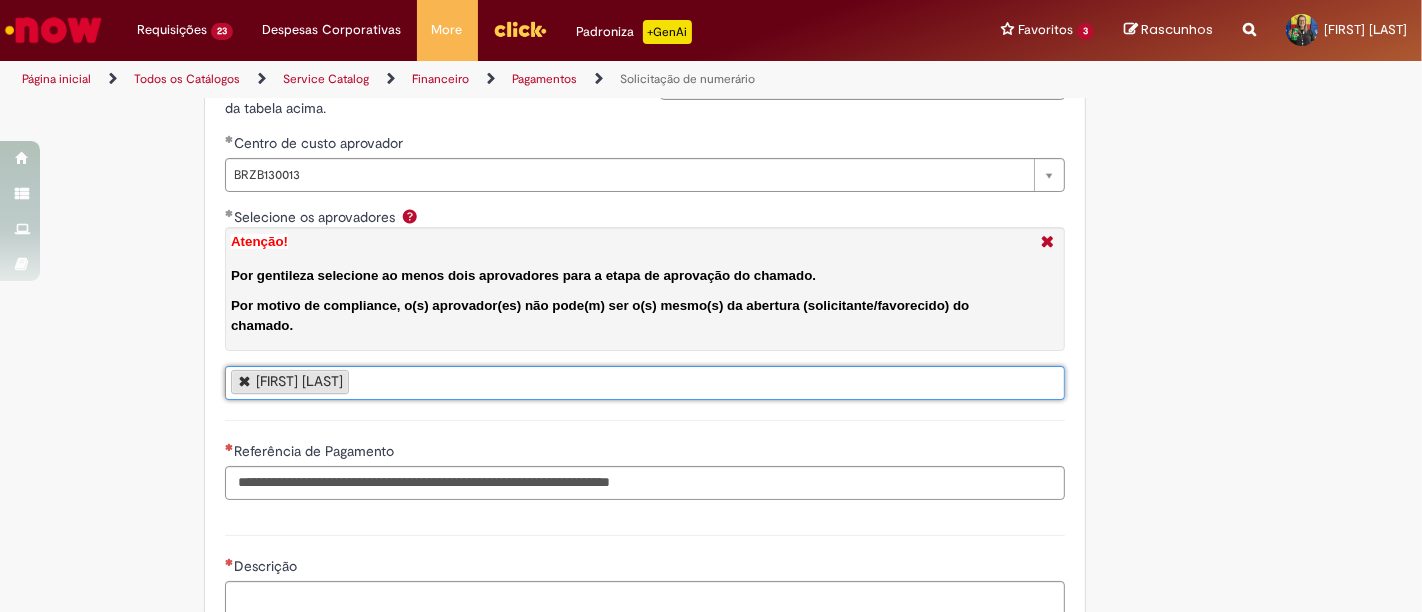 click on "[FIRST] [LAST]" at bounding box center (645, 383) 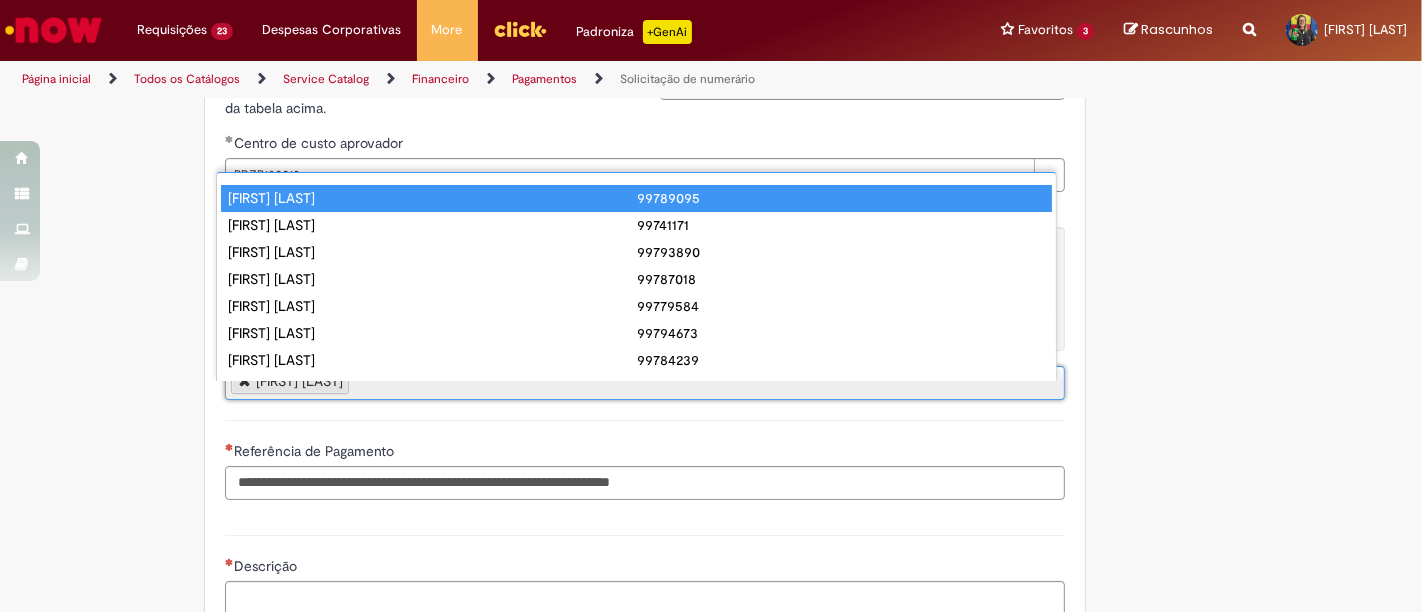scroll, scrollTop: 16, scrollLeft: 0, axis: vertical 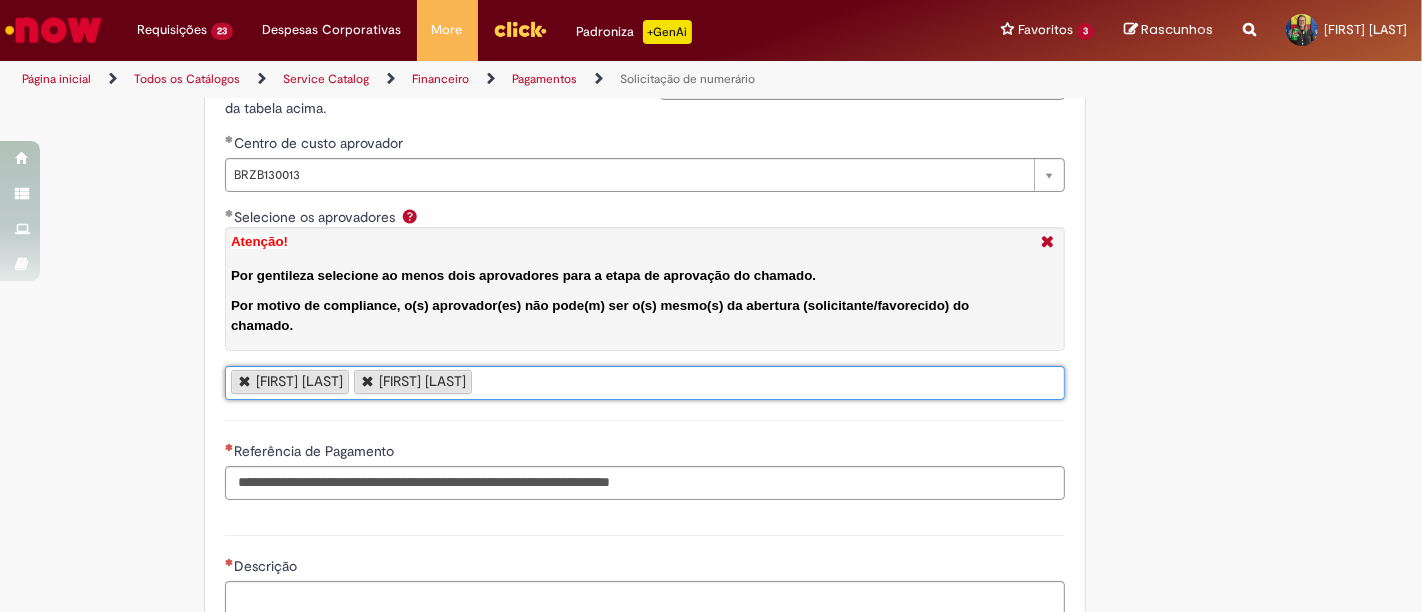click on "[FIRST] [LAST]           [FIRST] [LAST]" at bounding box center (645, 383) 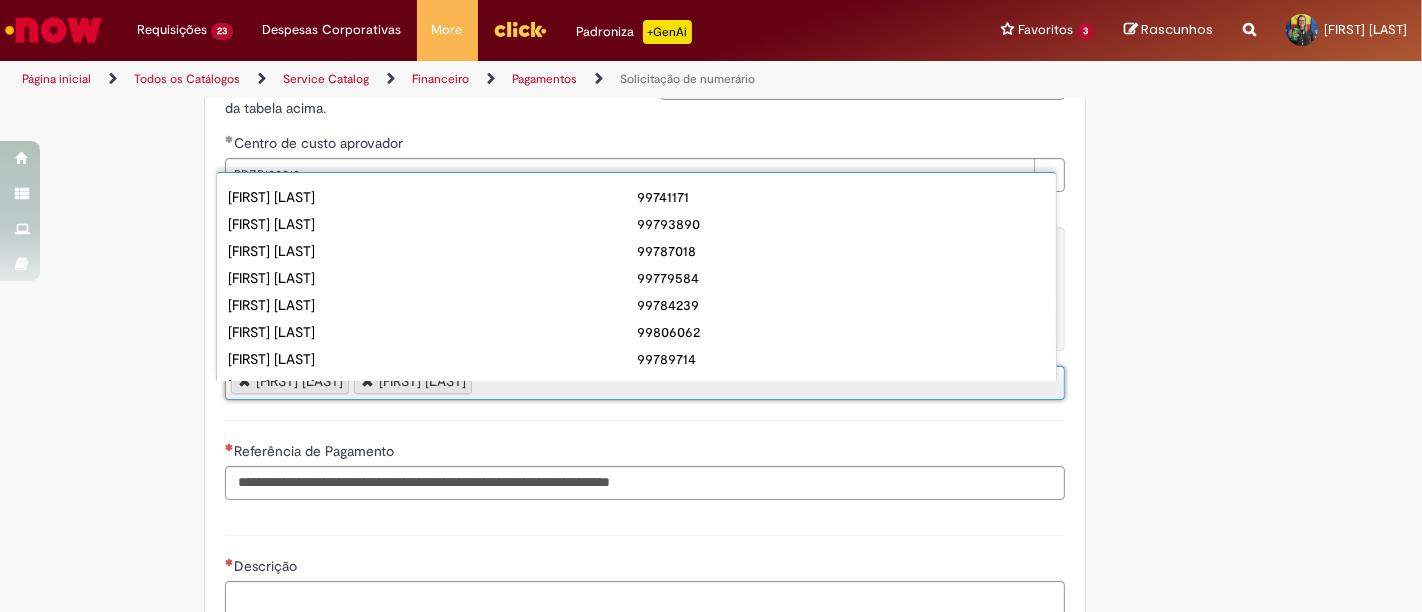 scroll, scrollTop: 105, scrollLeft: 0, axis: vertical 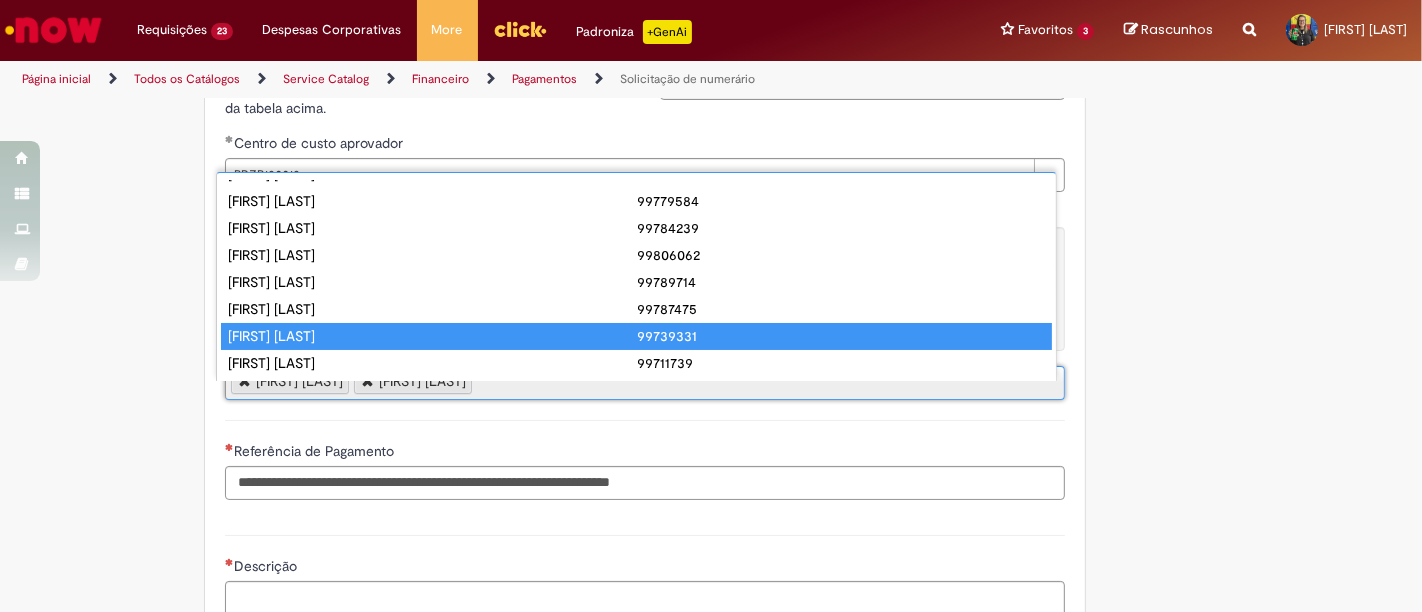 type on "**********" 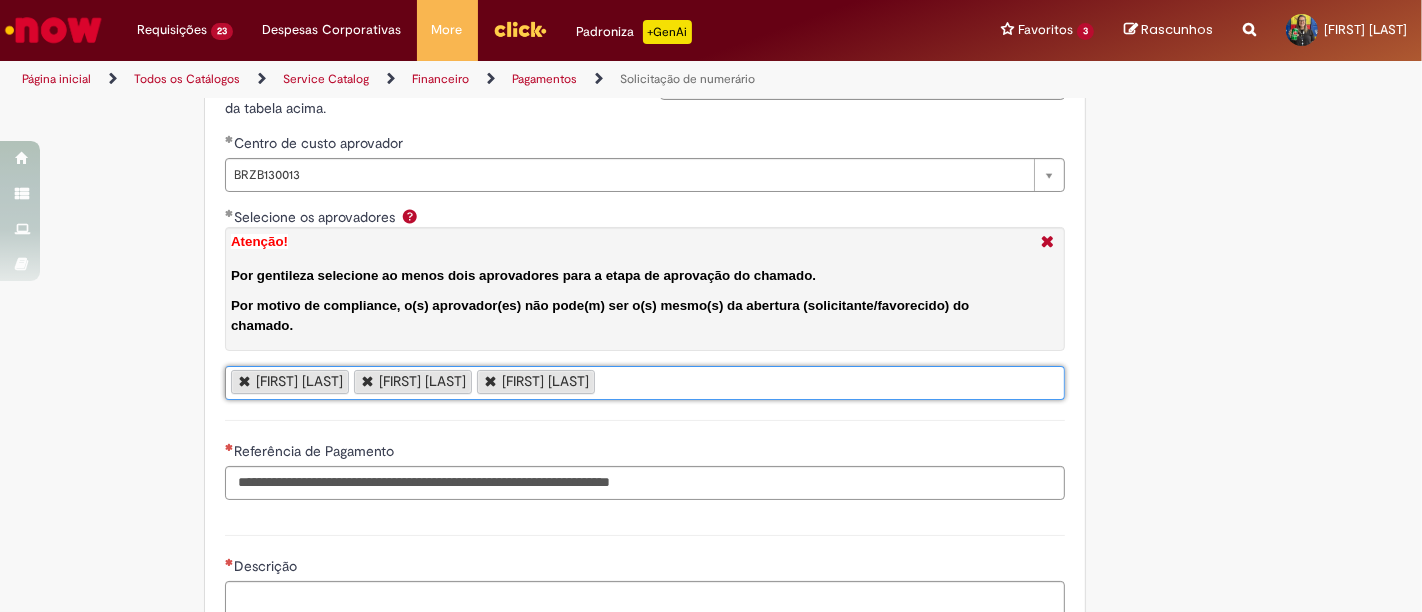 scroll, scrollTop: 0, scrollLeft: 0, axis: both 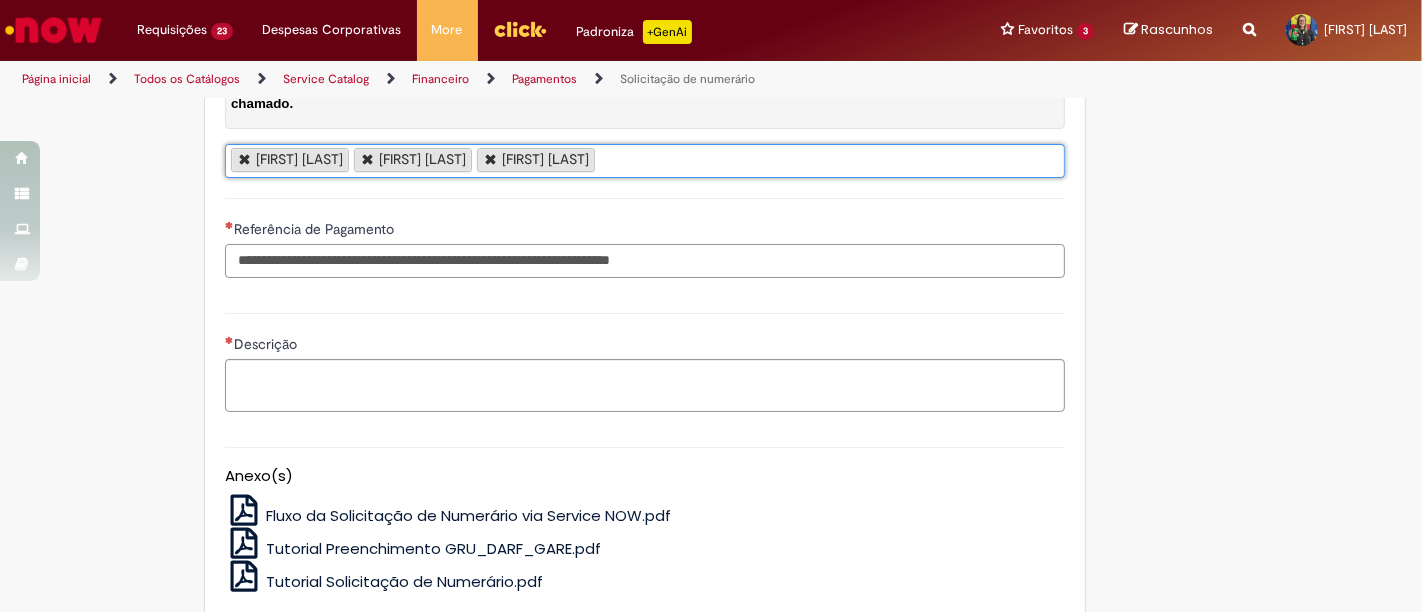 click on "Referência de Pagamento" at bounding box center [645, 261] 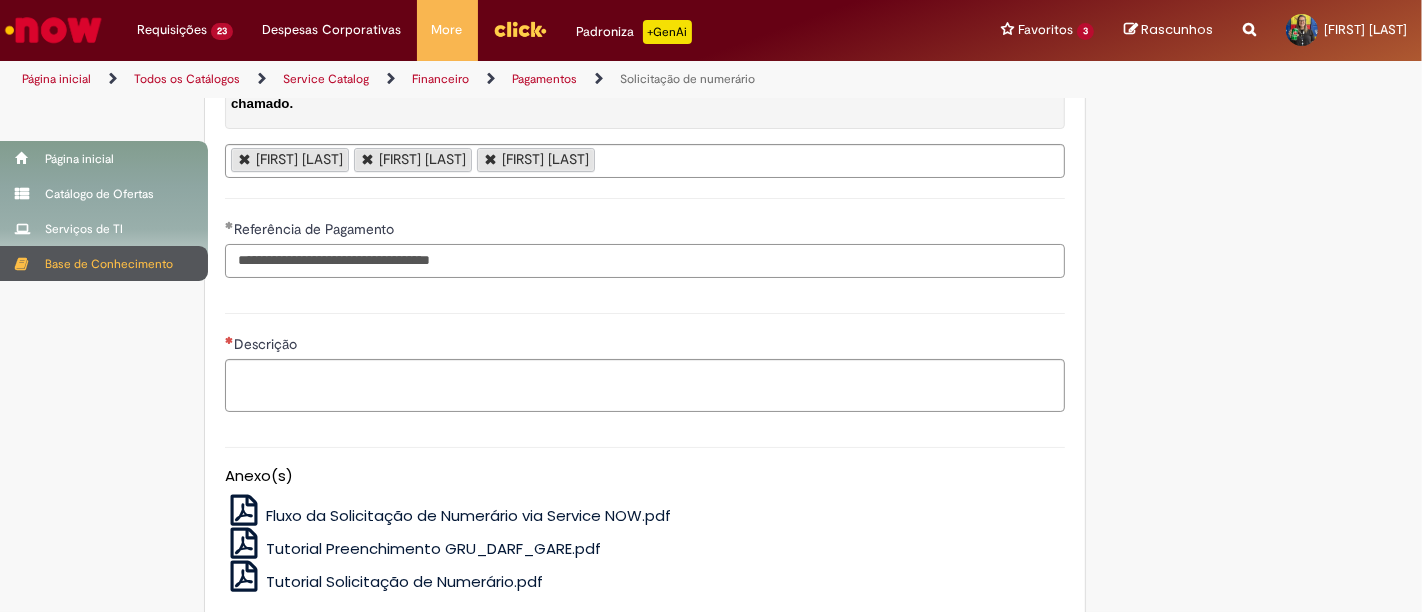 drag, startPoint x: 562, startPoint y: 274, endPoint x: 19, endPoint y: 261, distance: 543.1556 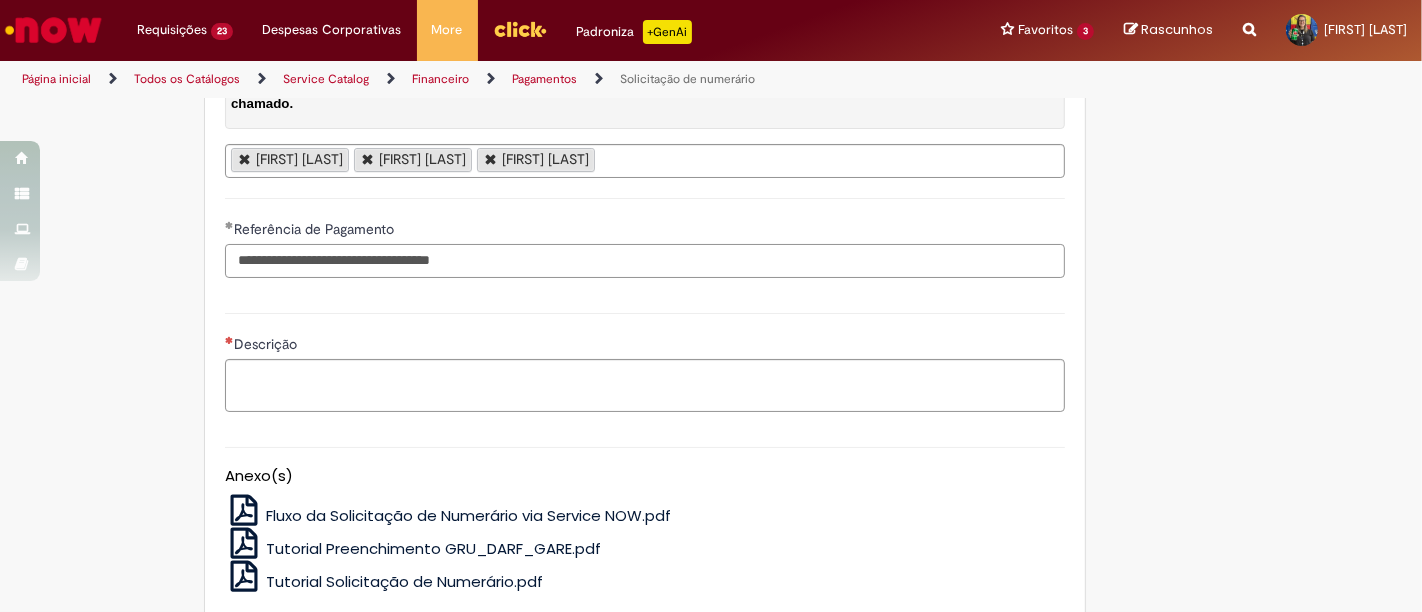 type on "**********" 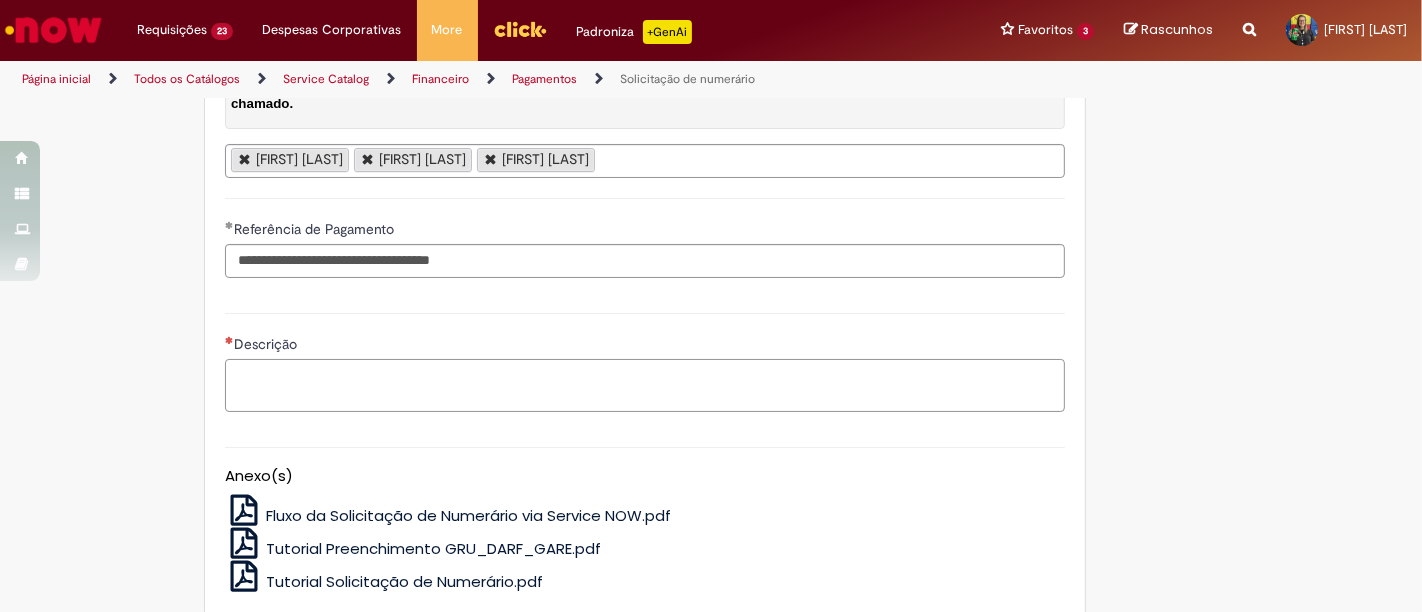 click on "Descrição" at bounding box center [645, 385] 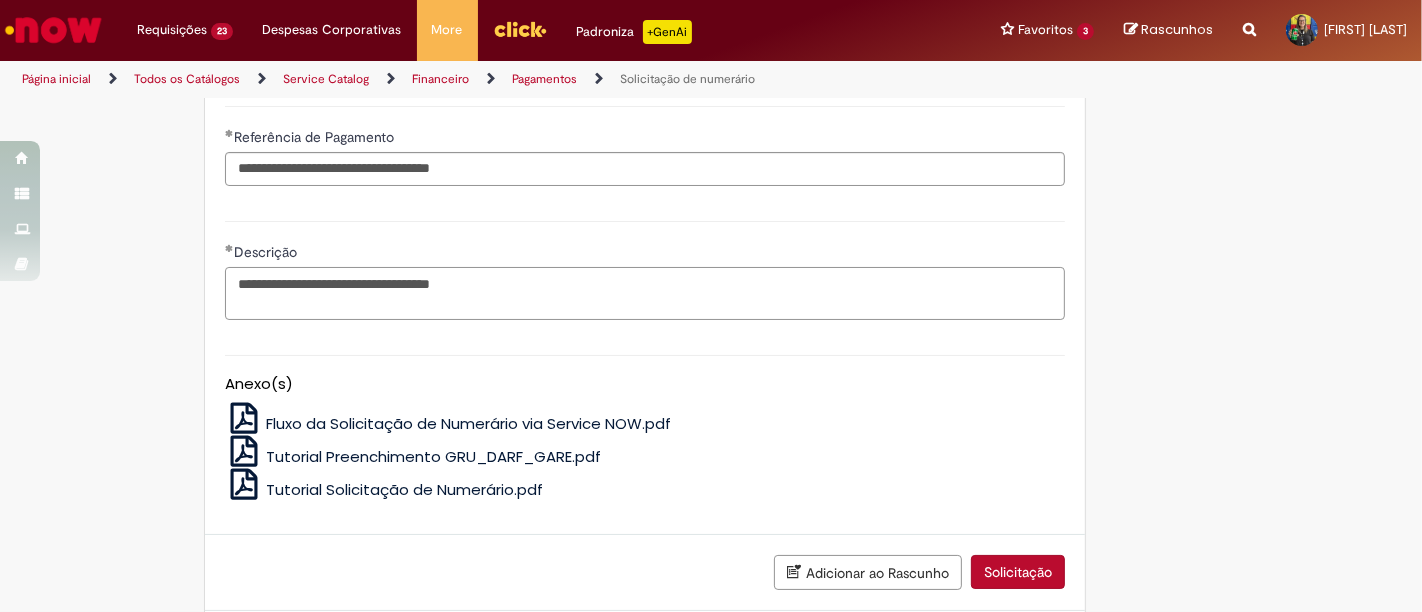 scroll, scrollTop: 3768, scrollLeft: 0, axis: vertical 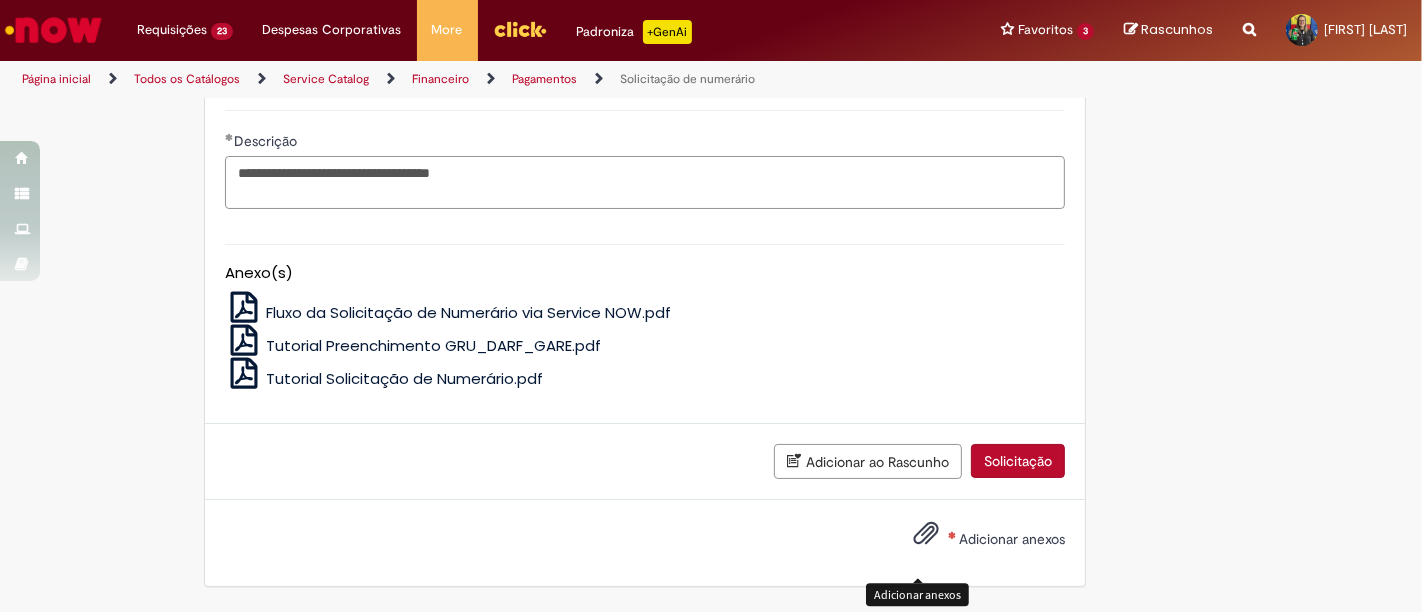 type on "**********" 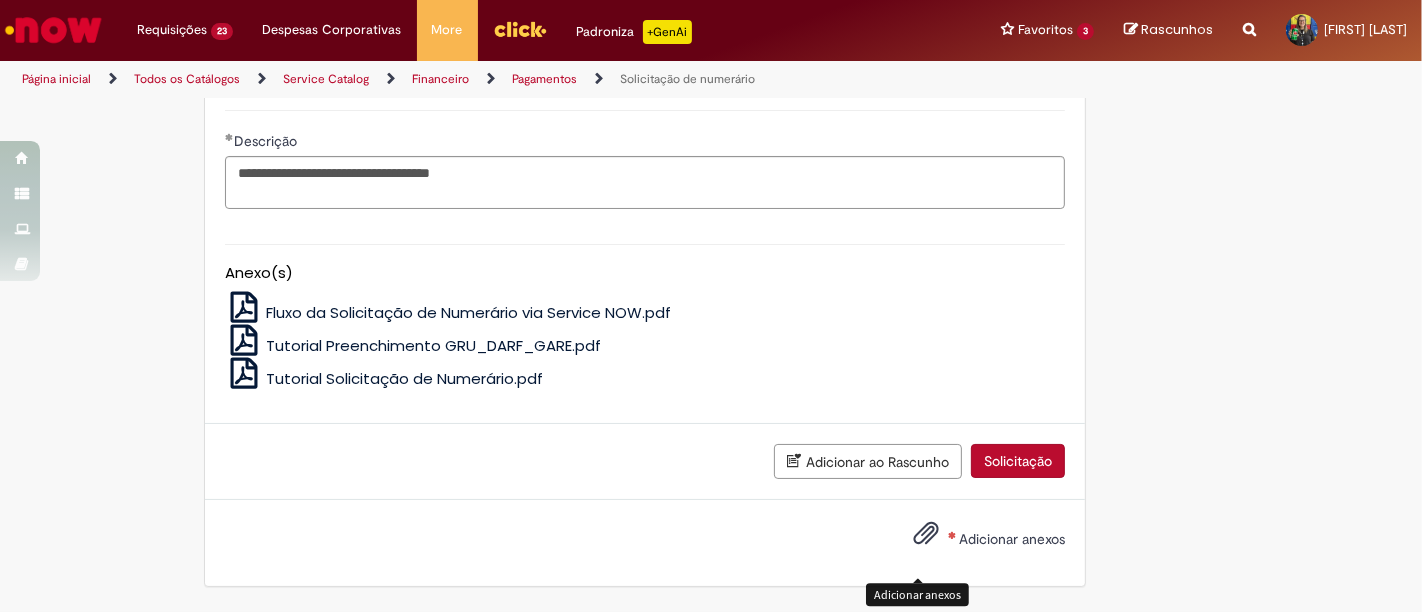 click at bounding box center [926, 534] 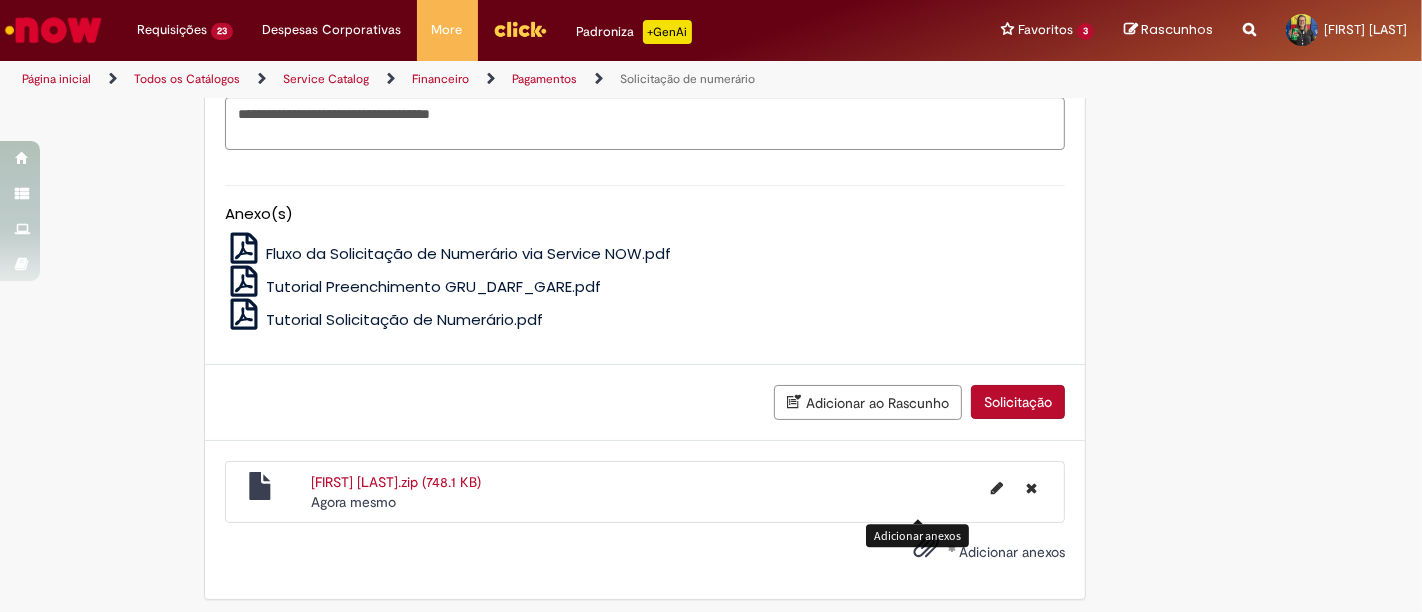 scroll, scrollTop: 3840, scrollLeft: 0, axis: vertical 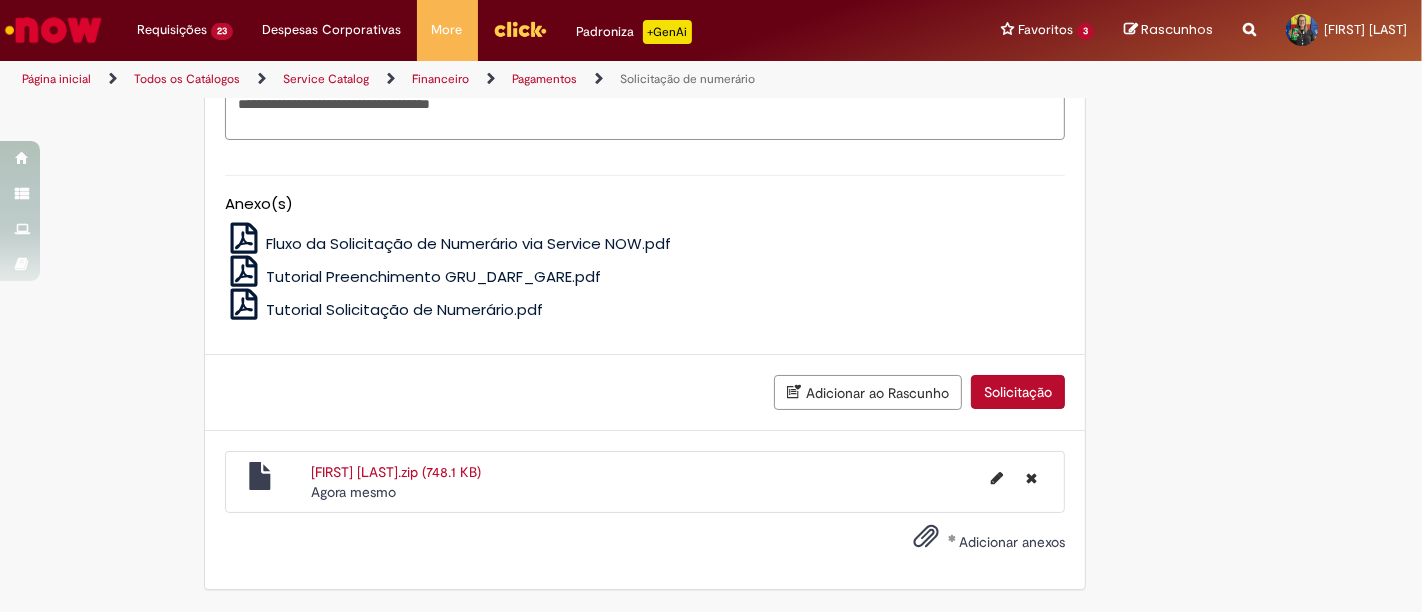 click on "Solicitação" at bounding box center (1018, 392) 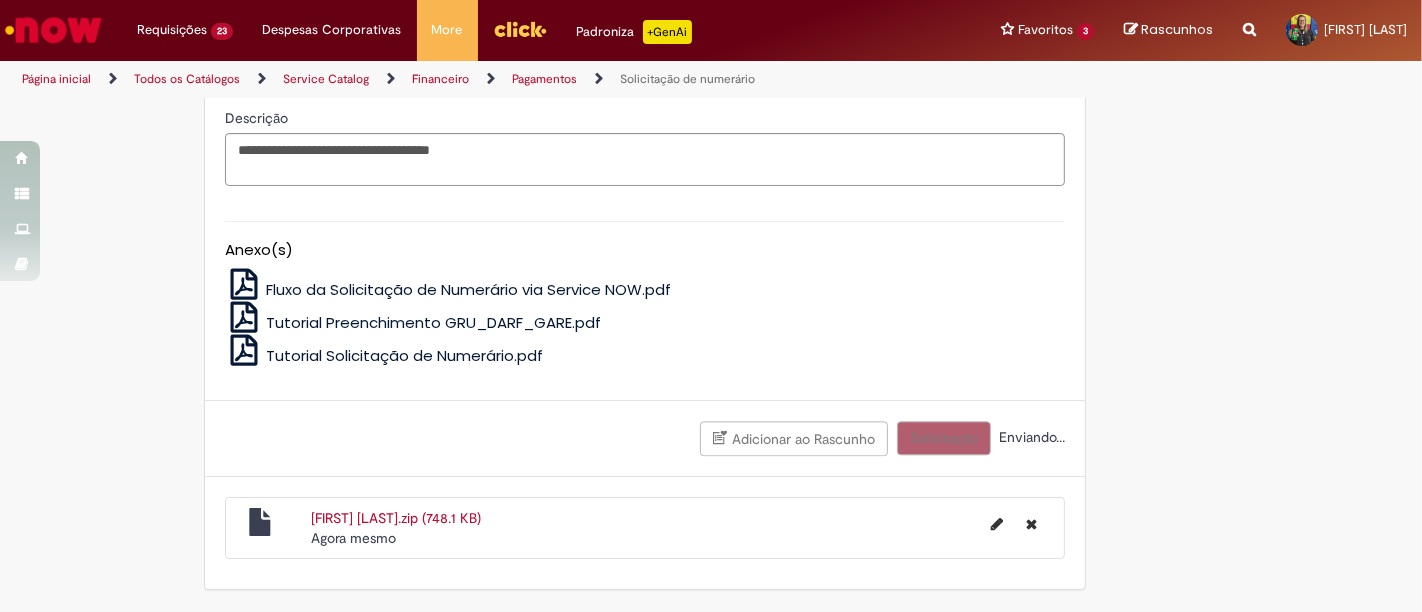 scroll, scrollTop: 3794, scrollLeft: 0, axis: vertical 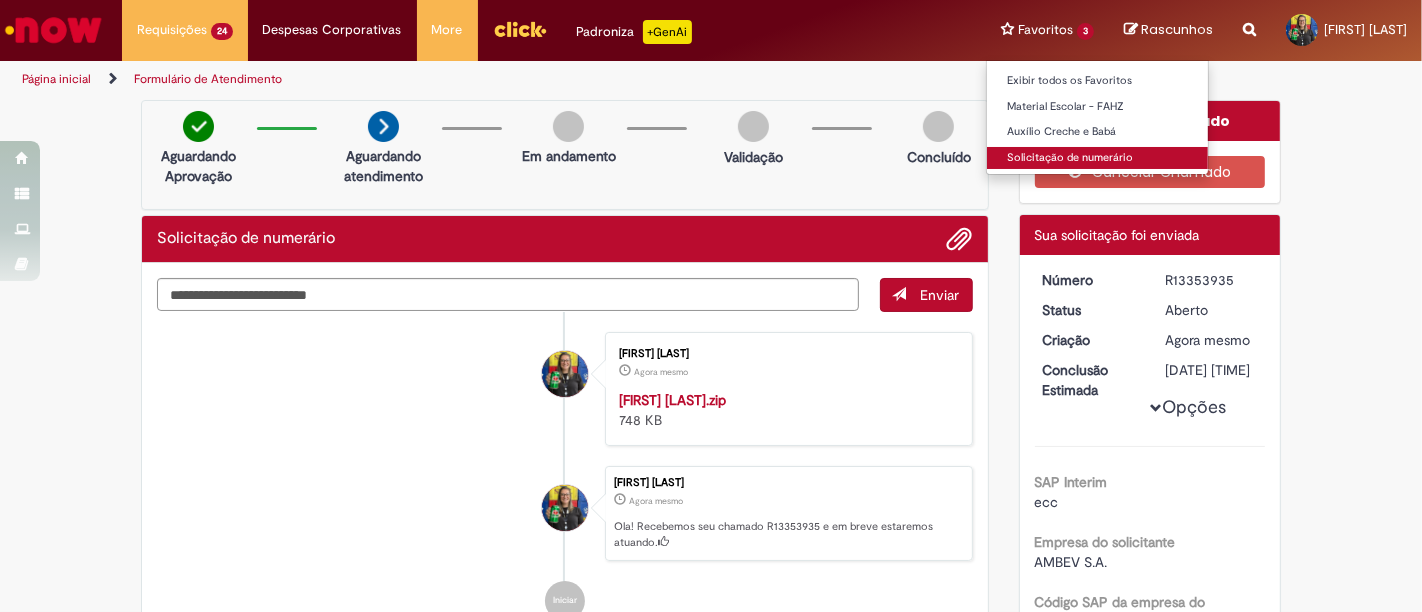 click on "Solicitação de numerário" at bounding box center (1097, 158) 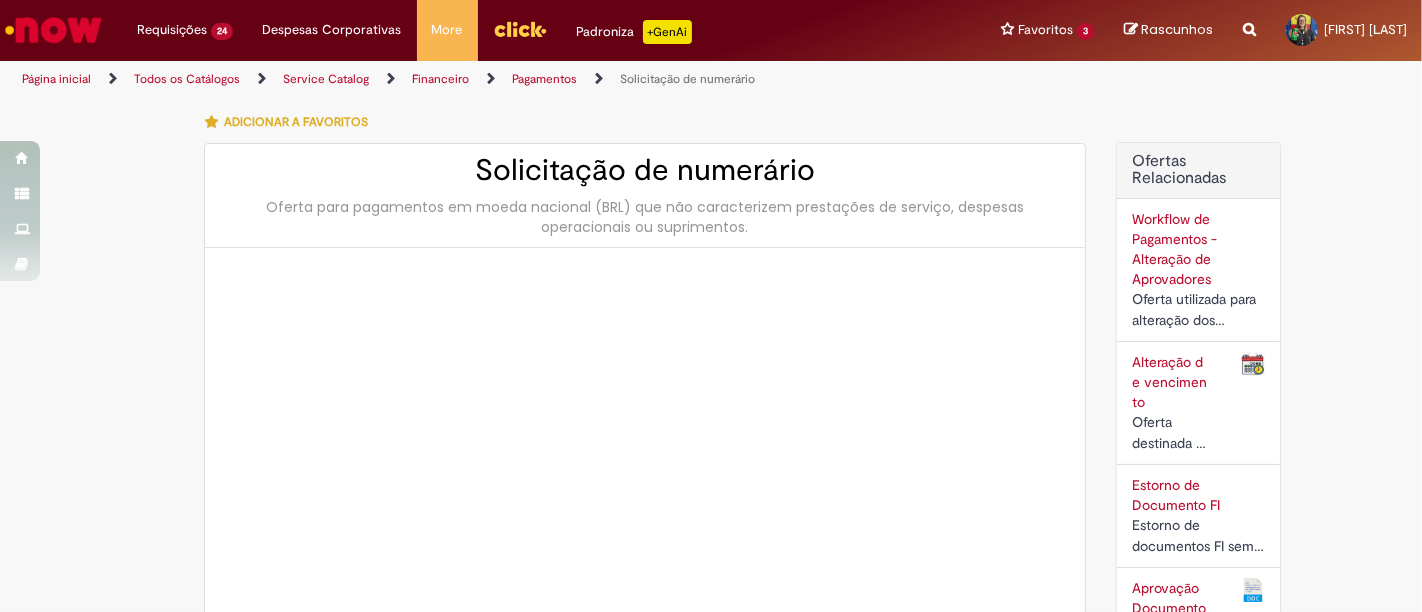 type on "********" 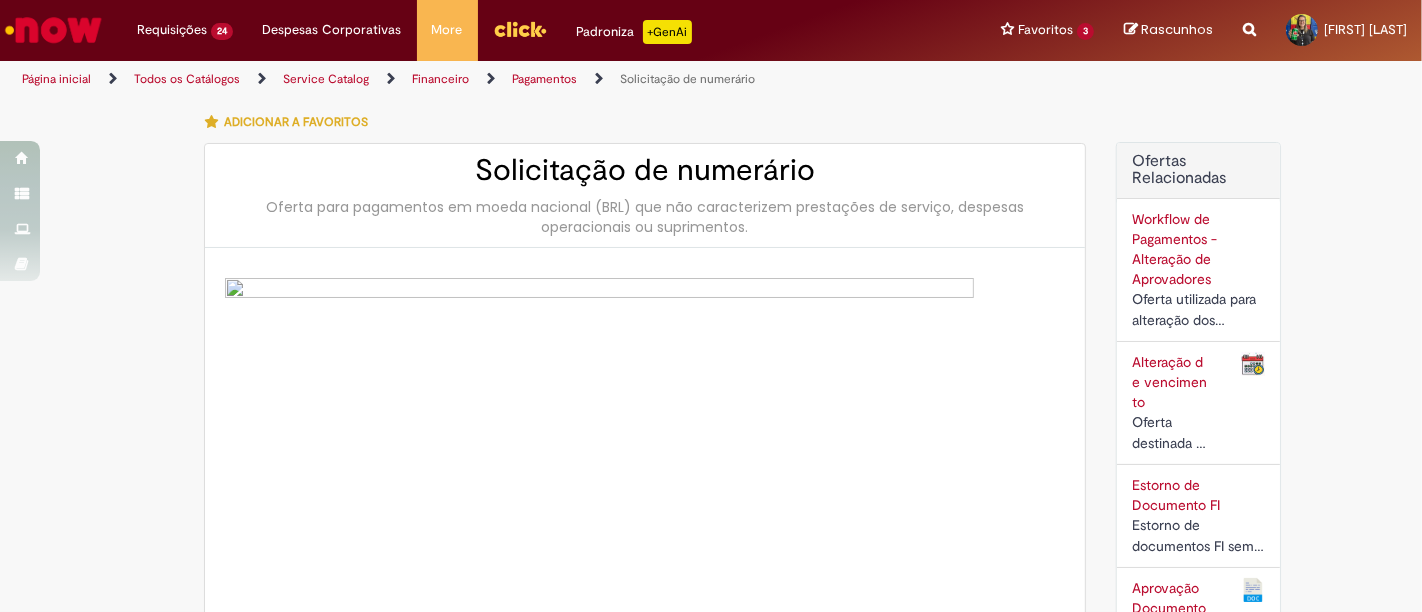 type on "**********" 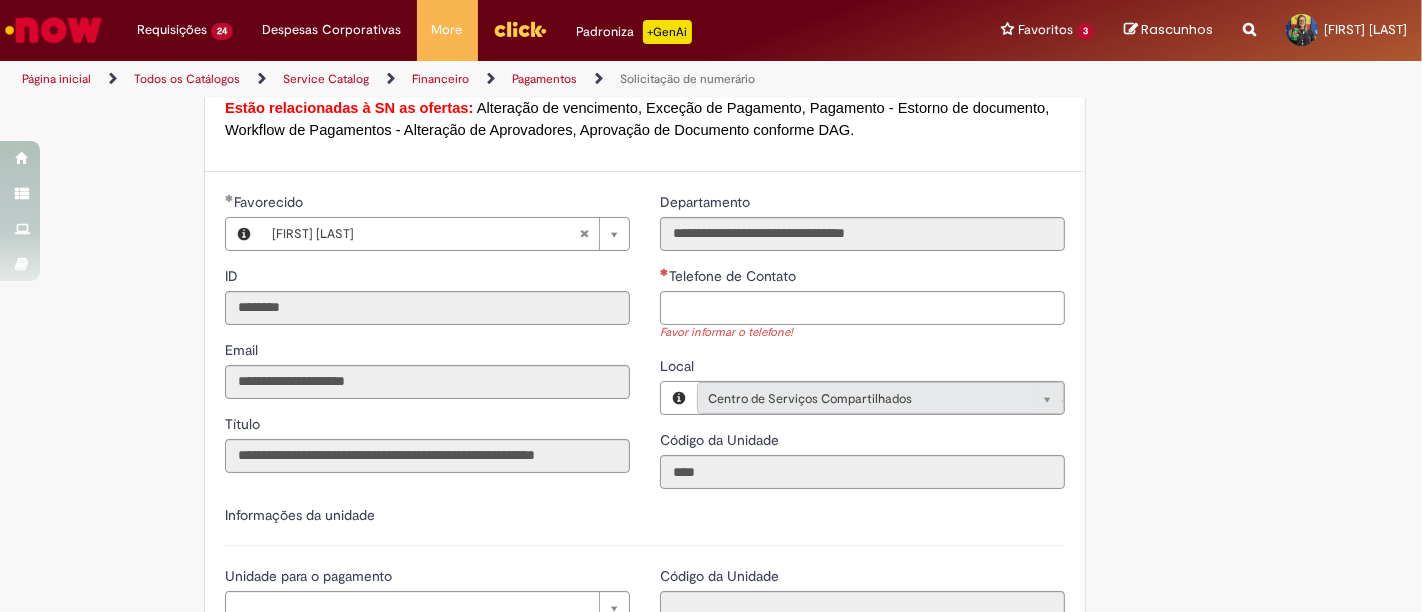 scroll, scrollTop: 1666, scrollLeft: 0, axis: vertical 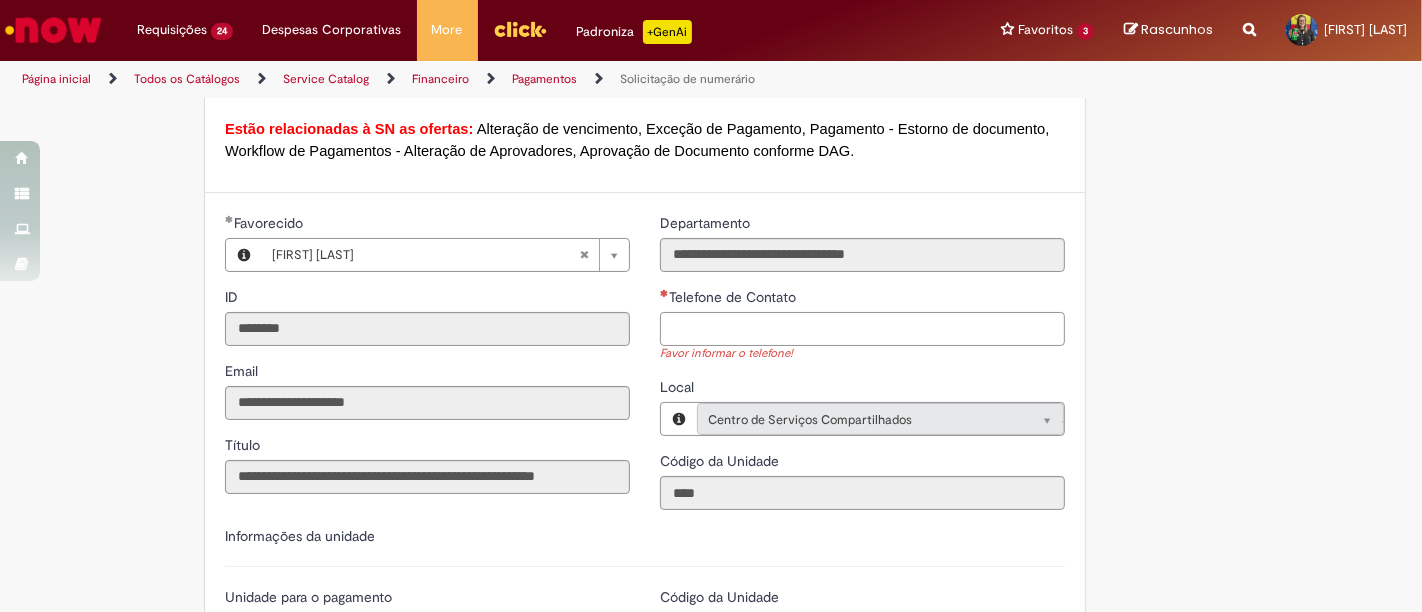 click on "Telefone de Contato" at bounding box center (862, 329) 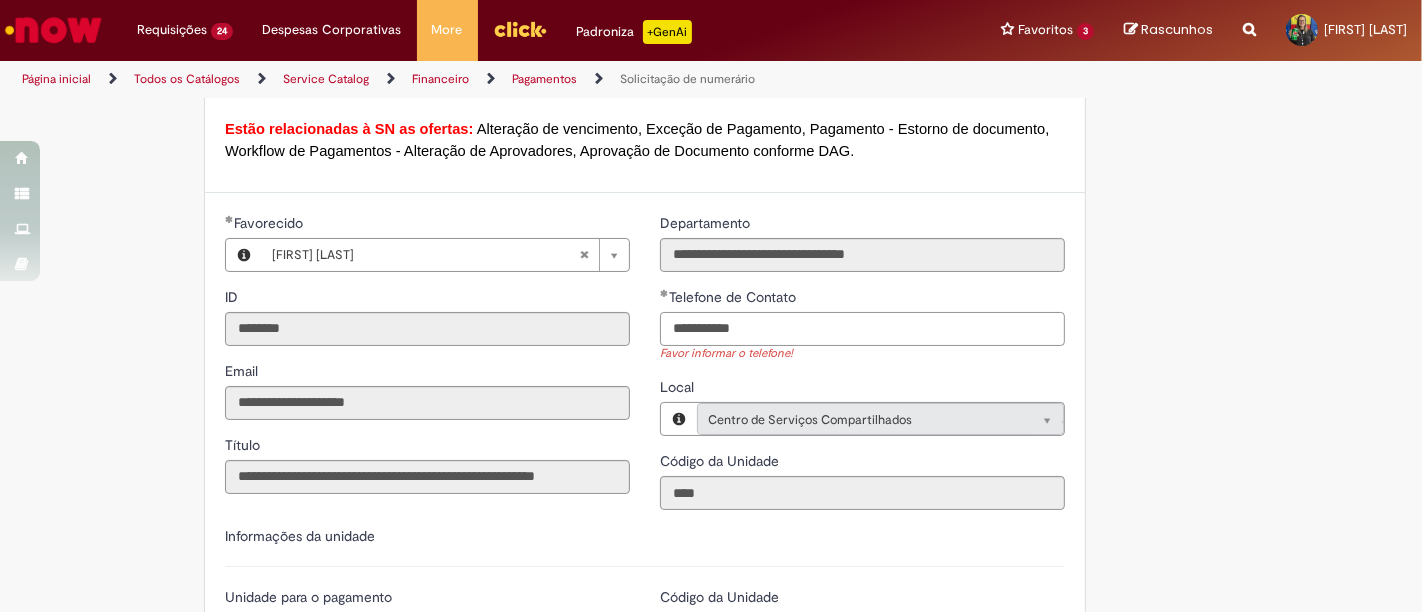 type on "**********" 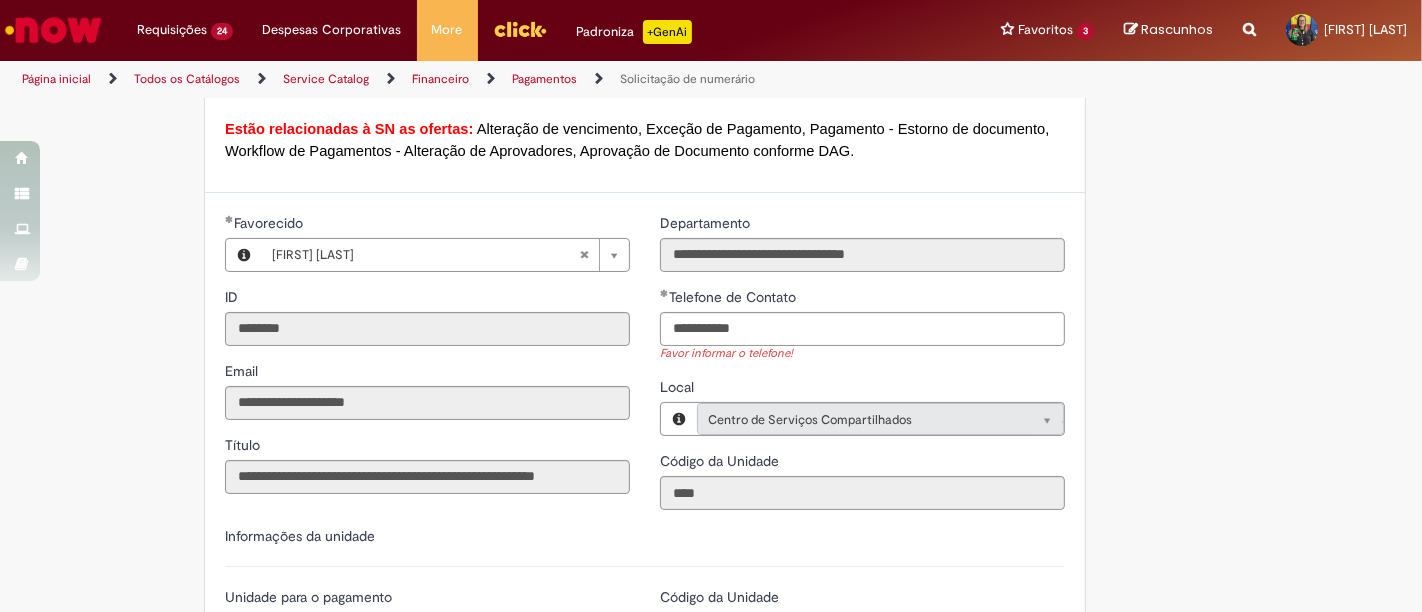 type 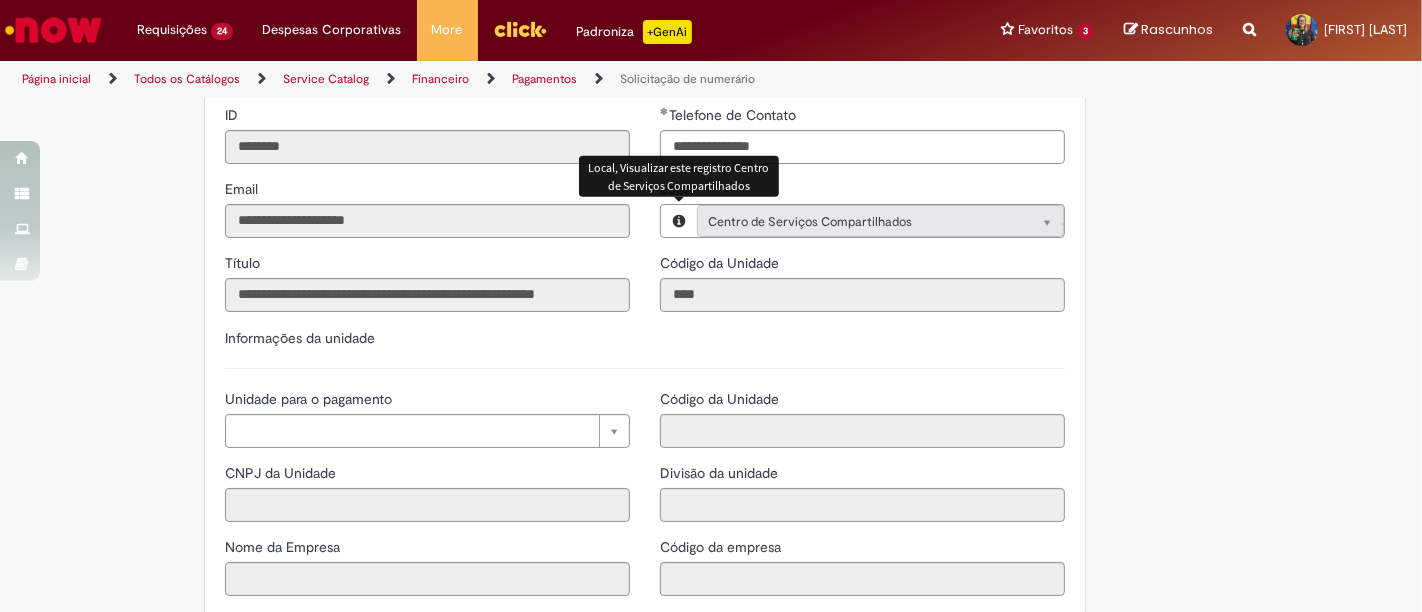 scroll, scrollTop: 2000, scrollLeft: 0, axis: vertical 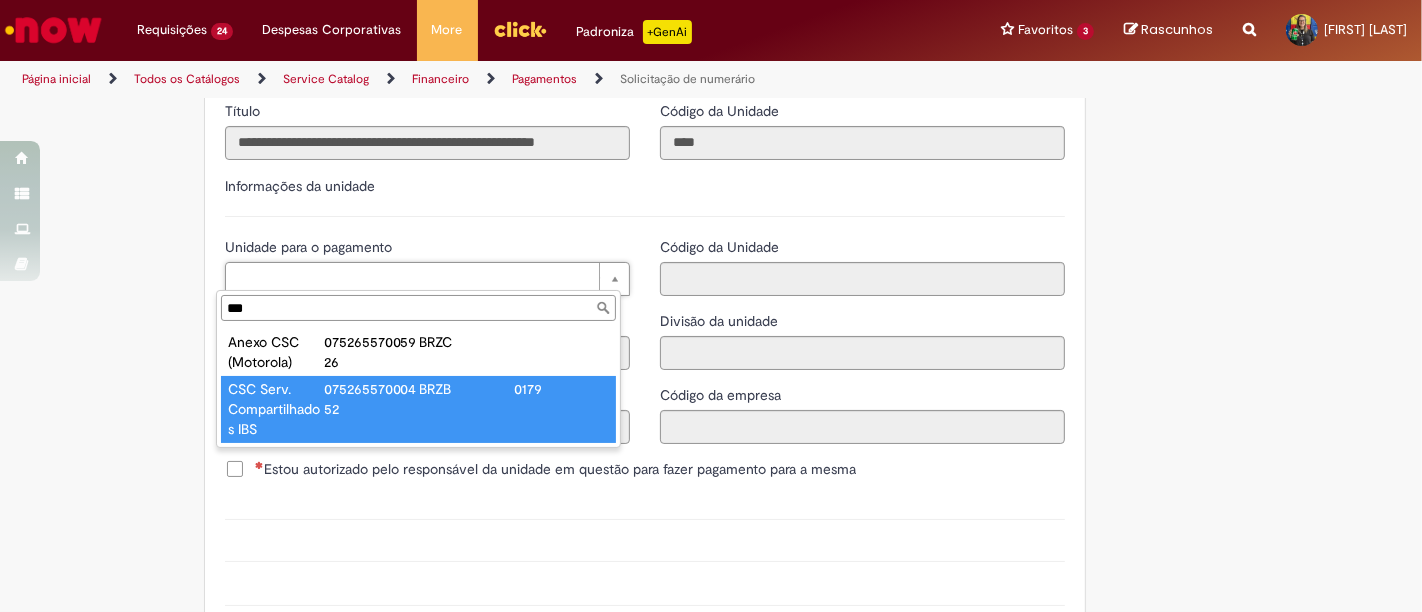 type on "***" 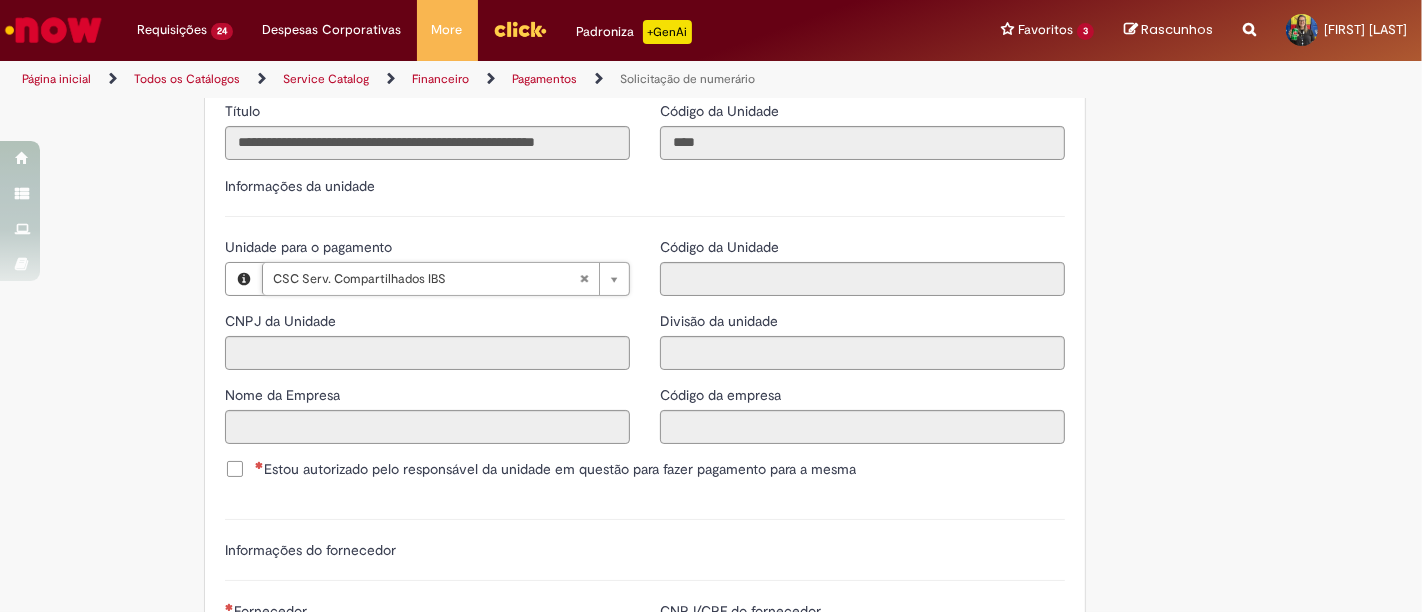 type on "**********" 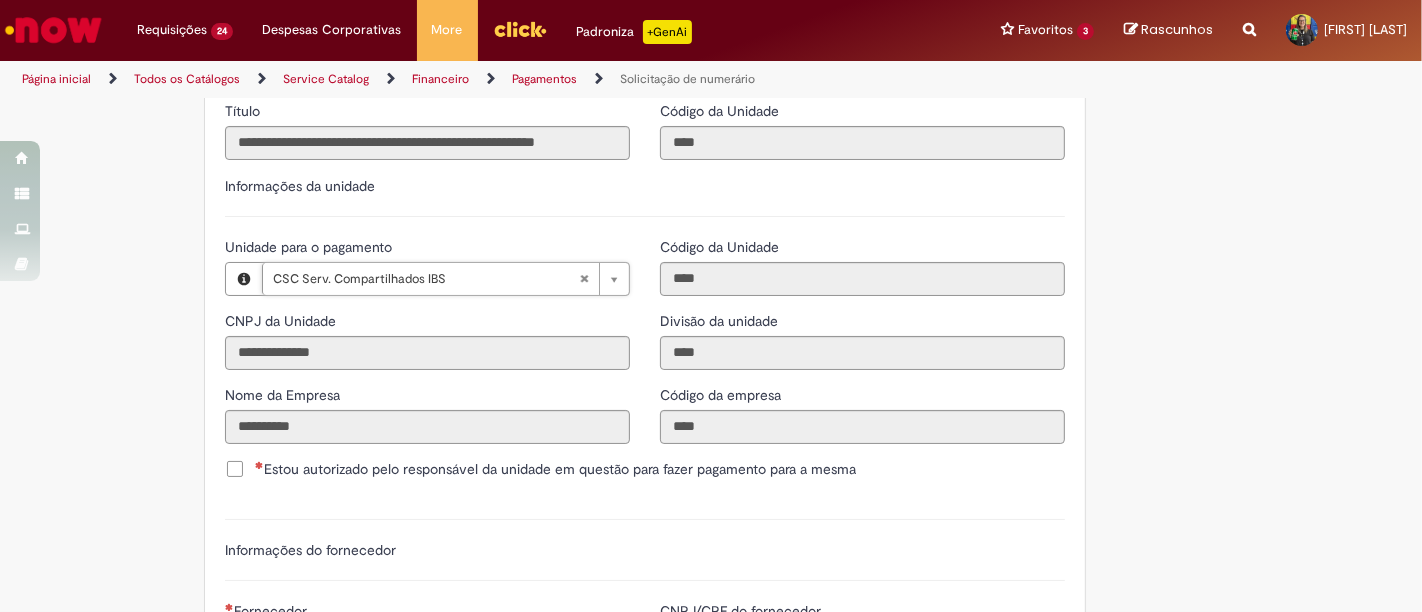 click on "Estou autorizado pelo responsável da unidade em questão para fazer pagamento para a mesma" at bounding box center [555, 469] 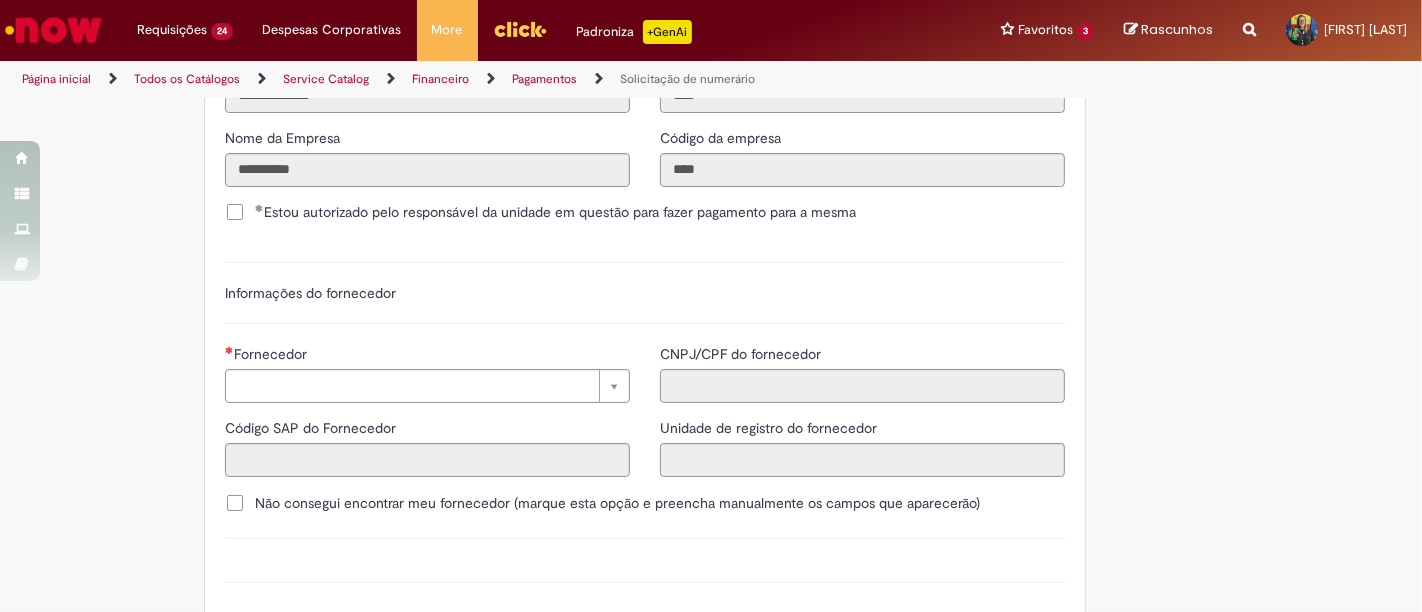 scroll, scrollTop: 2333, scrollLeft: 0, axis: vertical 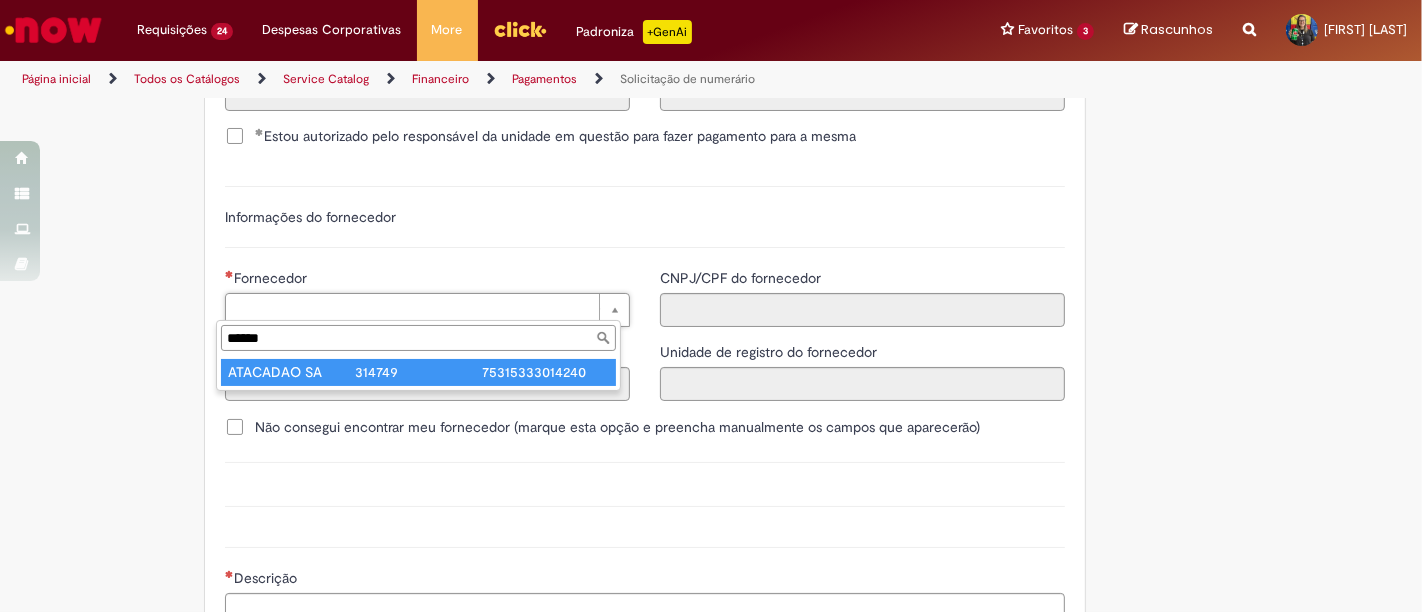 type on "******" 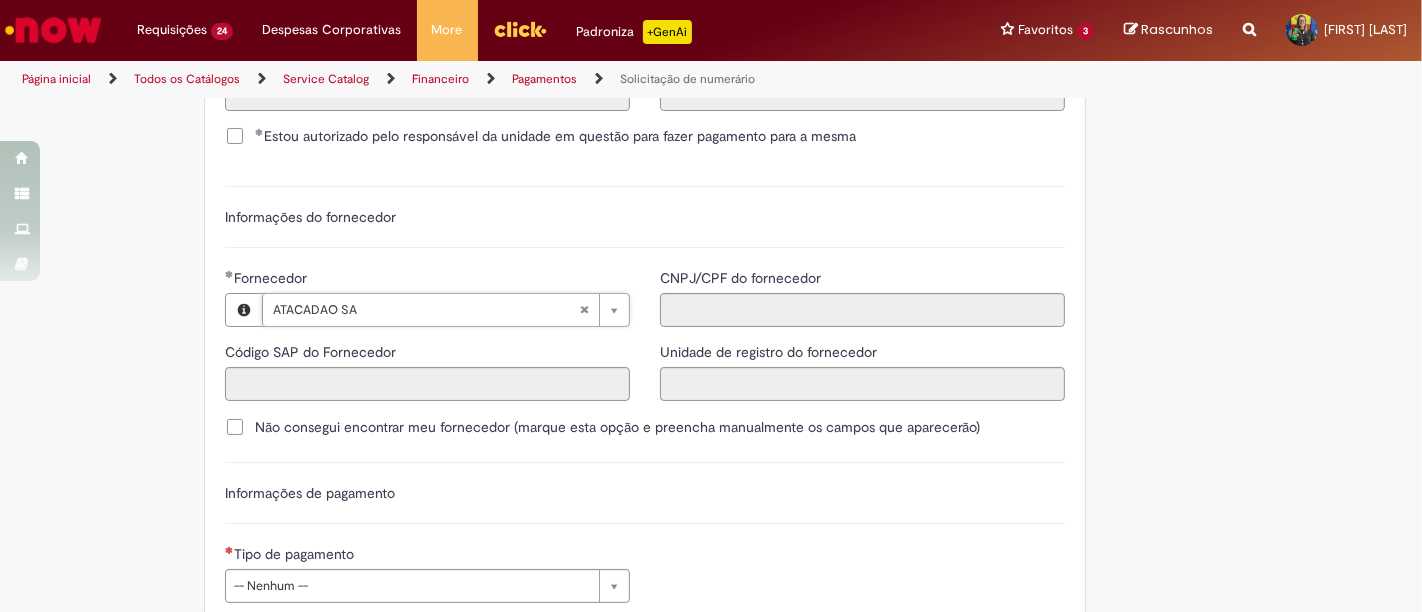 type on "******" 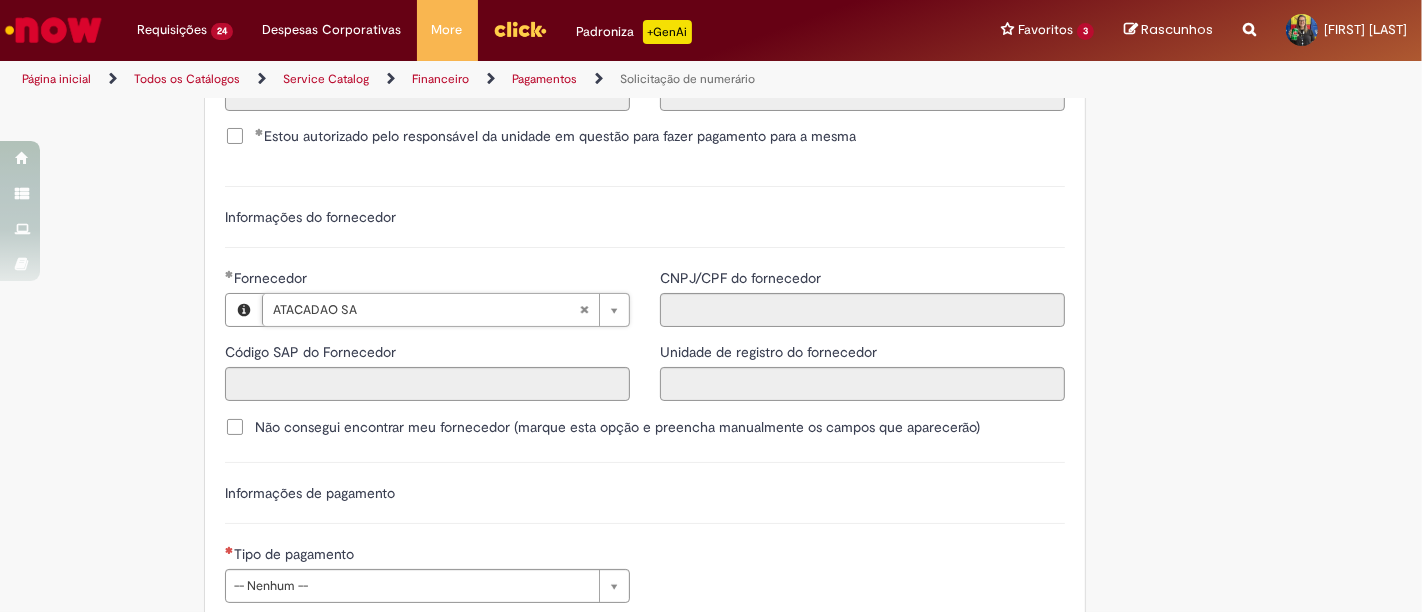 type on "**********" 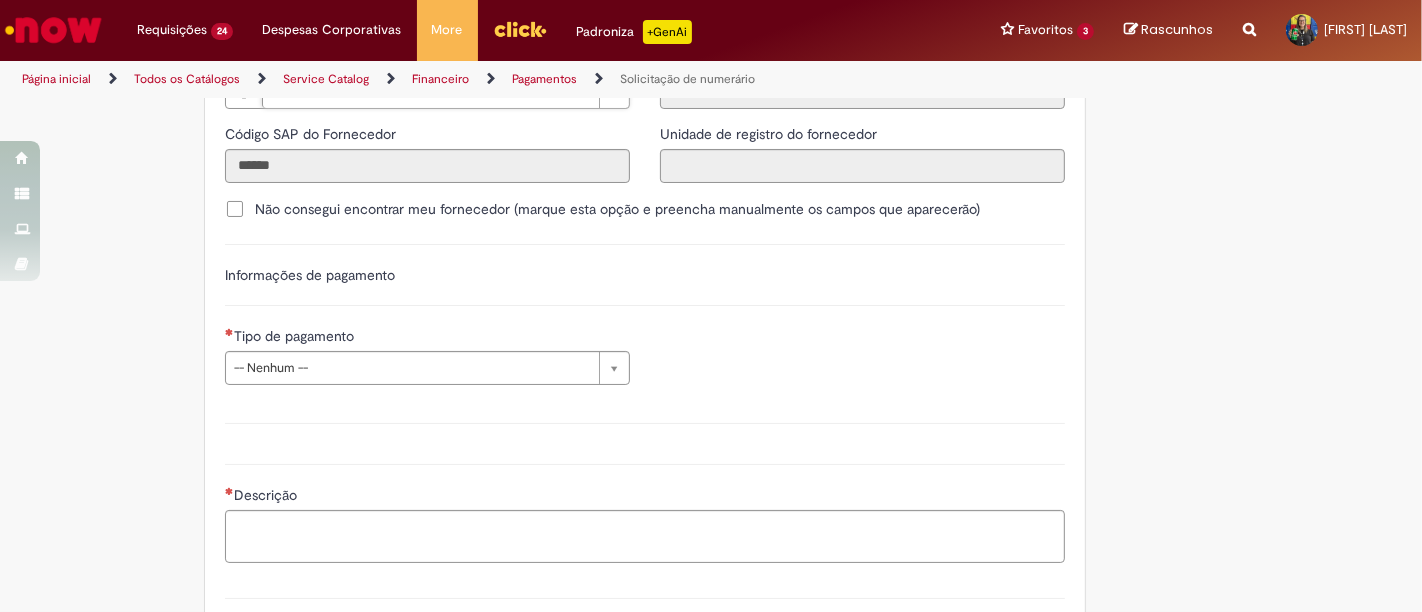 scroll, scrollTop: 2555, scrollLeft: 0, axis: vertical 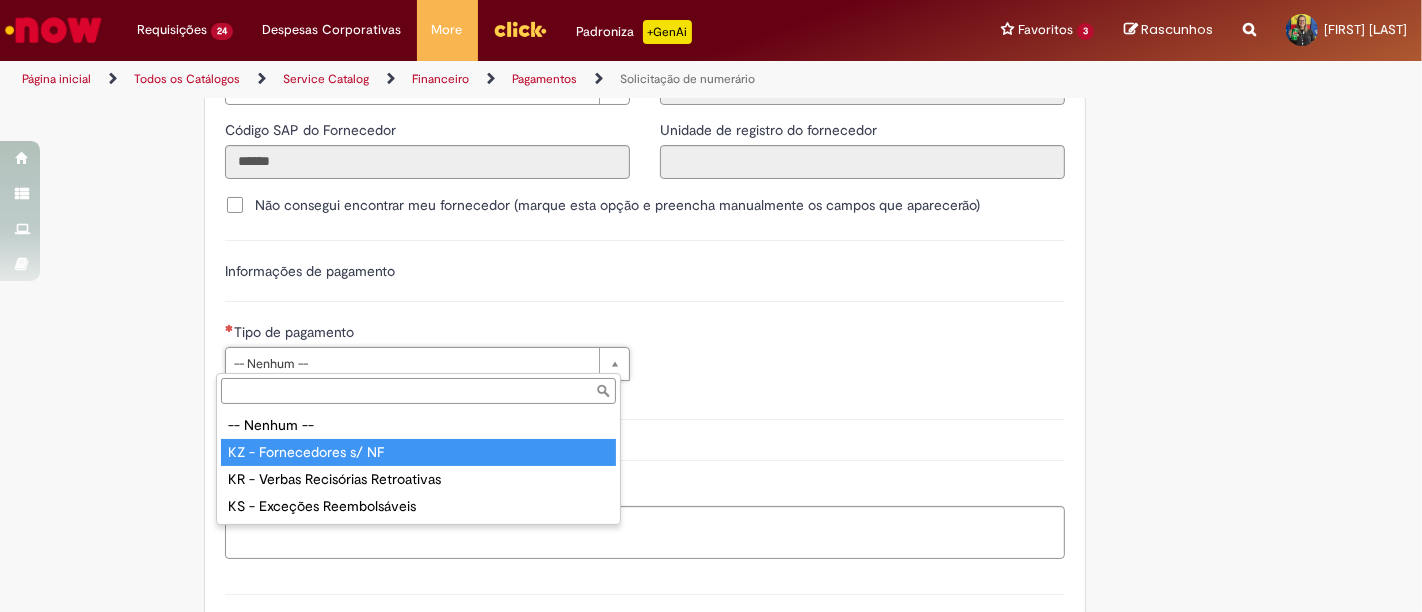 type on "**********" 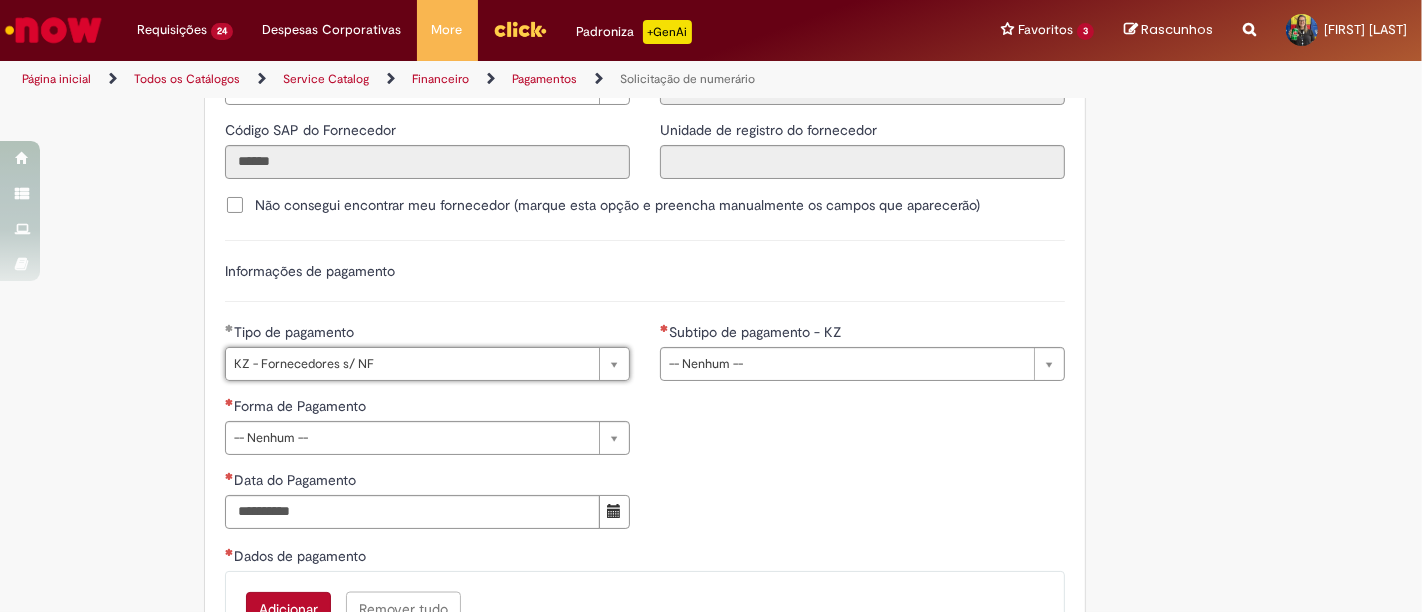 scroll, scrollTop: 2666, scrollLeft: 0, axis: vertical 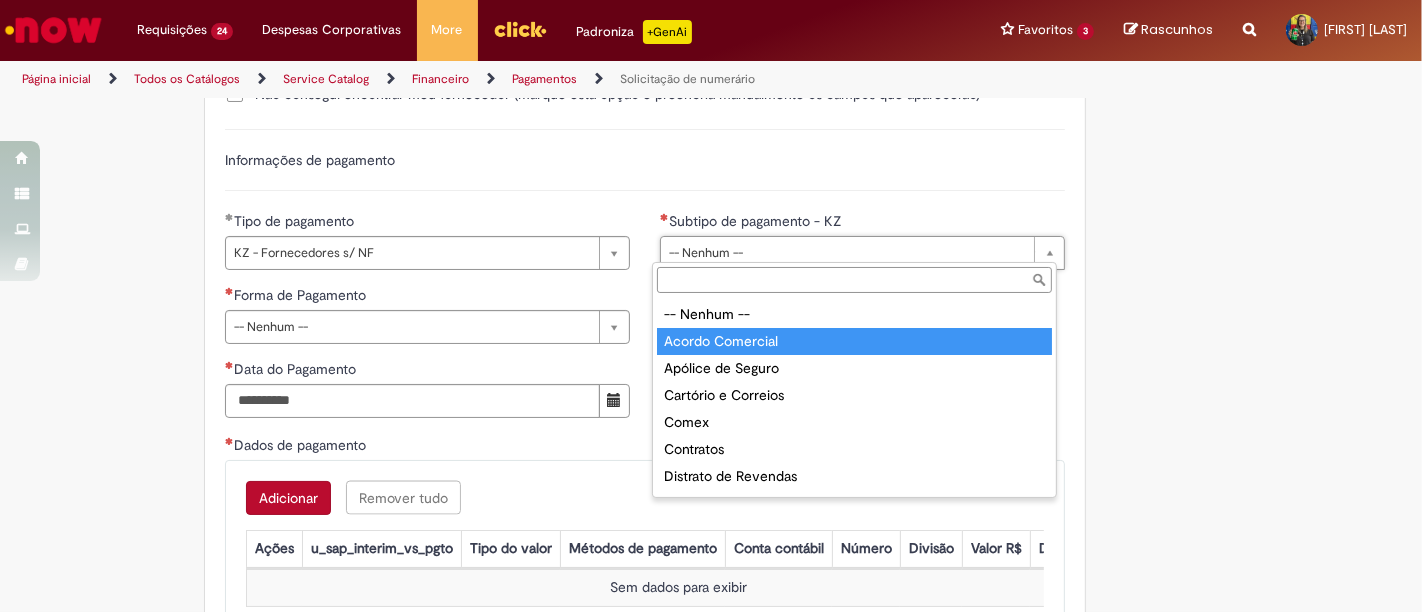 type on "**********" 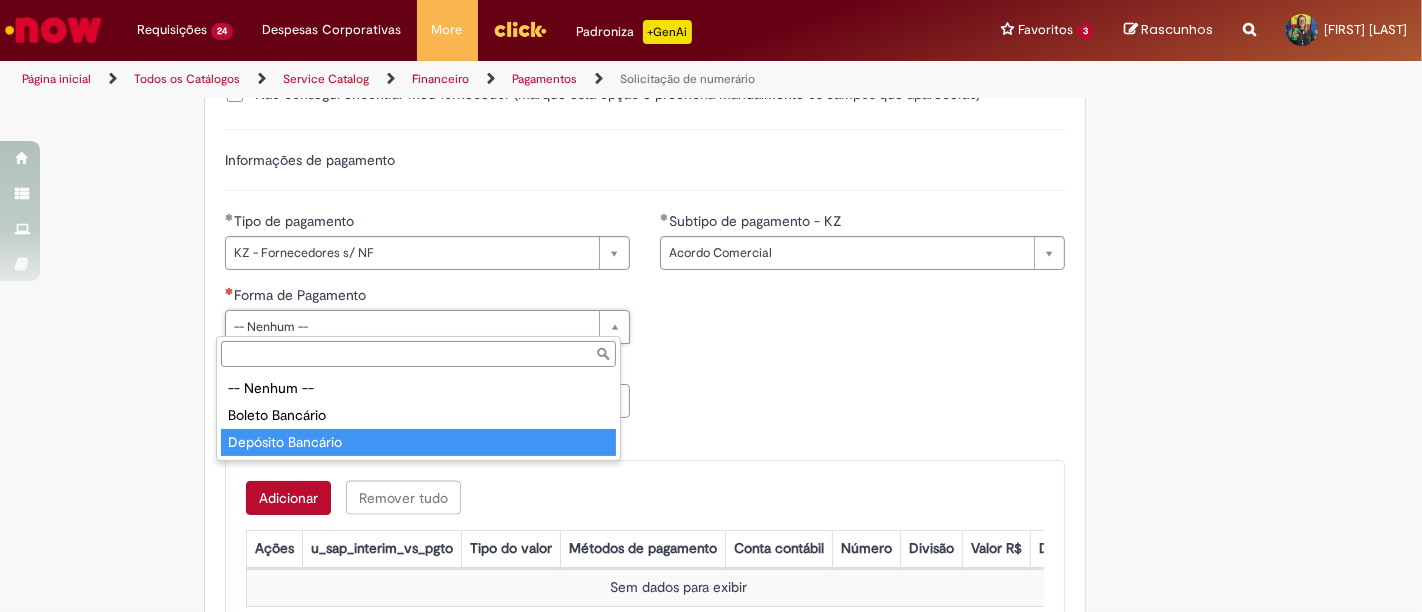 type on "**********" 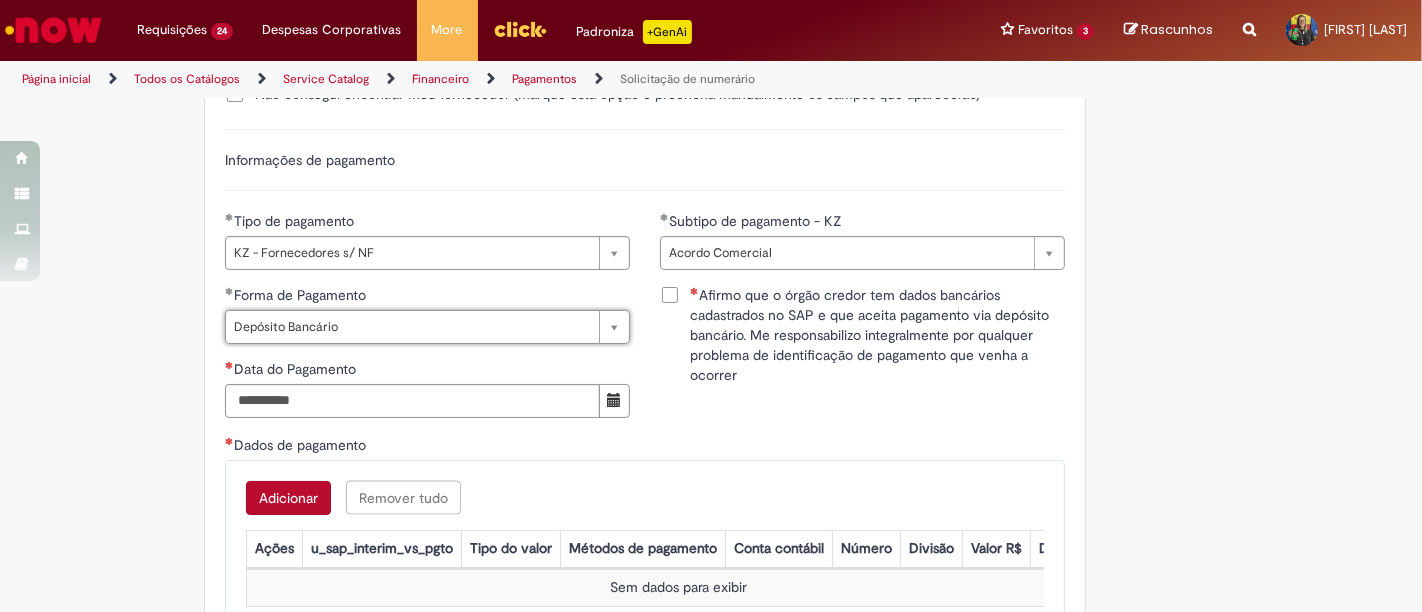 click on "Afirmo que o órgão credor tem dados bancários cadastrados no SAP e que aceita pagamento via depósito bancário. Me responsabilizo integralmente por qualquer problema de identificação de pagamento que venha a ocorrer" at bounding box center [877, 335] 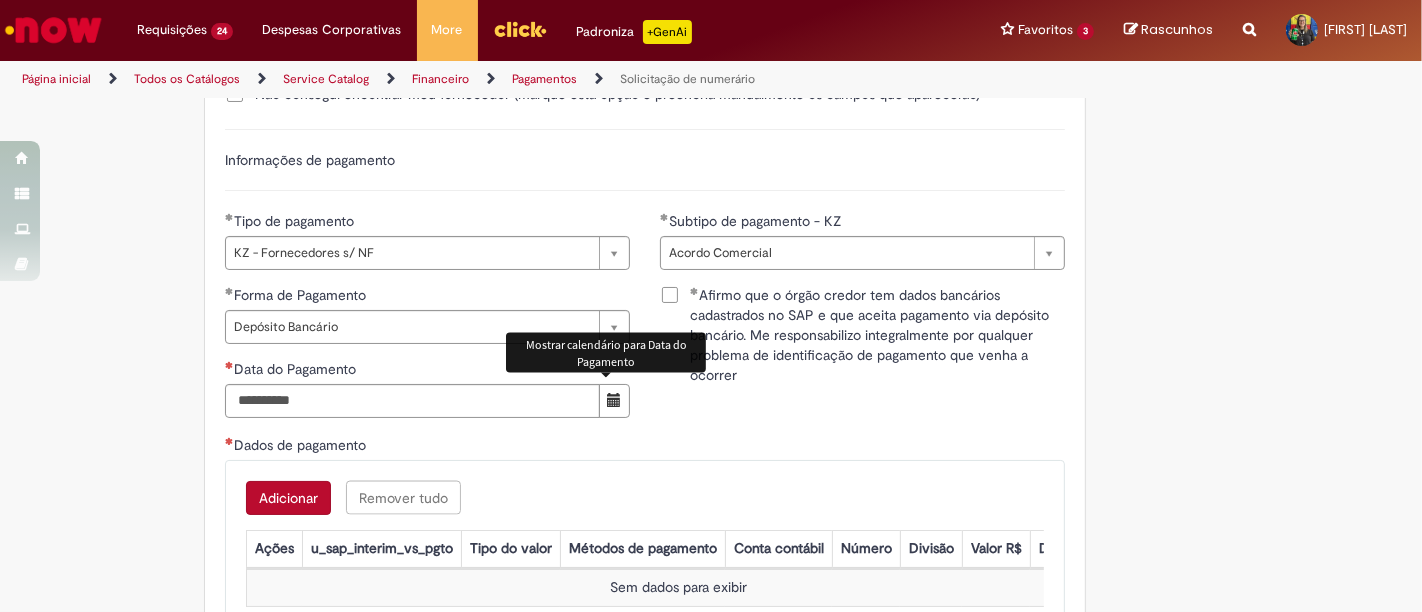 click at bounding box center [614, 400] 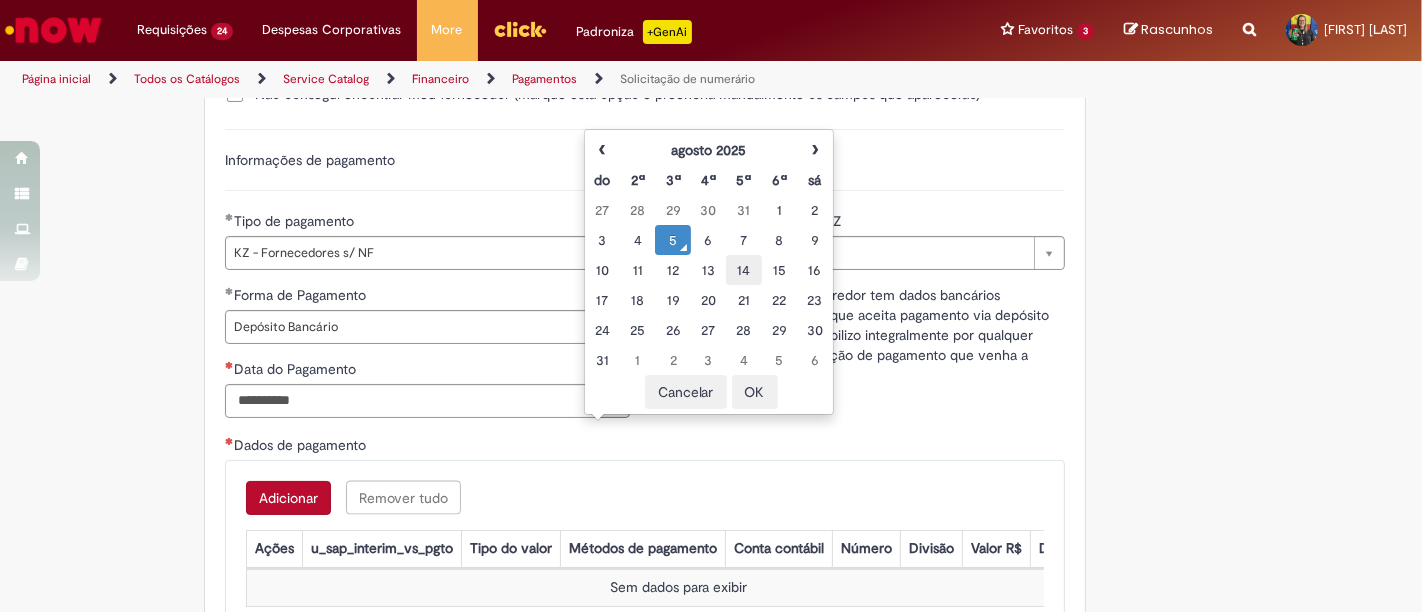 click on "14" at bounding box center (743, 270) 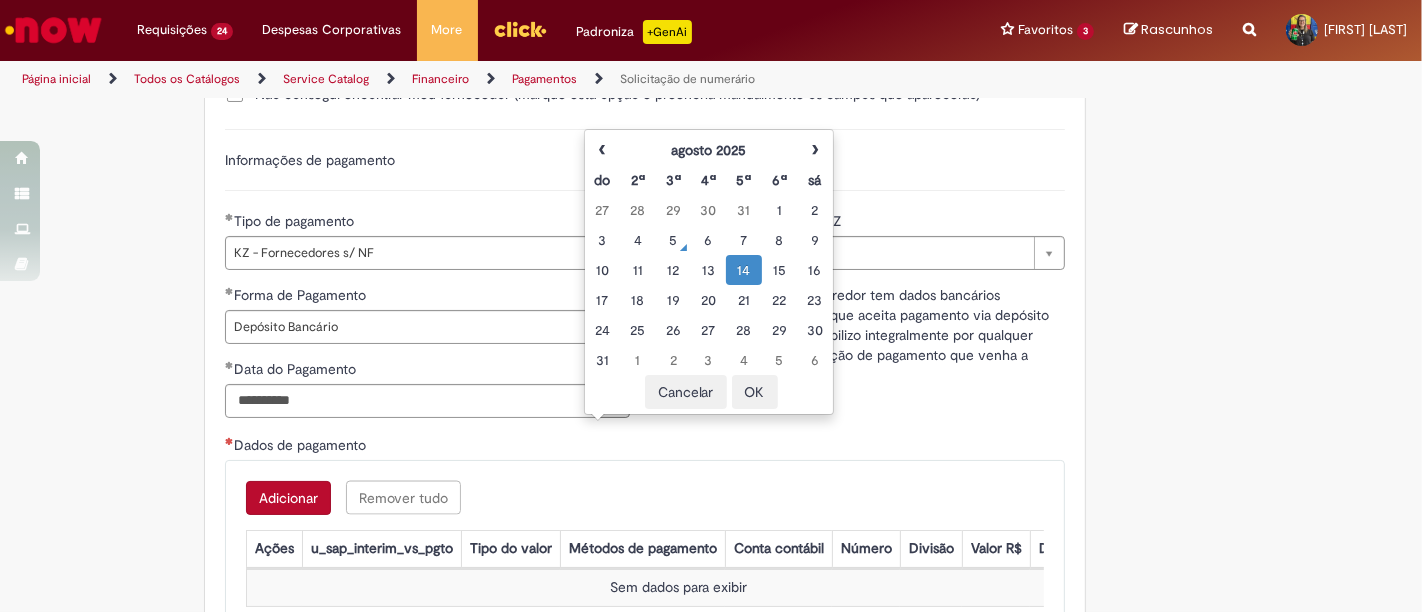 click on "OK" at bounding box center (755, 392) 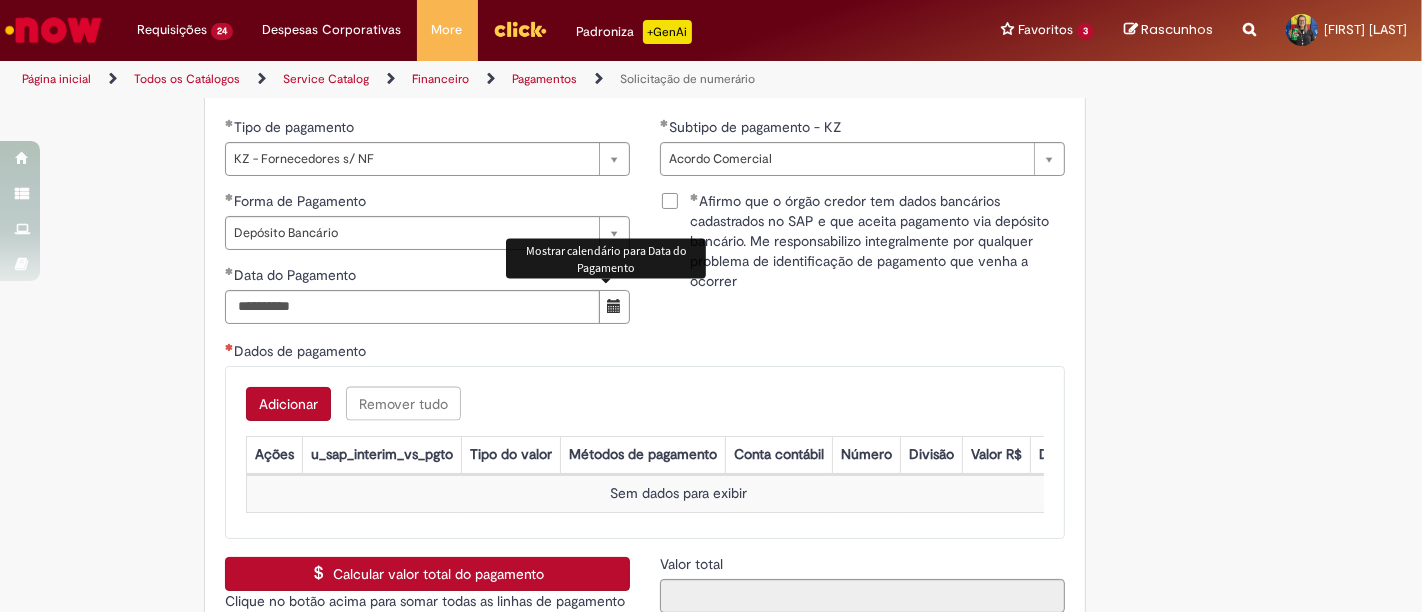 scroll, scrollTop: 2888, scrollLeft: 0, axis: vertical 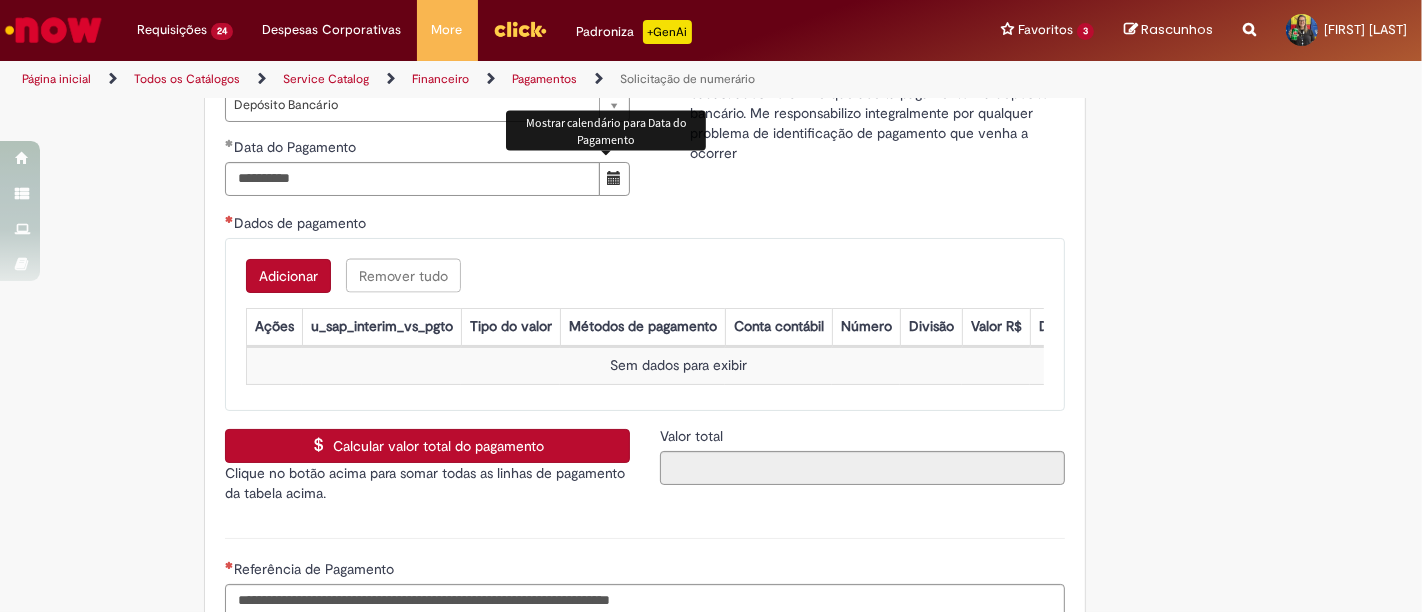 click on "Adicionar" at bounding box center (288, 276) 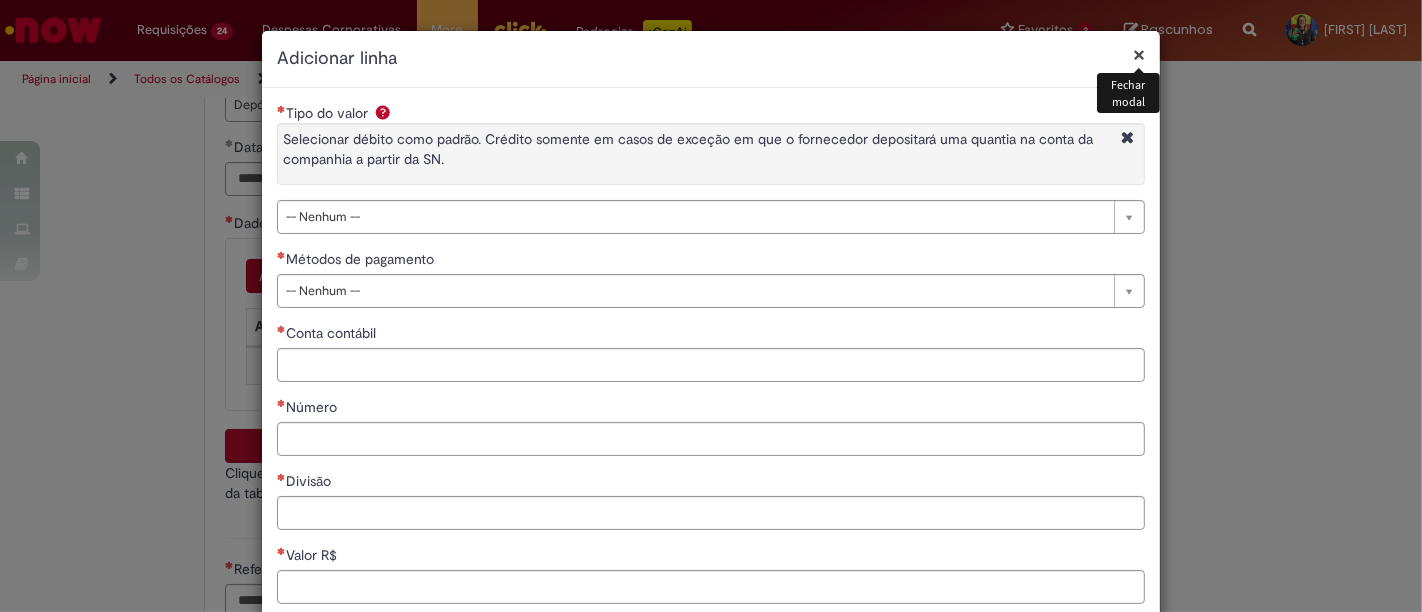 type 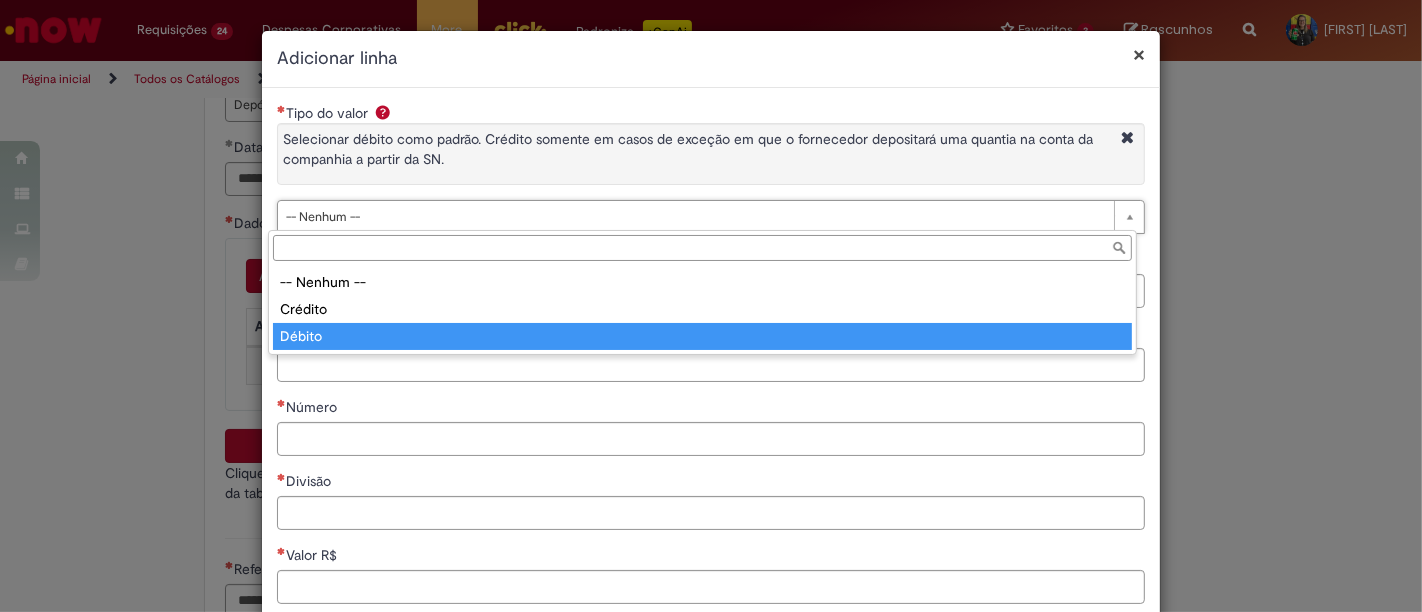 type on "******" 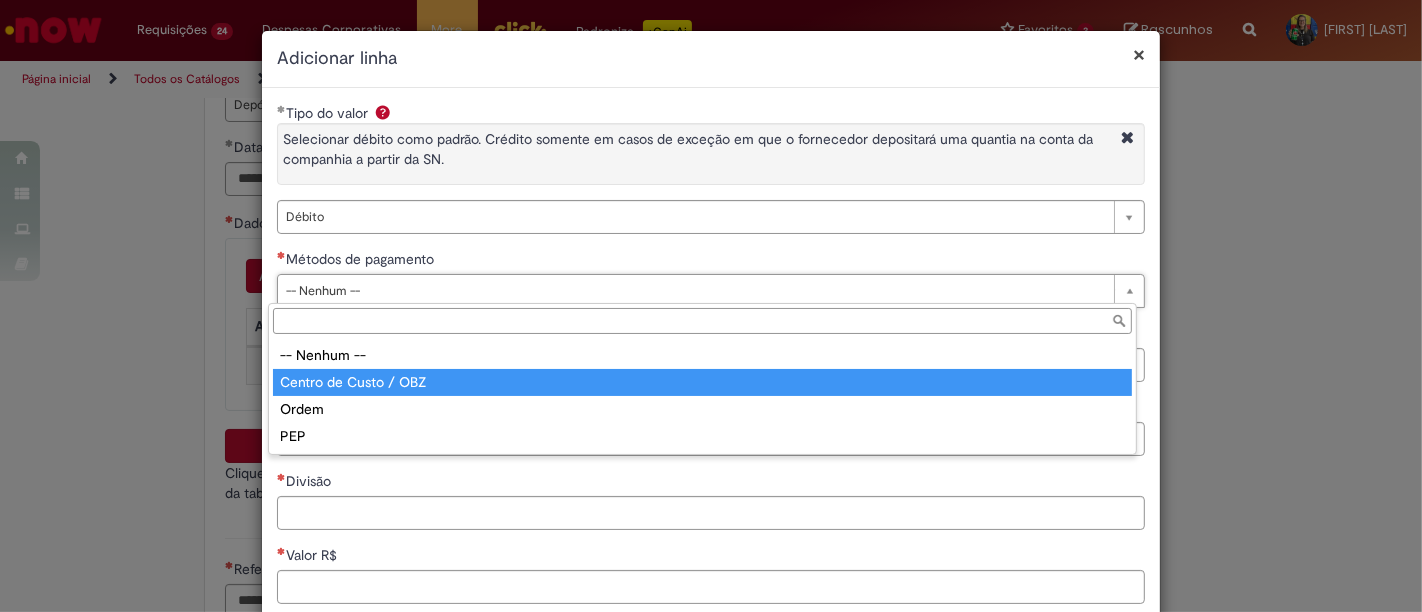 type on "**********" 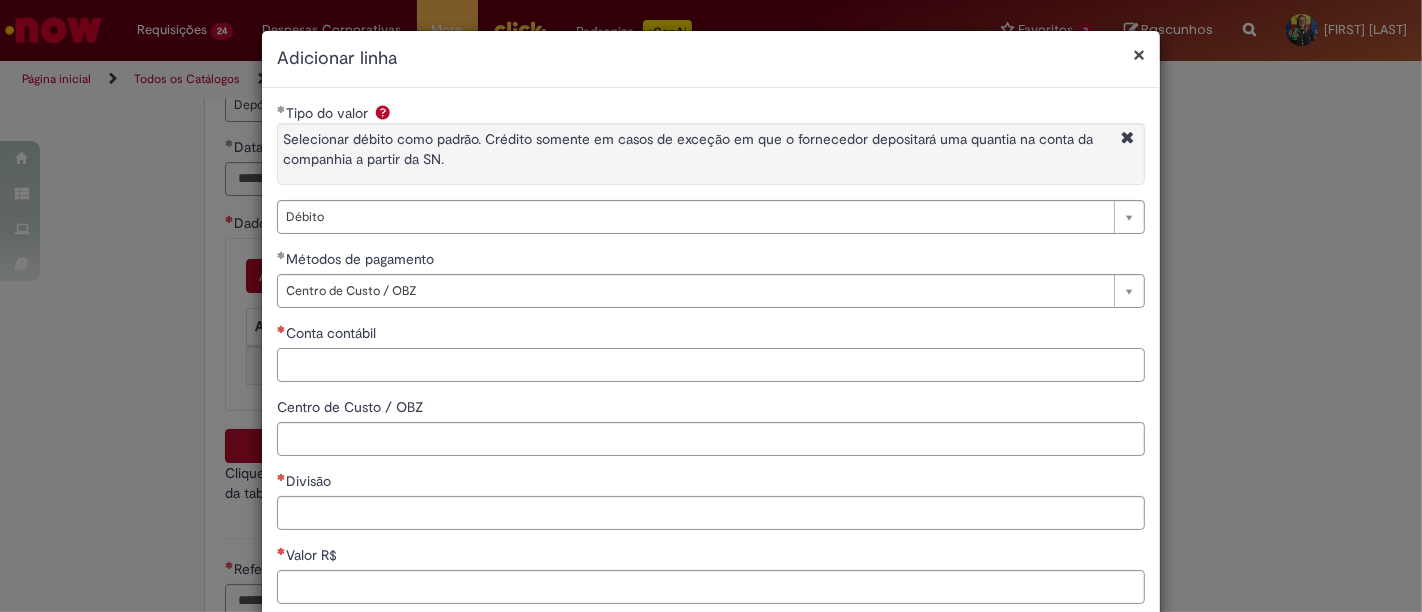 click on "Conta contábil" at bounding box center (711, 365) 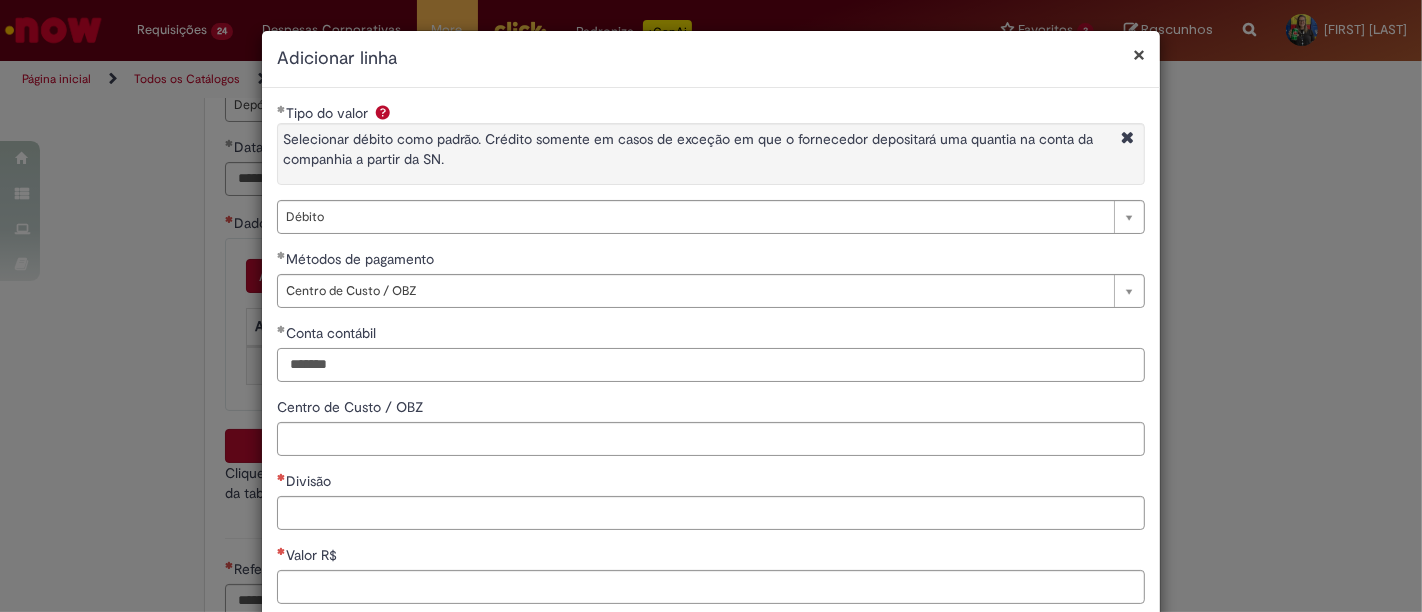 type on "*******" 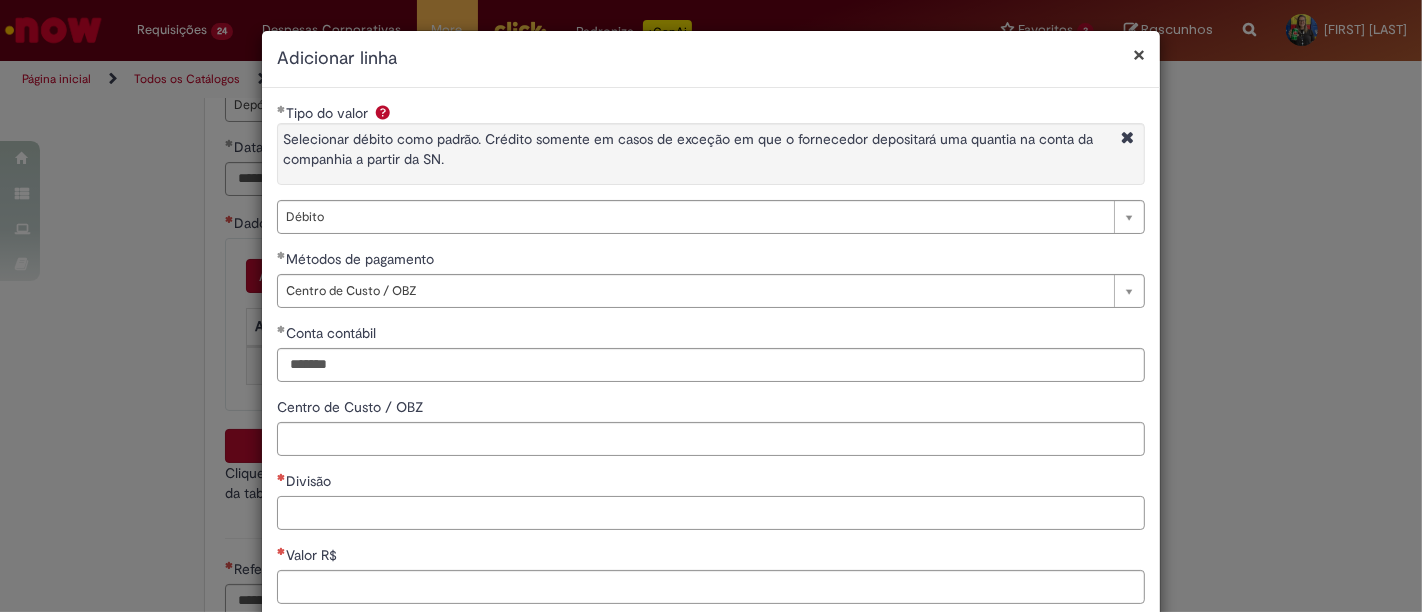 click on "Divisão" at bounding box center (711, 513) 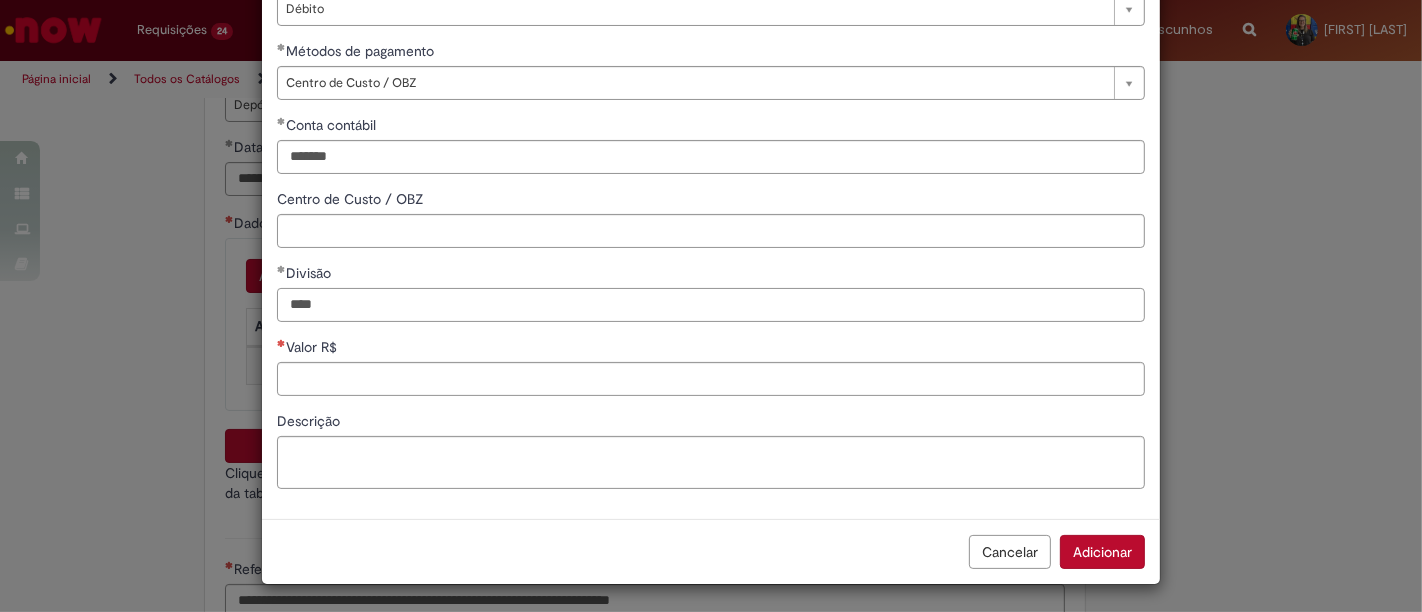 scroll, scrollTop: 208, scrollLeft: 0, axis: vertical 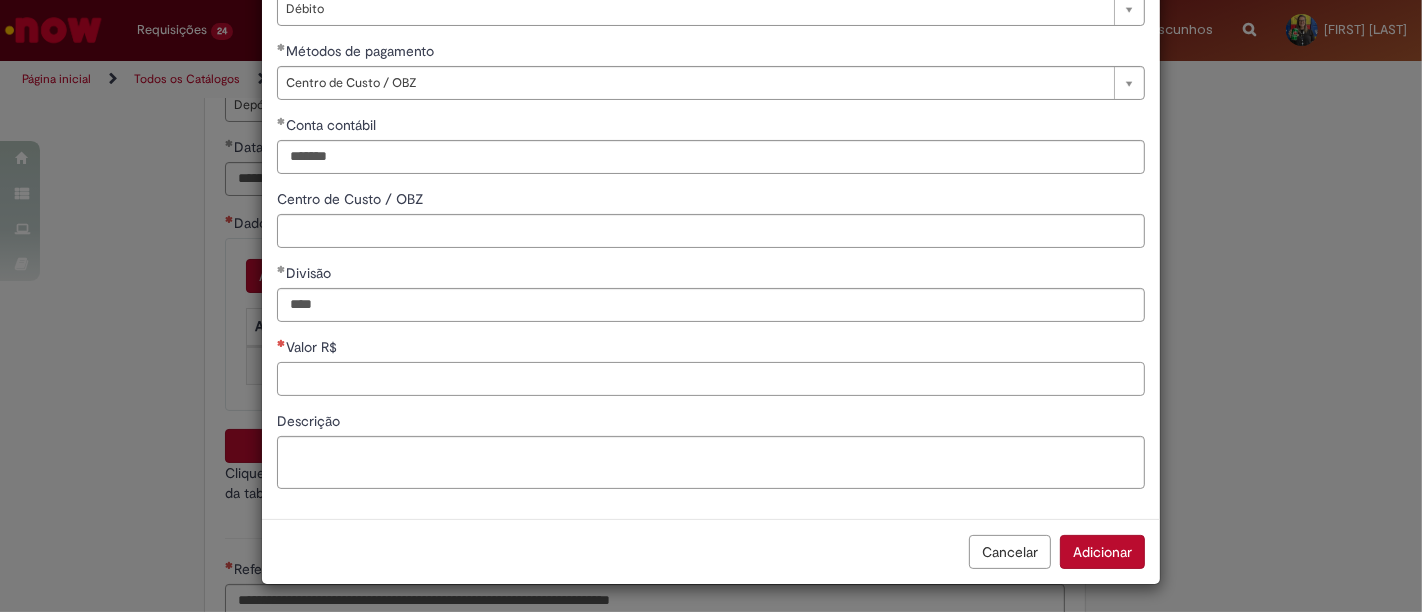 click on "Valor R$" at bounding box center (711, 379) 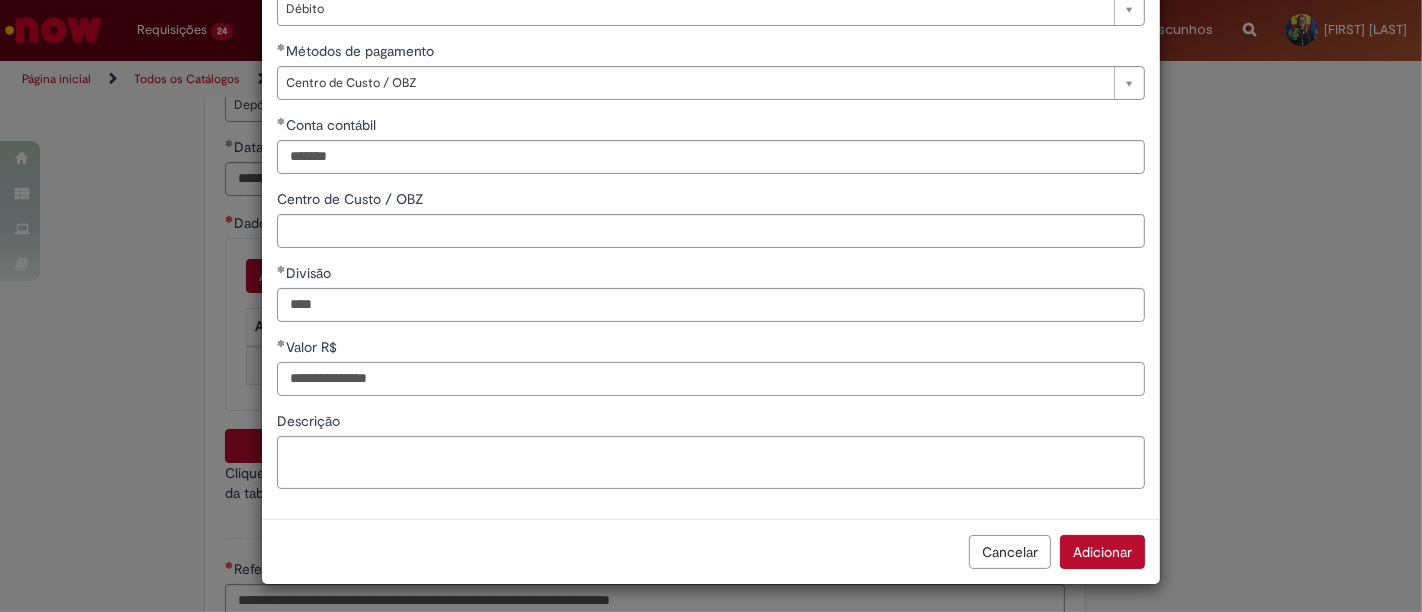 type on "**********" 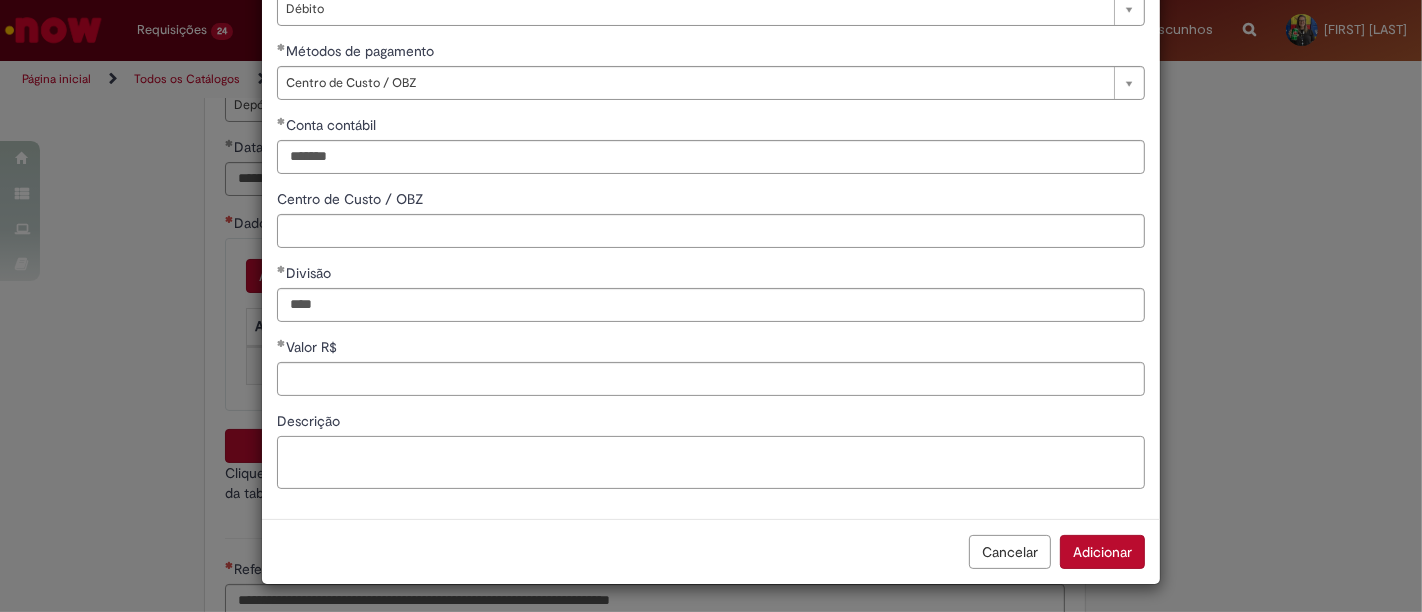 click on "Descrição" at bounding box center [711, 450] 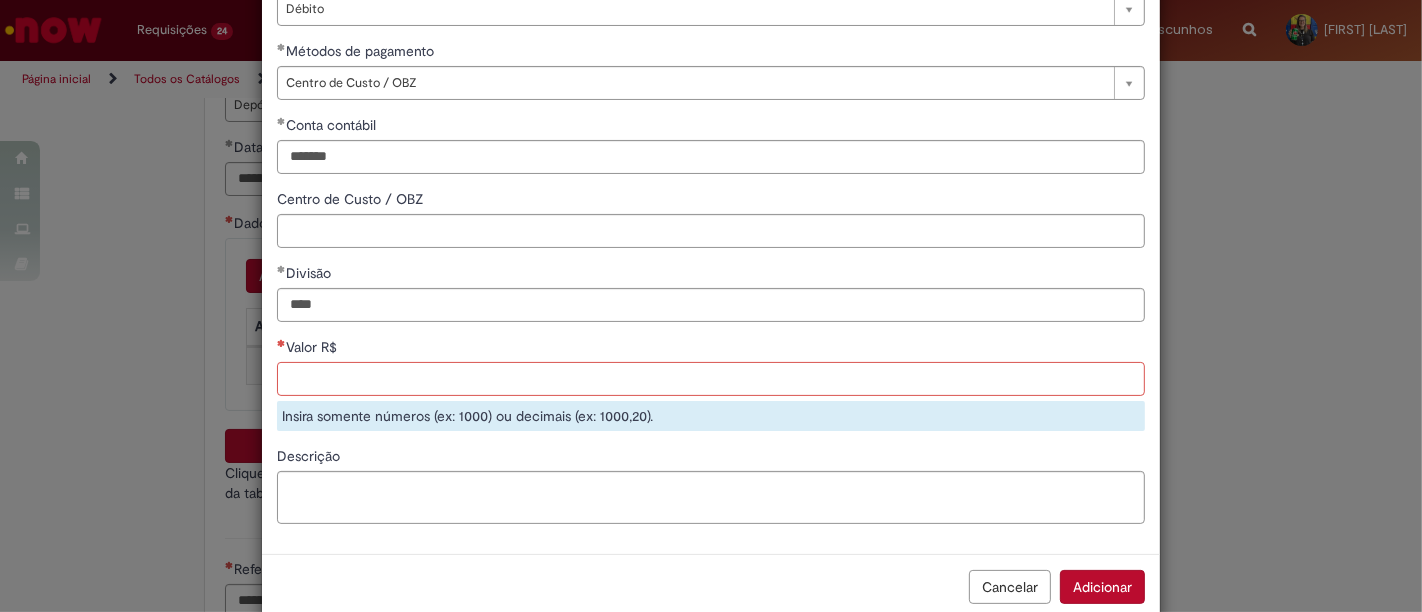 click on "Valor R$" at bounding box center [711, 379] 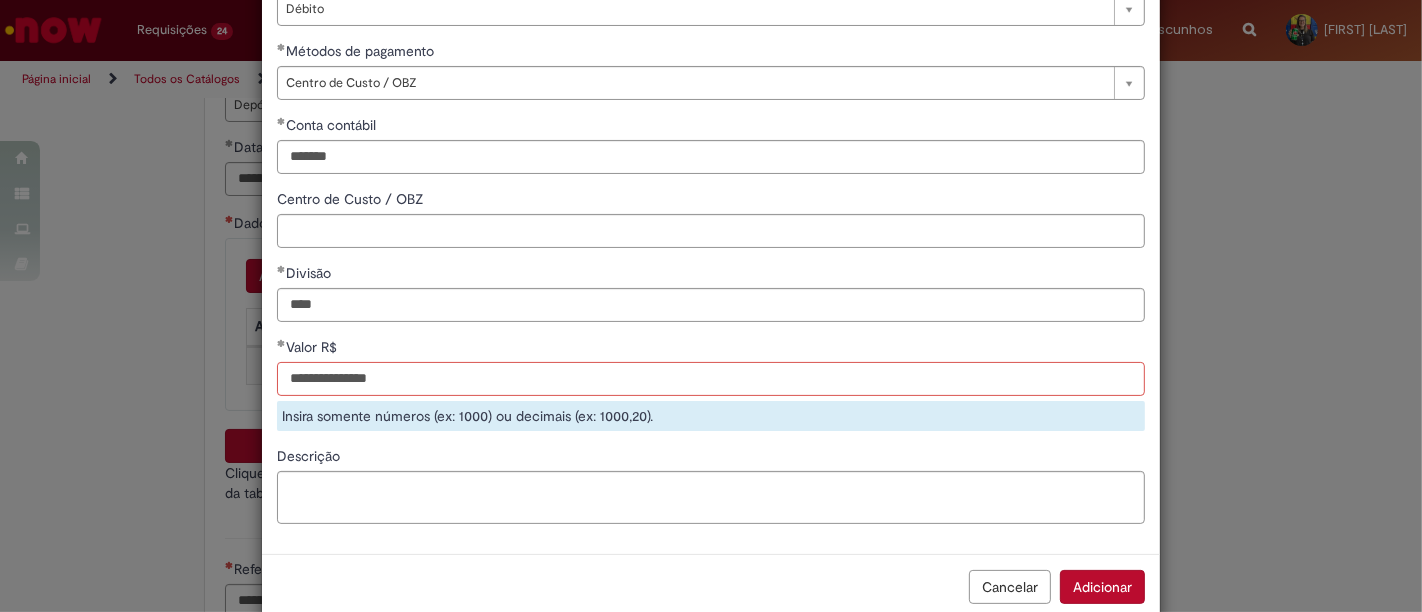 click on "**********" at bounding box center [711, 379] 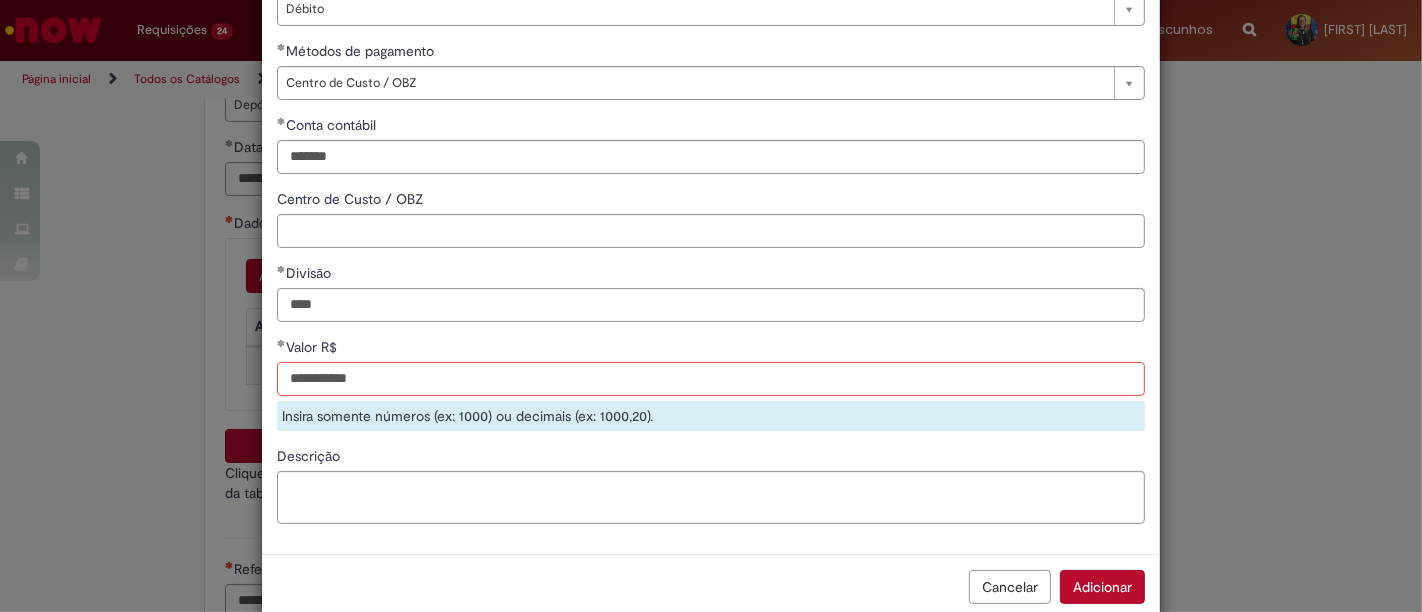type on "**********" 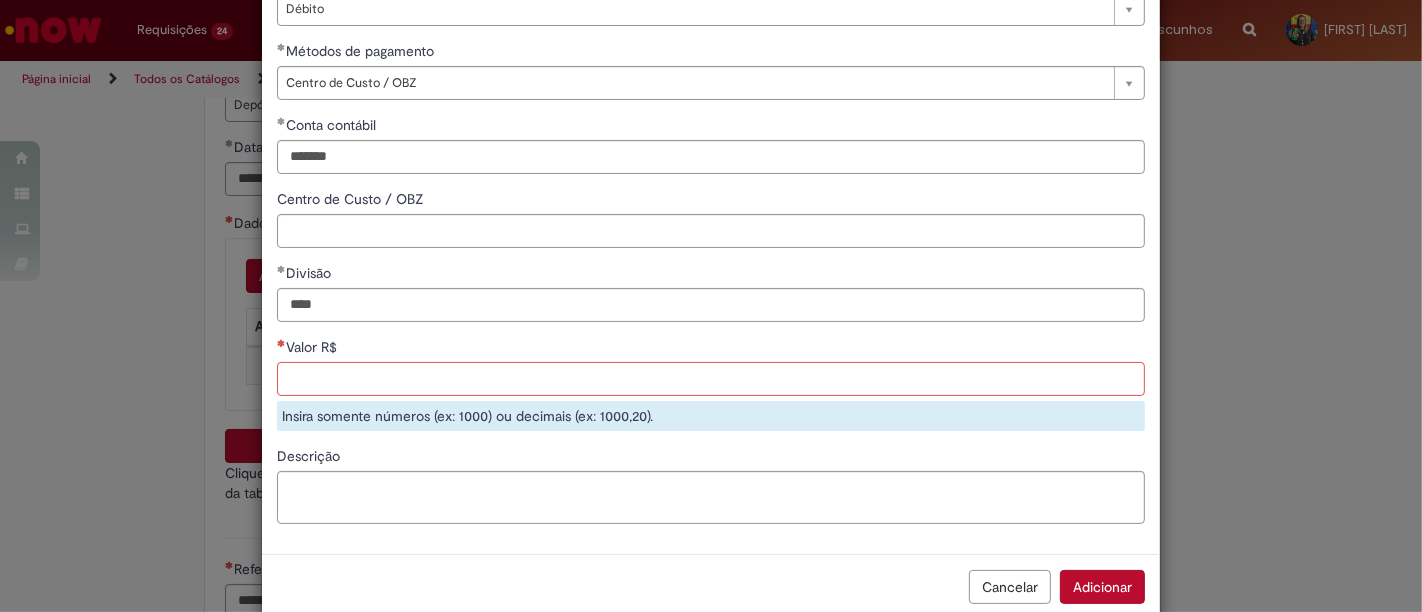 click on "Valor R$" at bounding box center [711, 379] 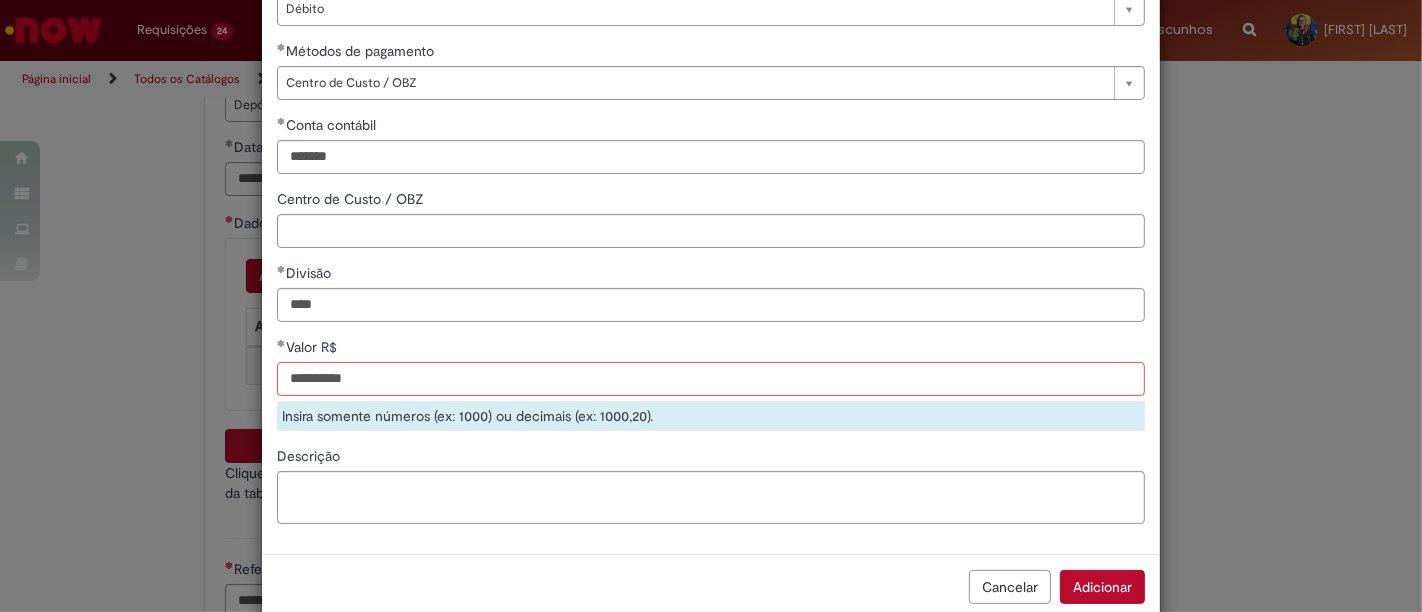 type on "*********" 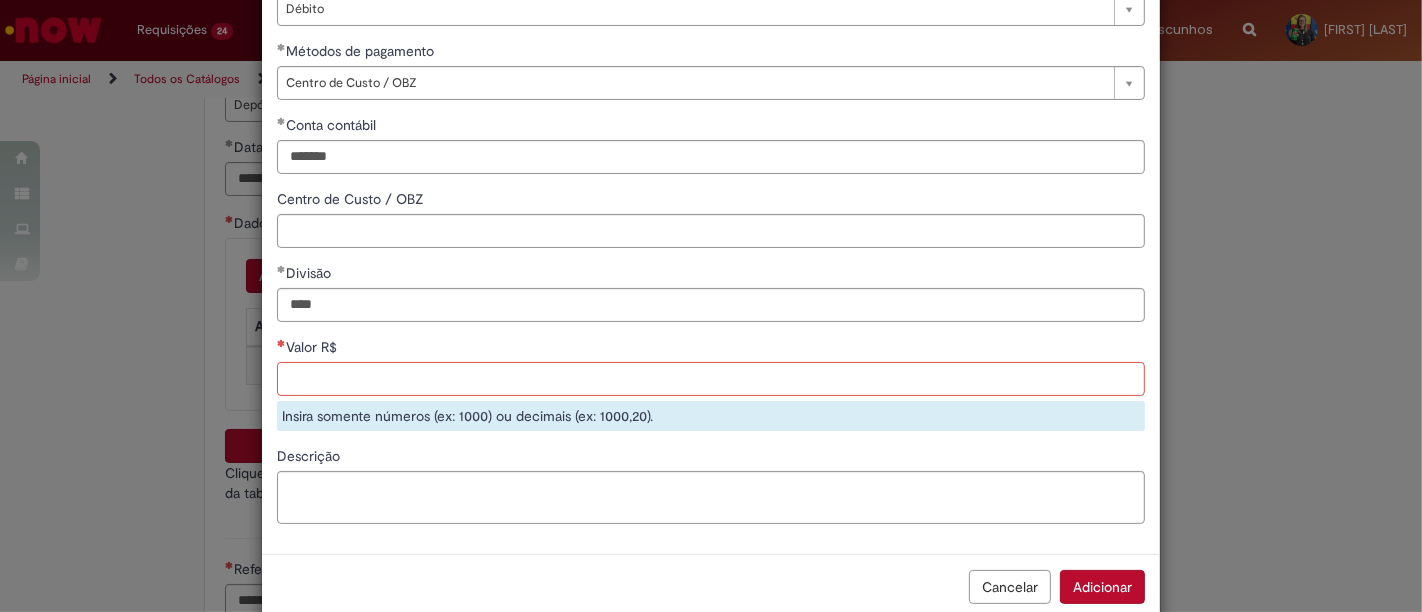 click on "Valor R$" at bounding box center [711, 379] 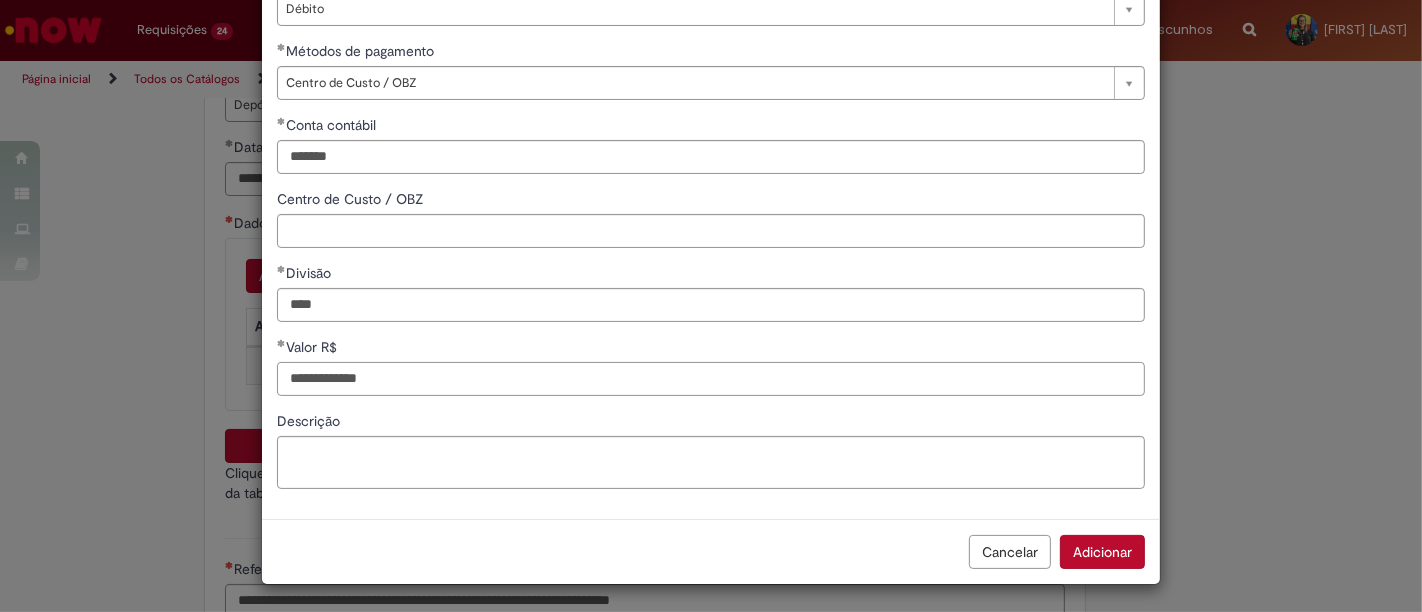 drag, startPoint x: 388, startPoint y: 365, endPoint x: 184, endPoint y: 336, distance: 206.05096 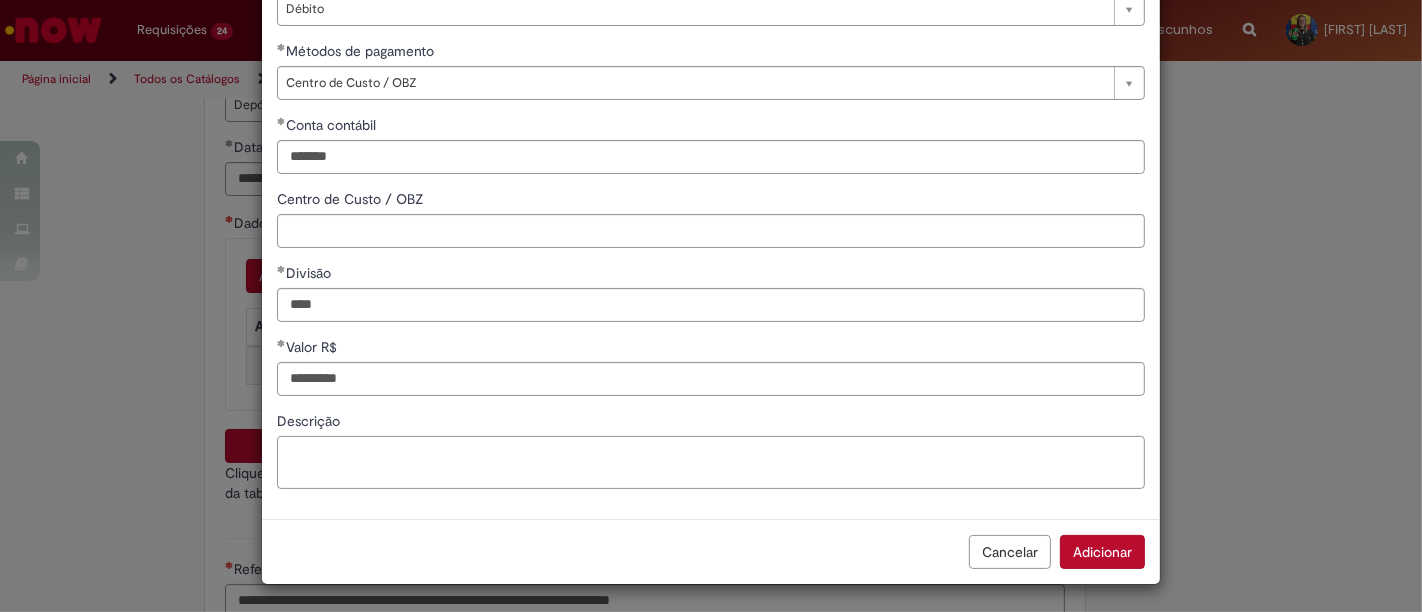 type on "**********" 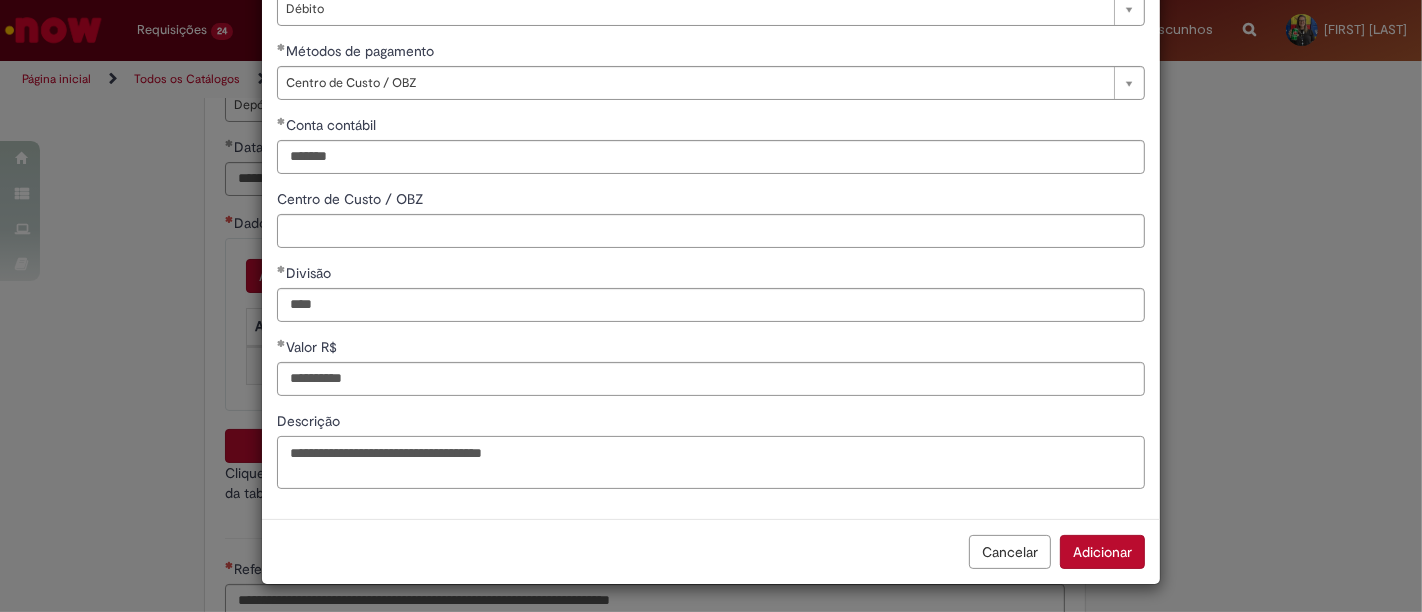 drag, startPoint x: 627, startPoint y: 459, endPoint x: 0, endPoint y: 372, distance: 633.0071 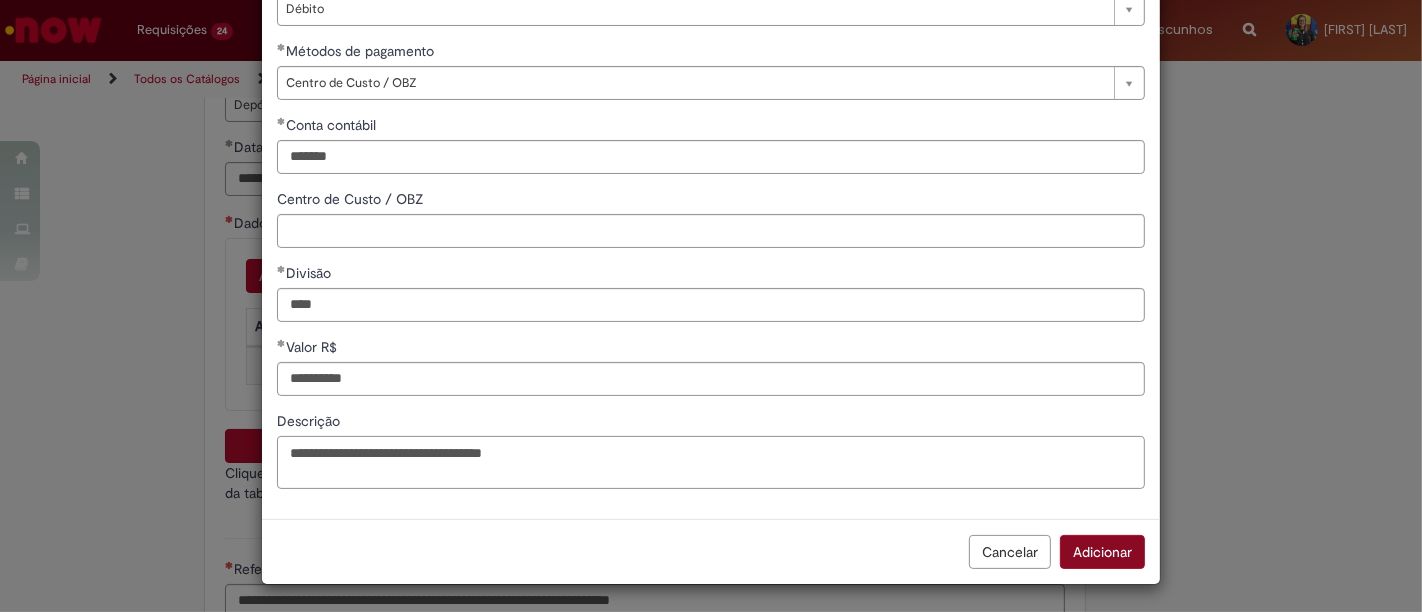 type on "**********" 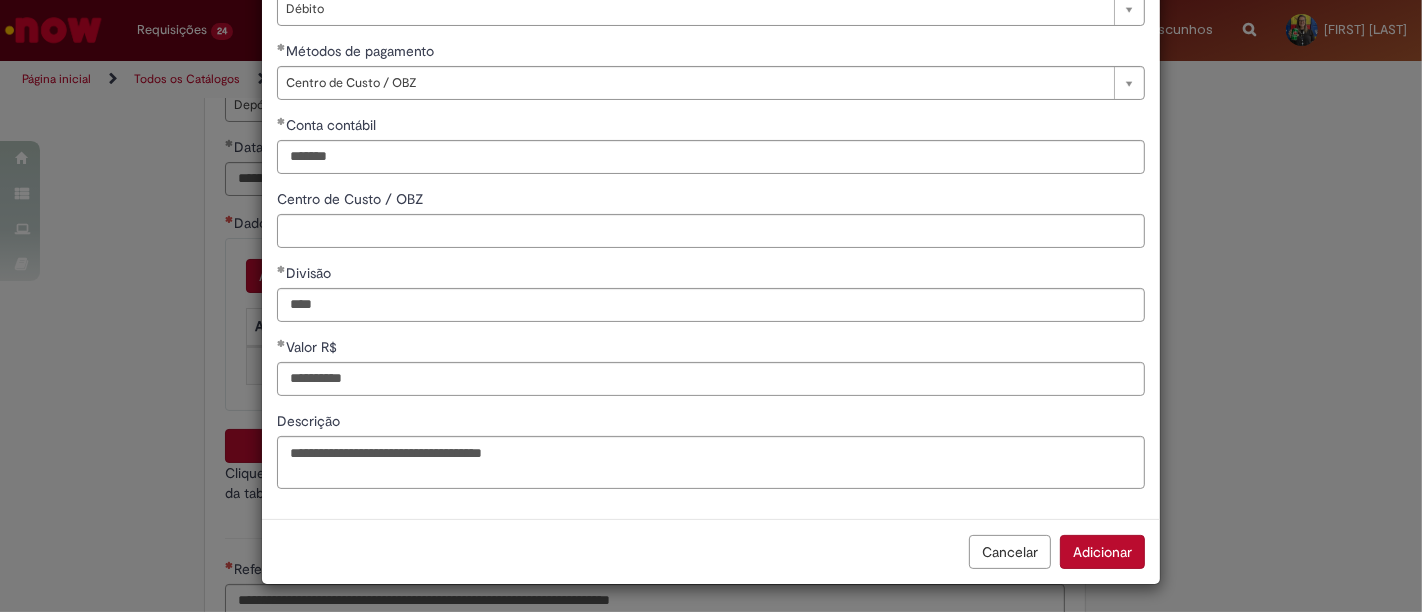 click on "Adicionar" at bounding box center (1102, 552) 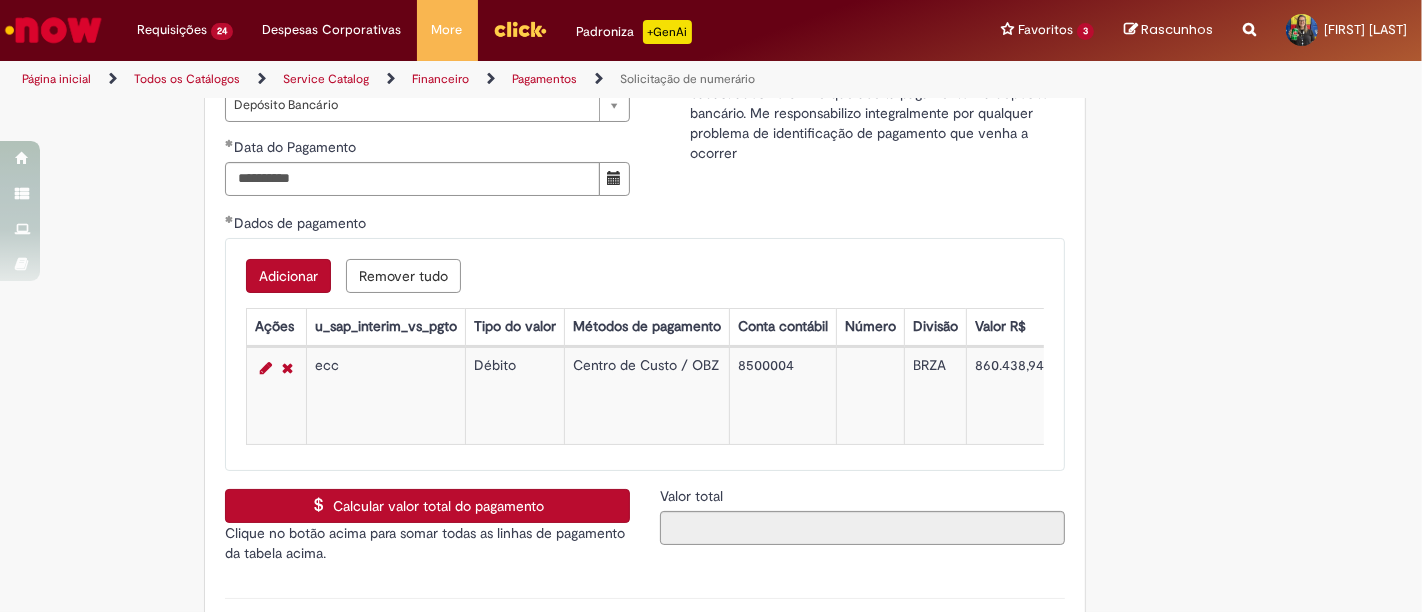 click on "Calcular valor total do pagamento" at bounding box center [427, 506] 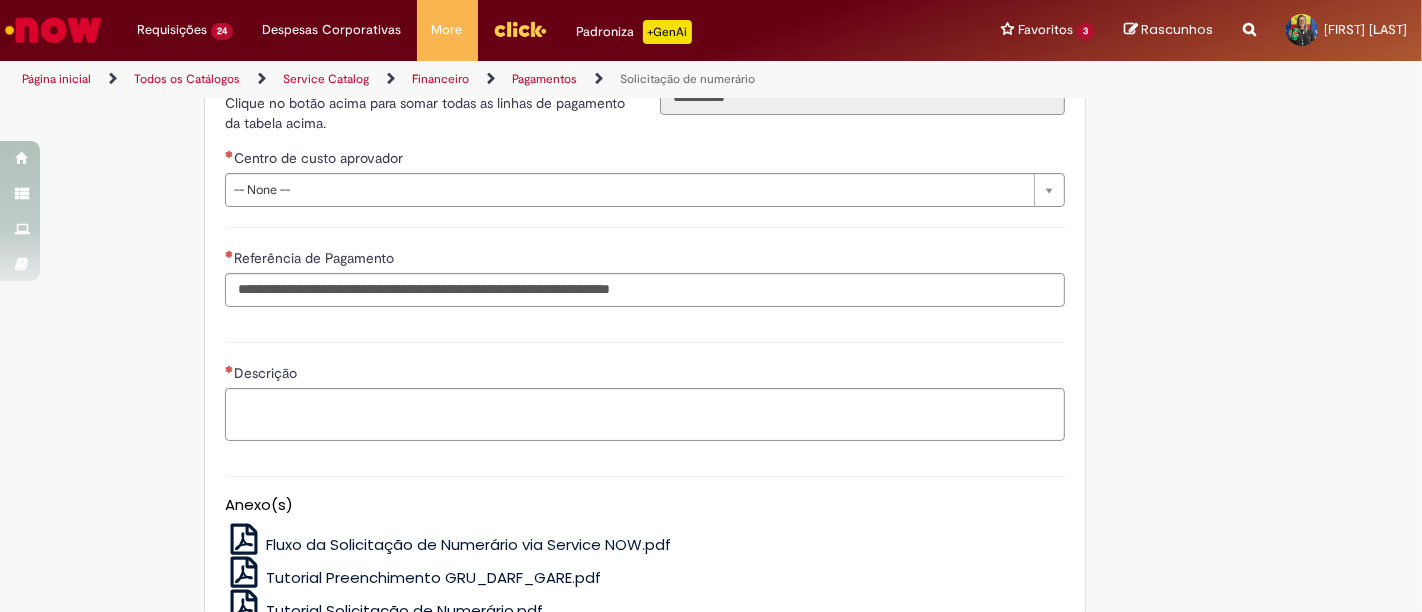 scroll, scrollTop: 3333, scrollLeft: 0, axis: vertical 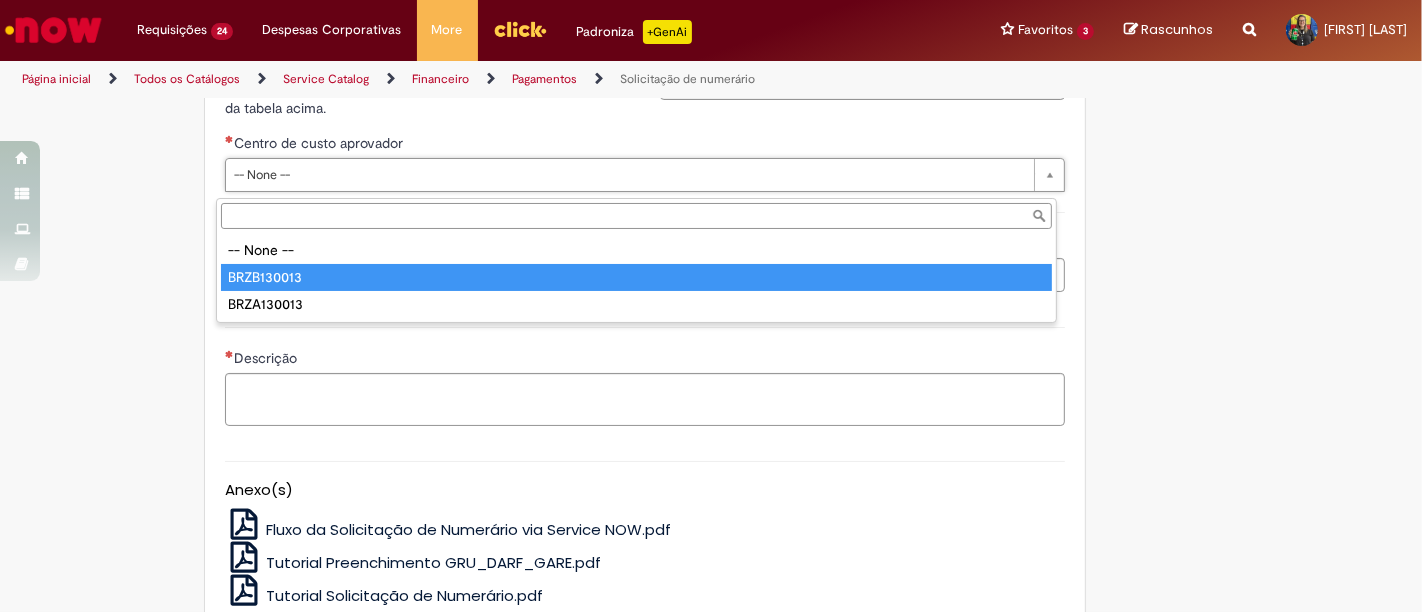 type on "**********" 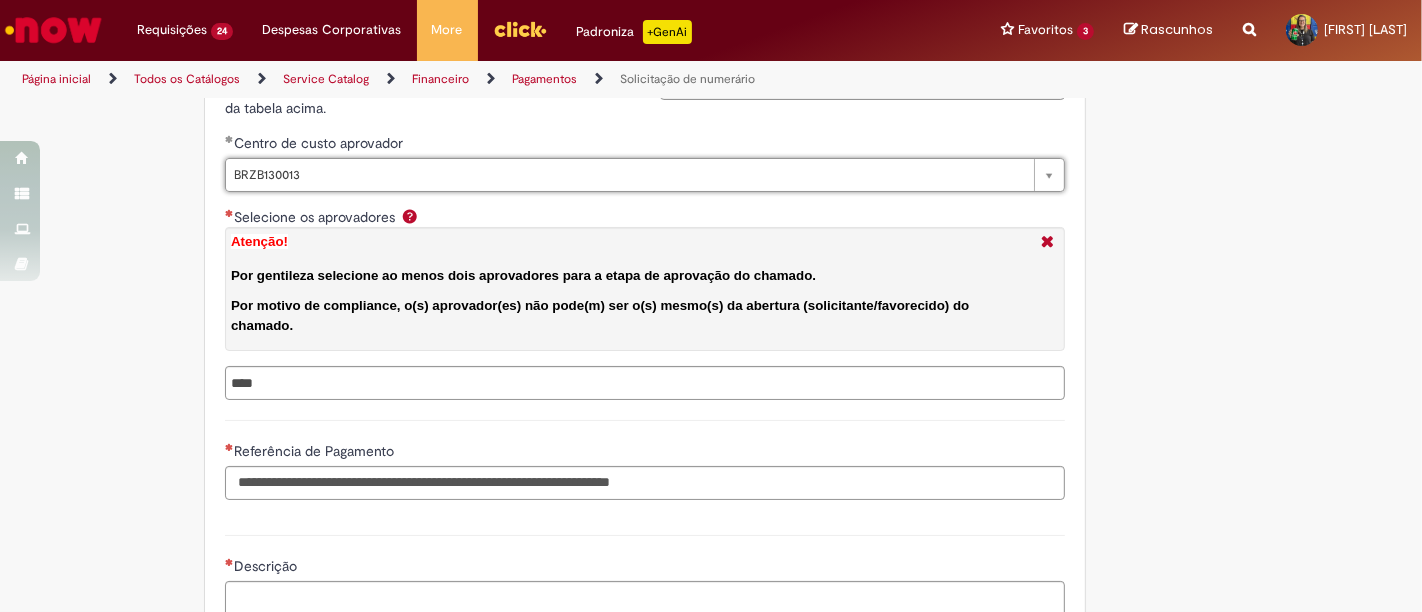 type 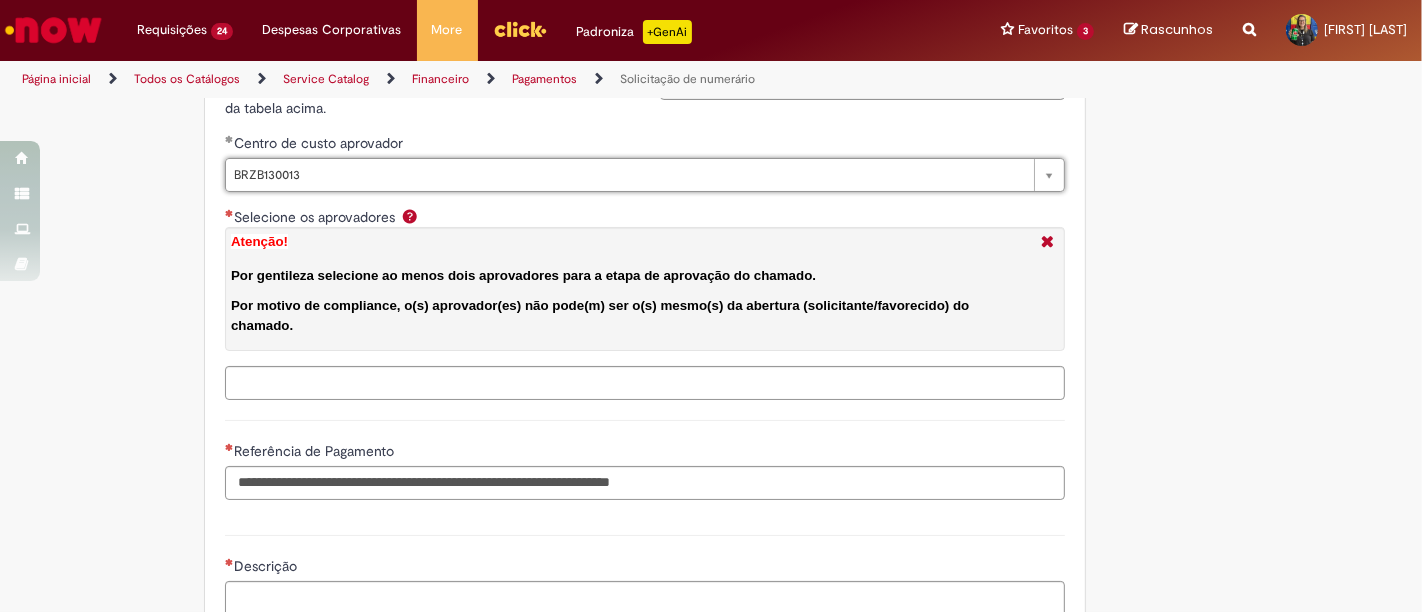 click on "Selecione os aprovadores Atenção!
Por gentileza selecione ao menos dois aprovadores para a etapa de aprovação do chamado.
Por motivo de compliance, o(s) aprovador(es) não pode(m) ser o(s) mesmo(s) da abertura (solicitante/favorecido) do chamado." at bounding box center [687, 383] 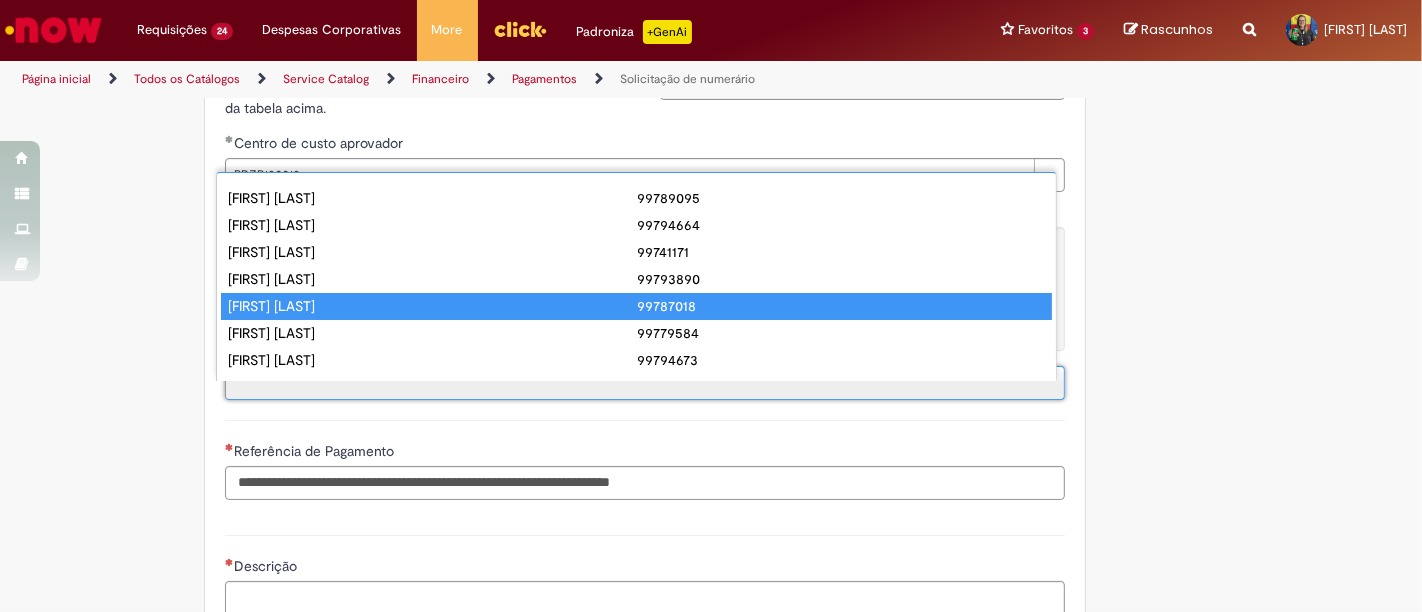 scroll, scrollTop: 16, scrollLeft: 0, axis: vertical 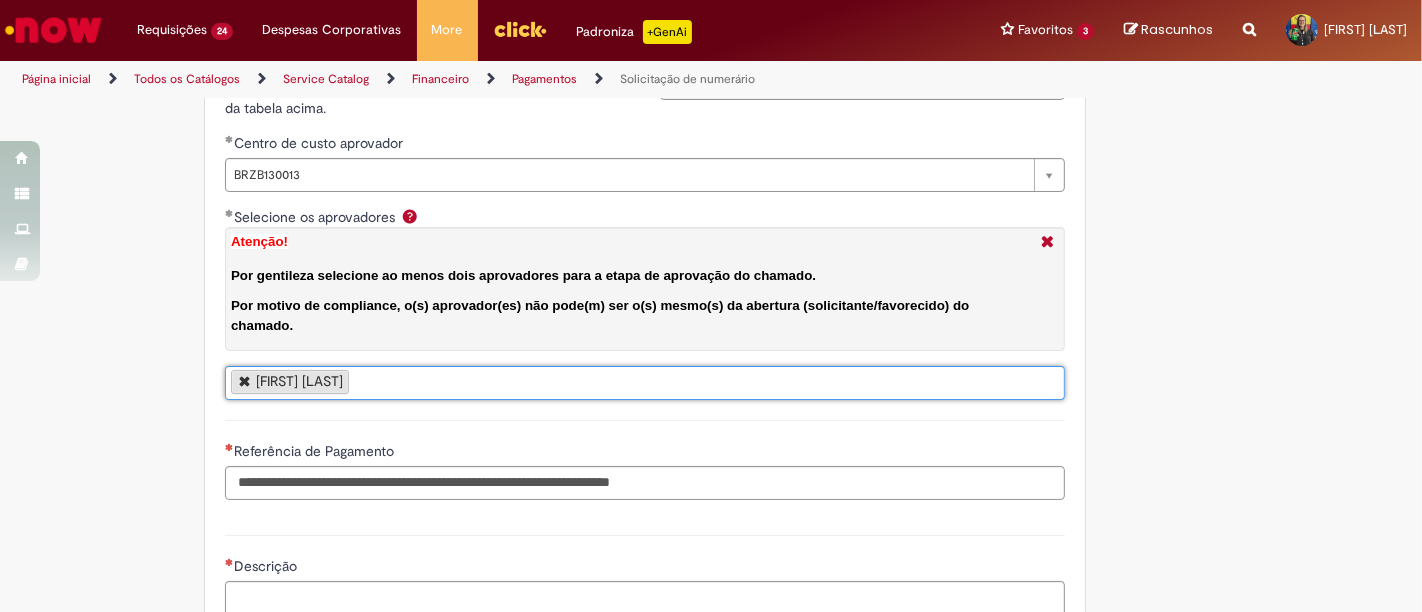 click on "[FIRST] [LAST]" at bounding box center [645, 383] 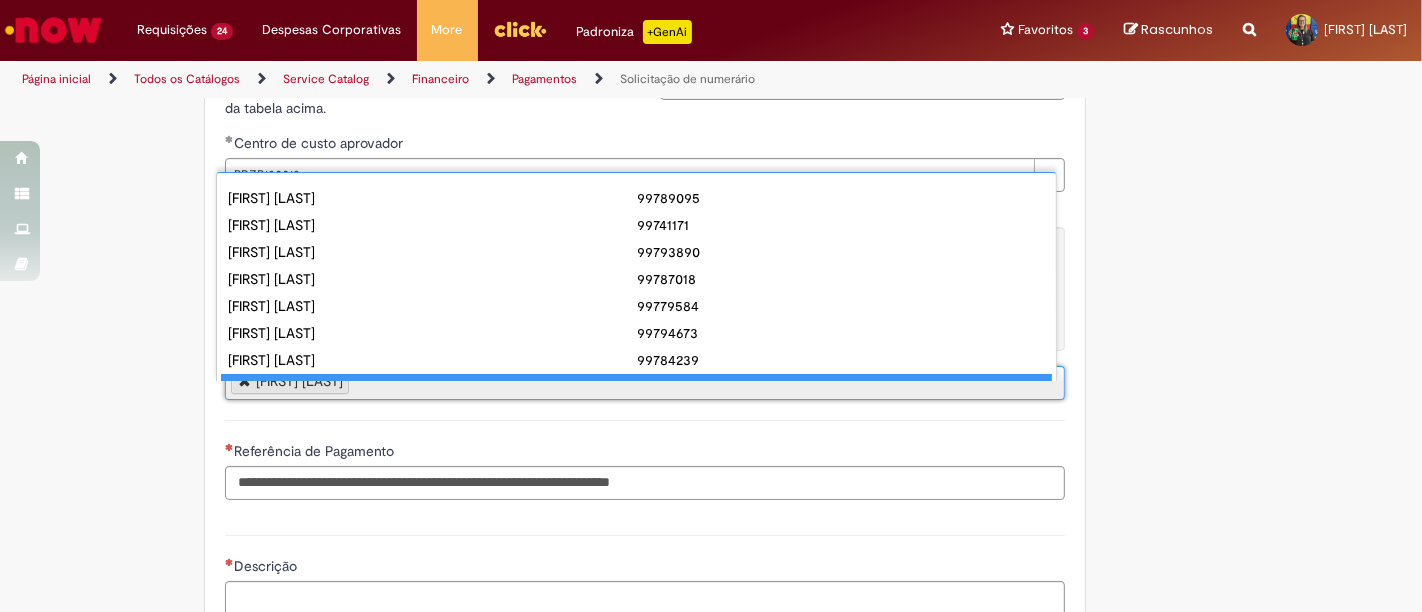 scroll, scrollTop: 16, scrollLeft: 0, axis: vertical 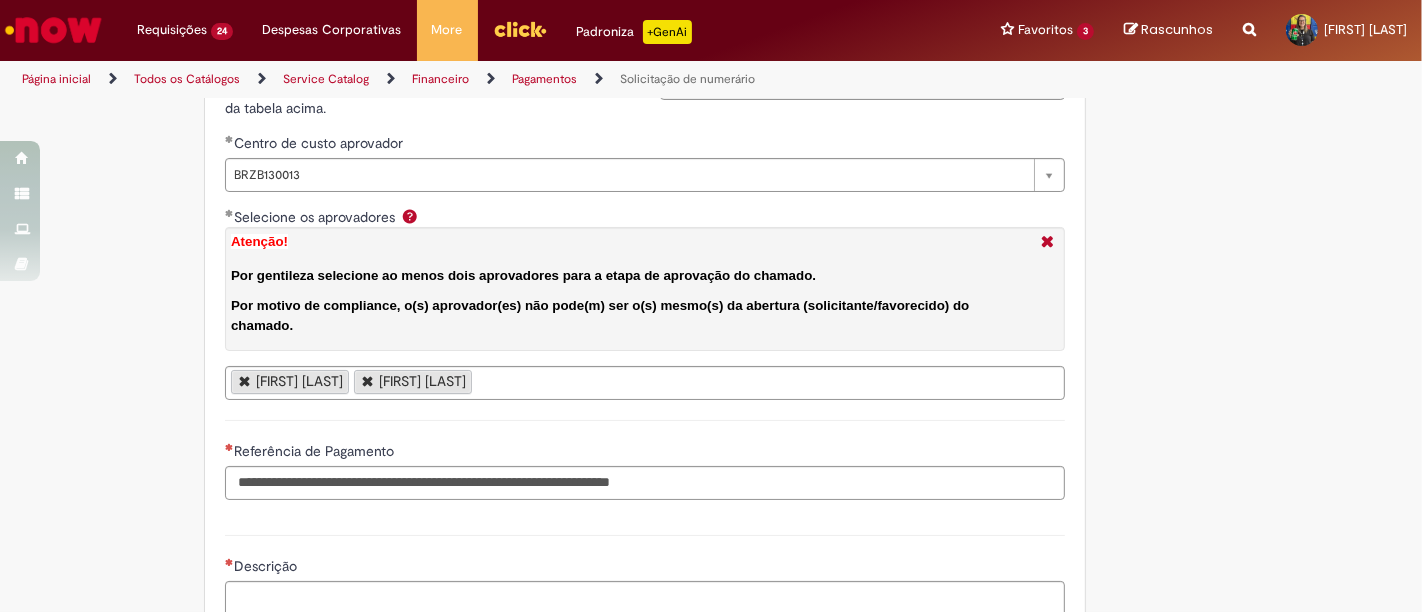 click on "[FIRST] [LAST]           [FIRST] [LAST]" at bounding box center (645, 383) 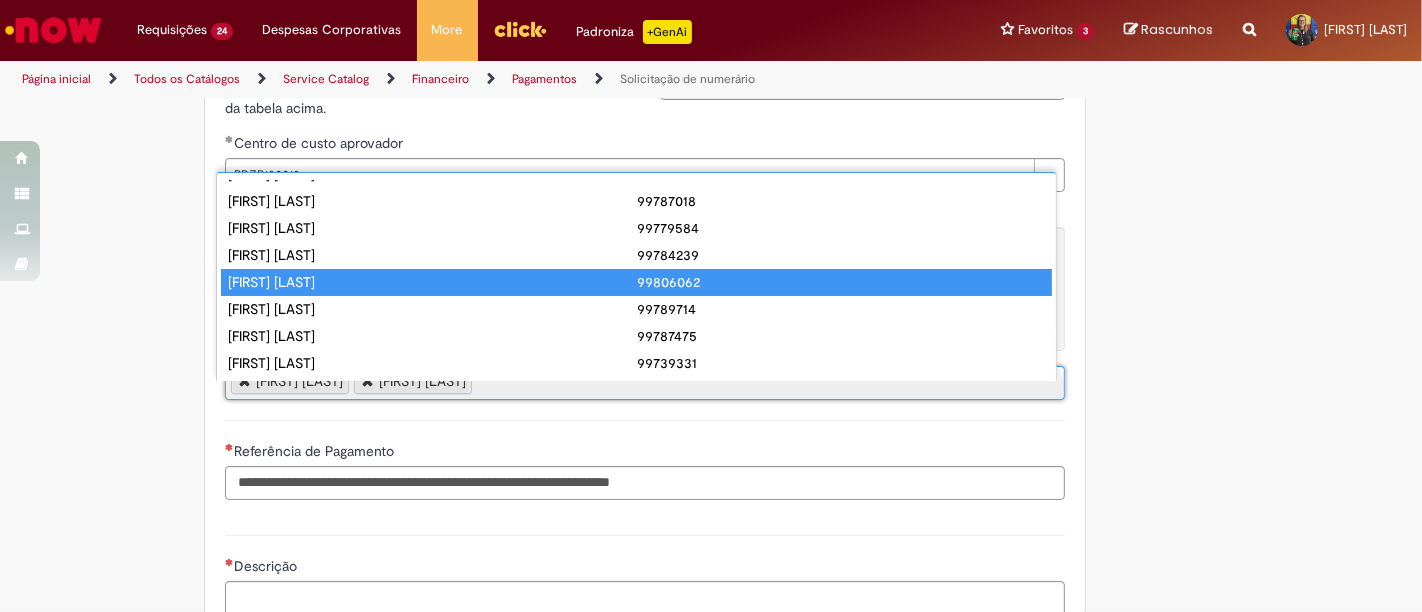 scroll, scrollTop: 105, scrollLeft: 0, axis: vertical 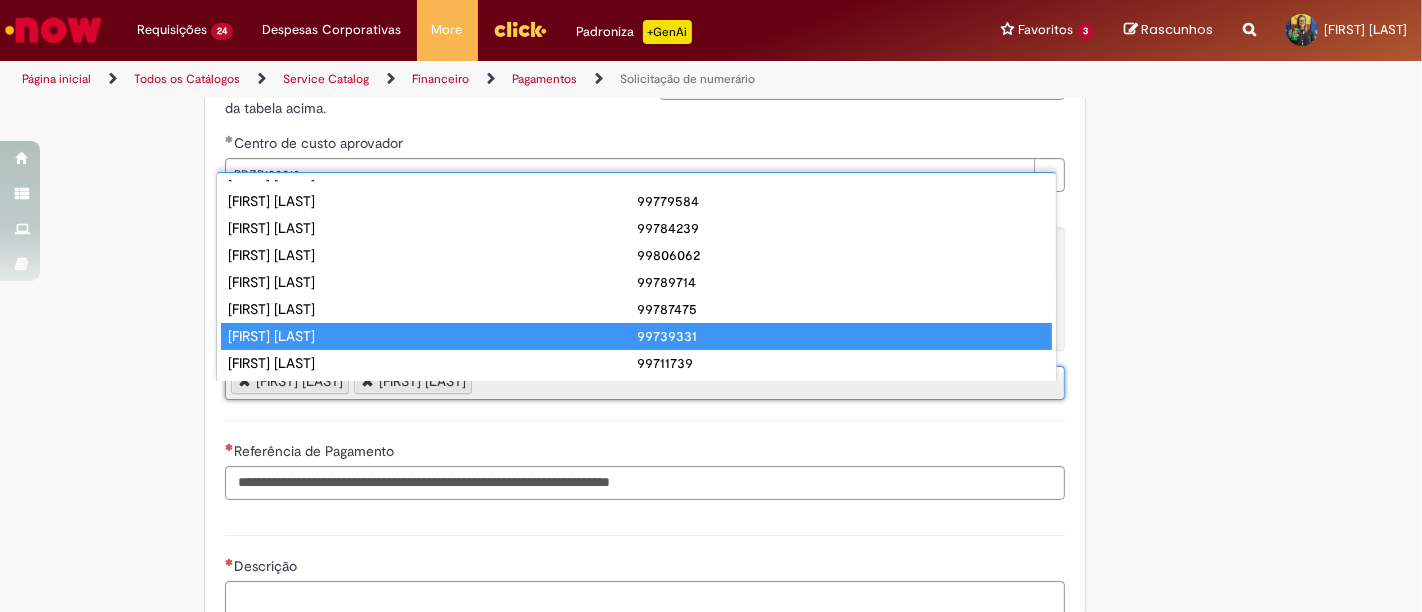 type on "**********" 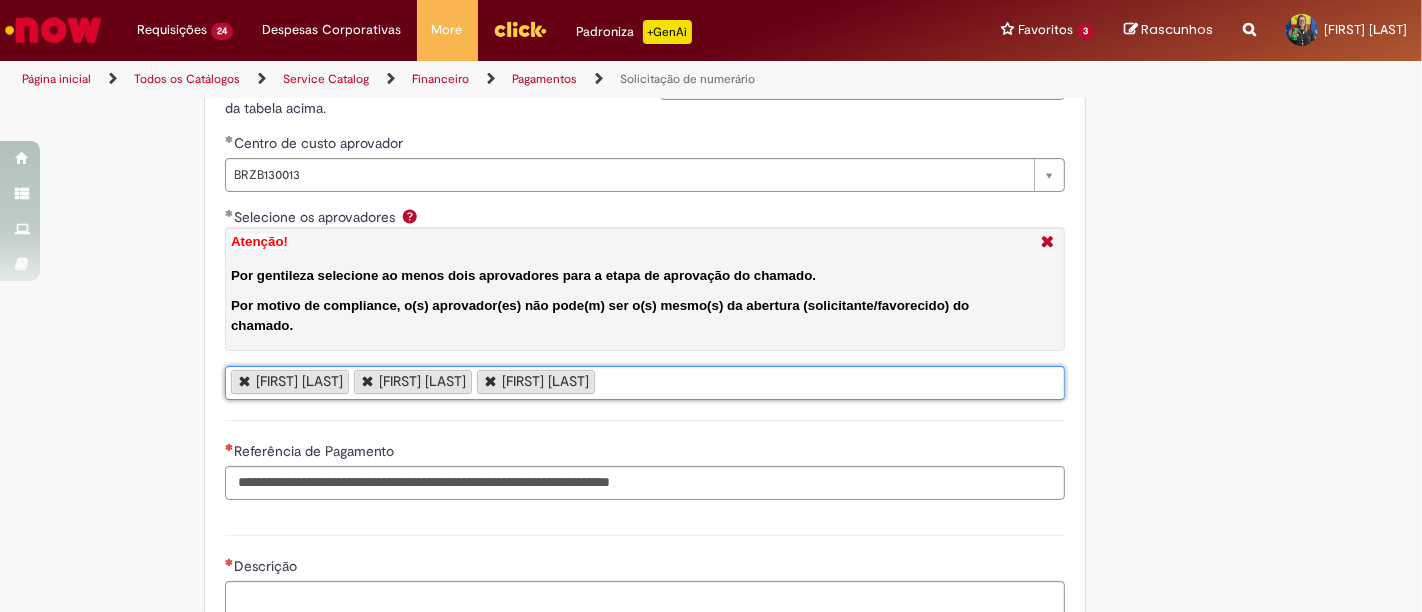 scroll, scrollTop: 0, scrollLeft: 0, axis: both 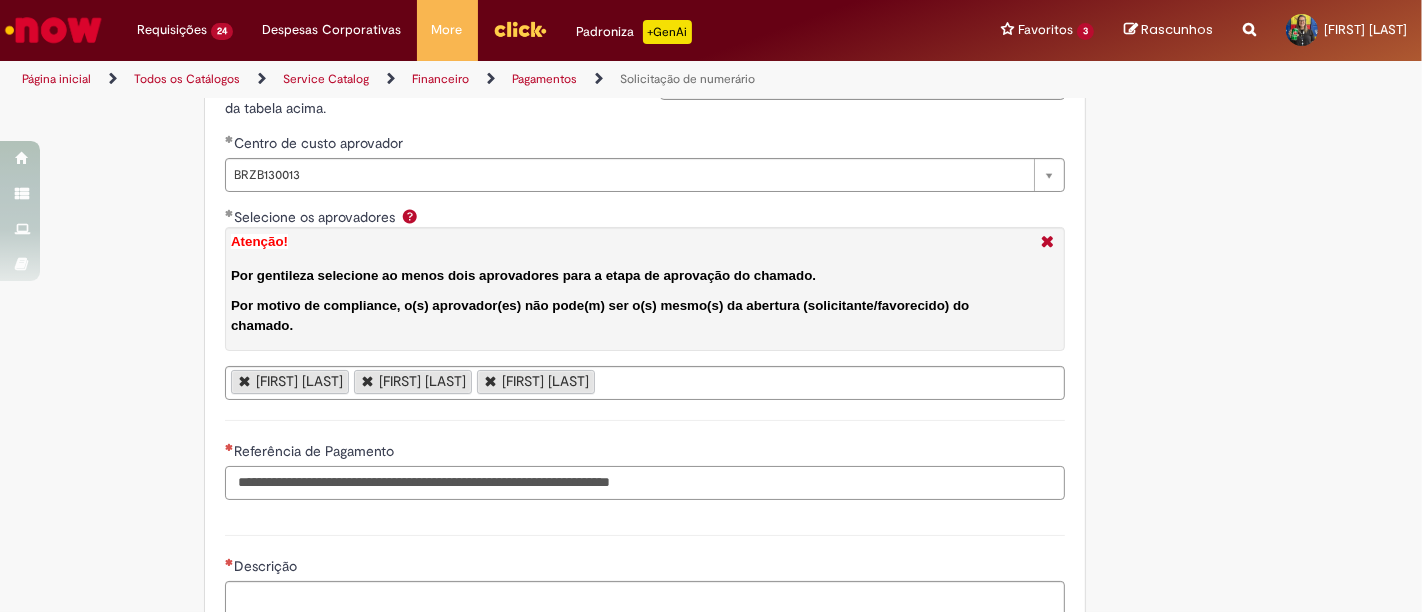 click on "Referência de Pagamento" at bounding box center (645, 483) 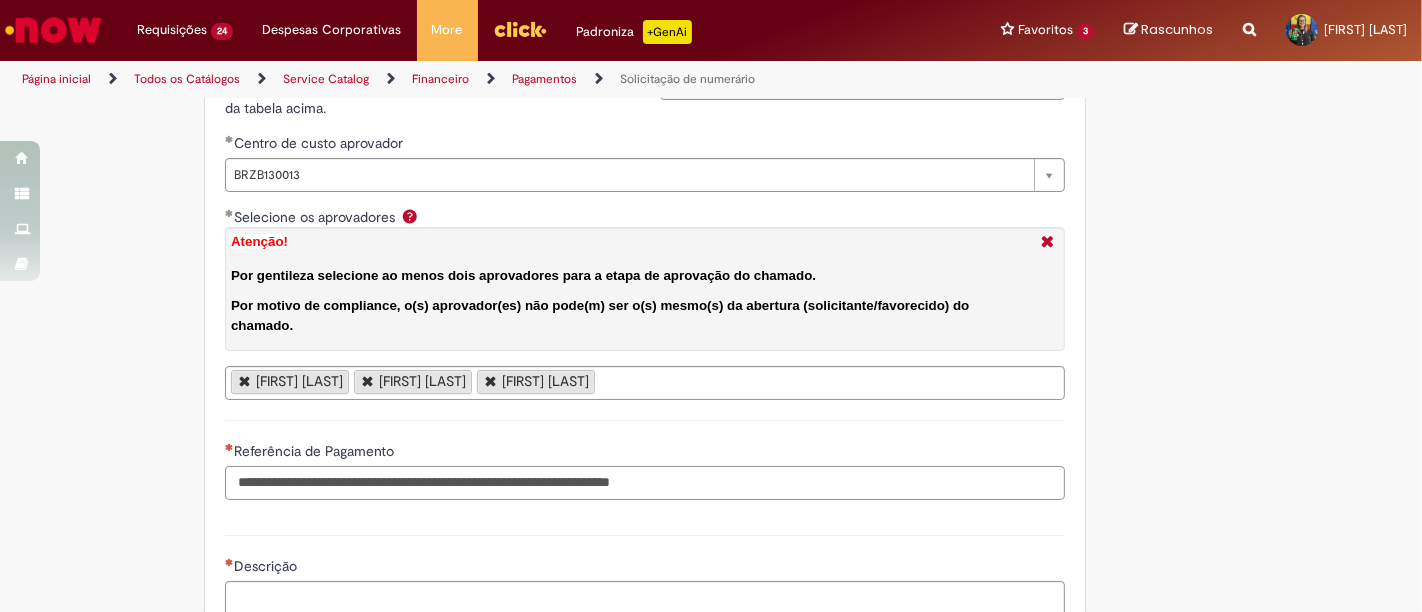 paste on "**********" 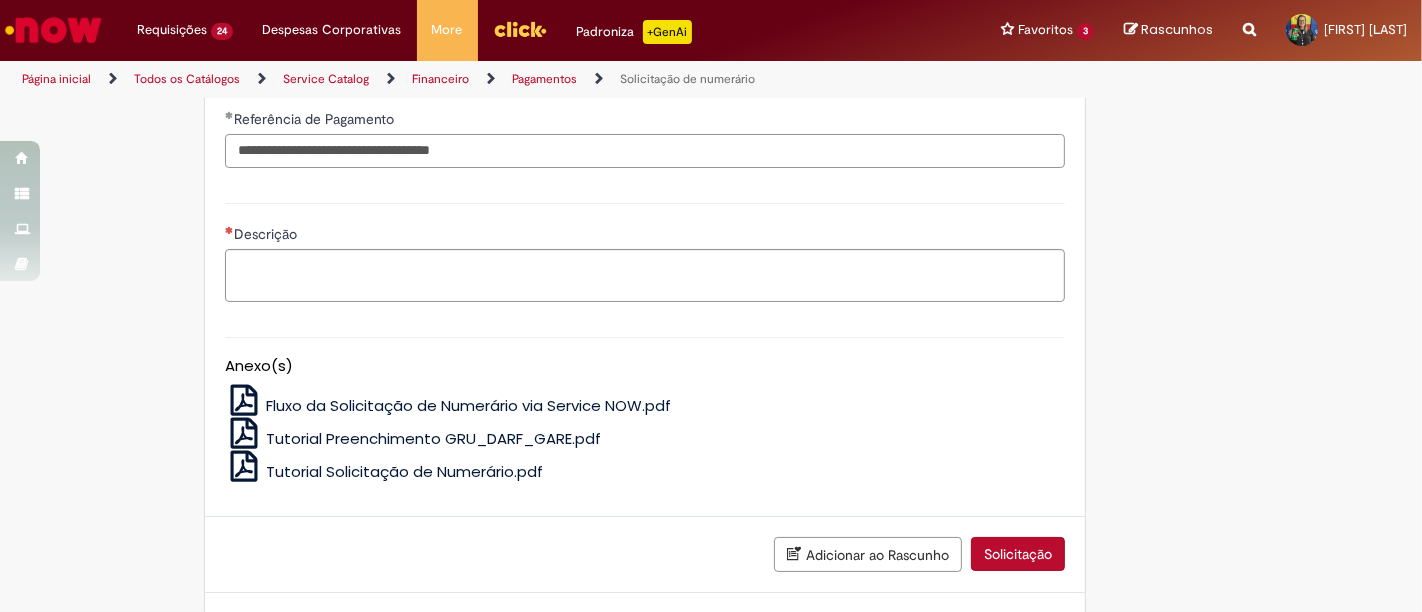 scroll, scrollTop: 3666, scrollLeft: 0, axis: vertical 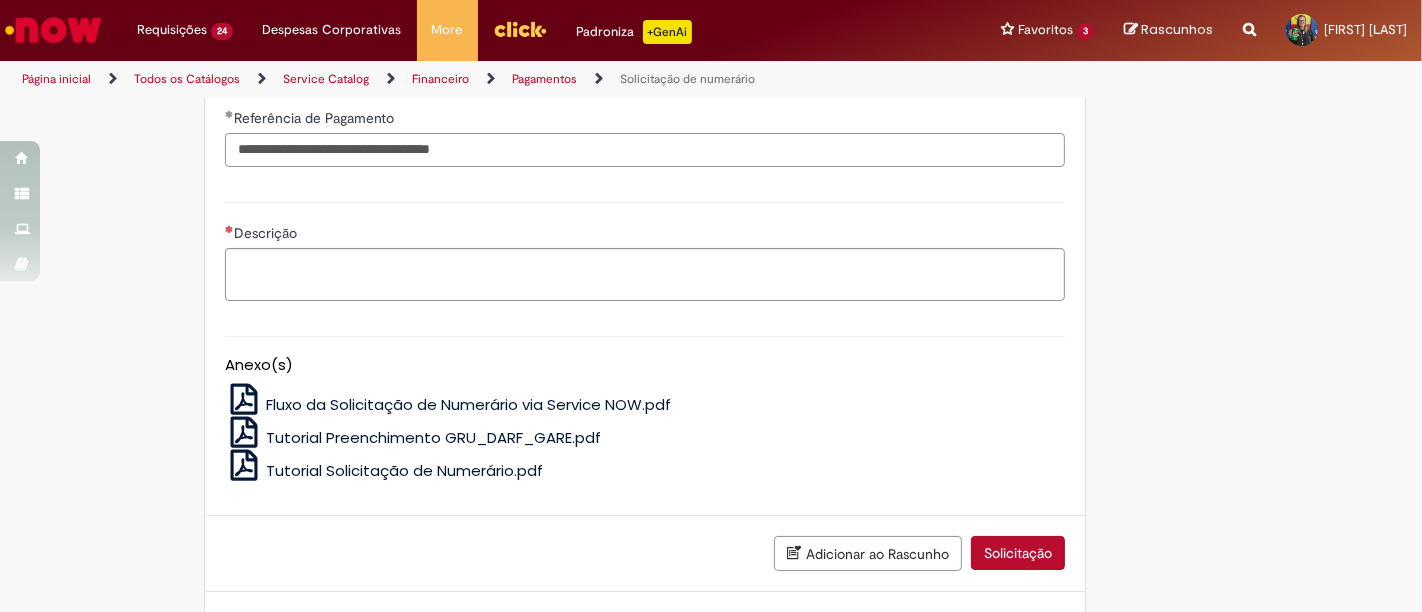 type on "**********" 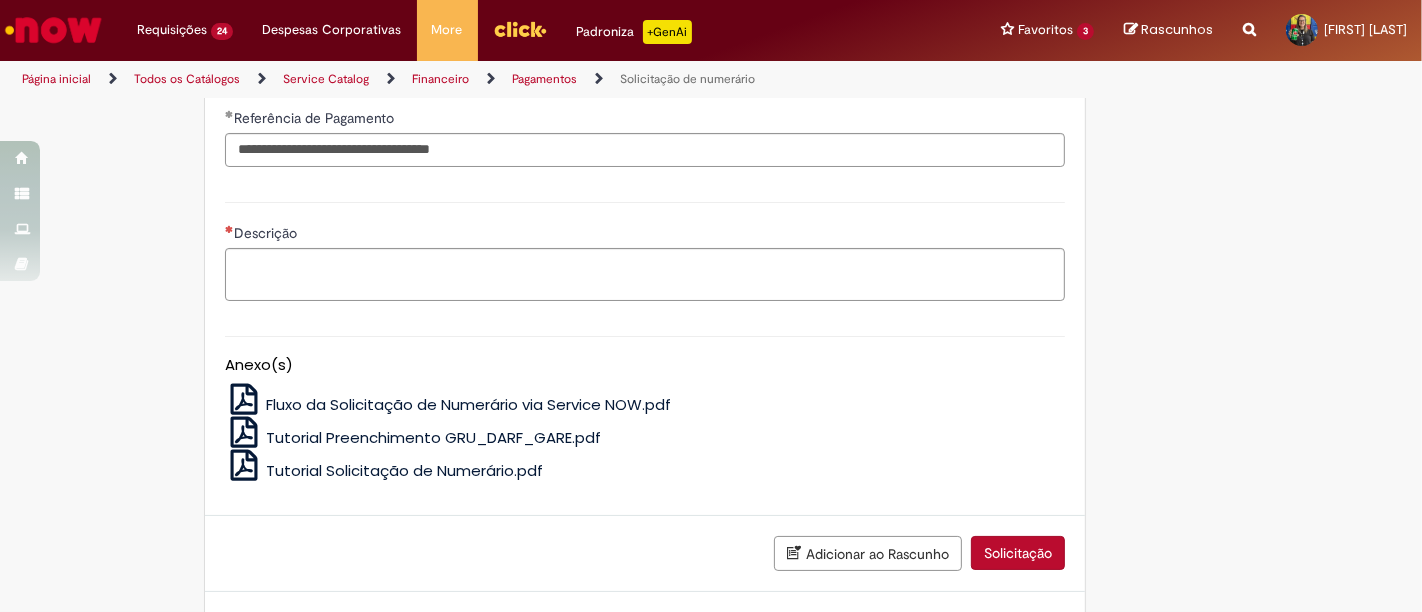 click on "Descrição" at bounding box center (645, 249) 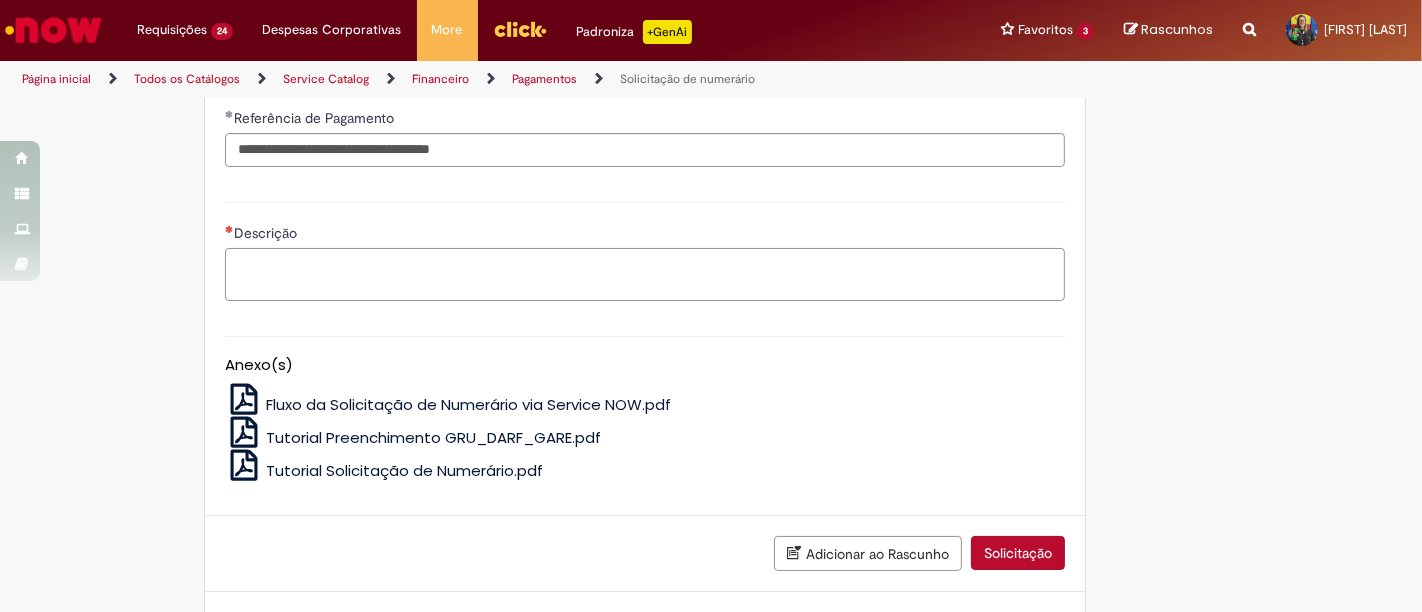click on "Descrição" at bounding box center (645, 274) 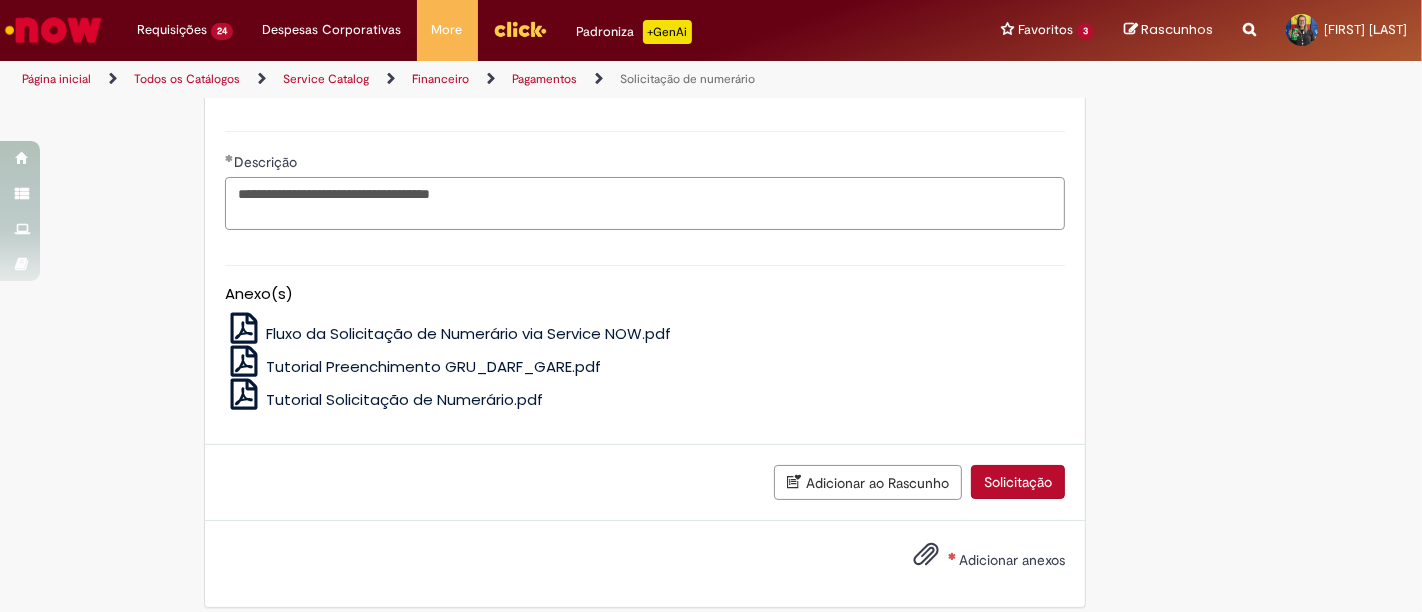 scroll, scrollTop: 3768, scrollLeft: 0, axis: vertical 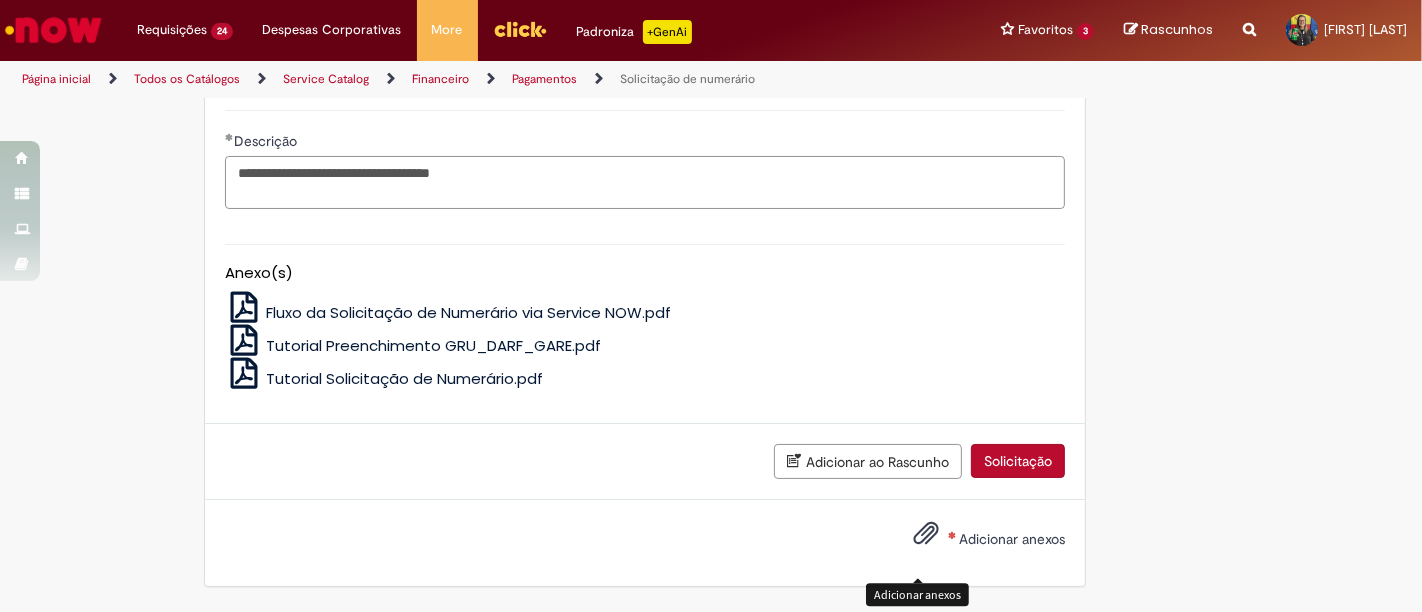 type on "**********" 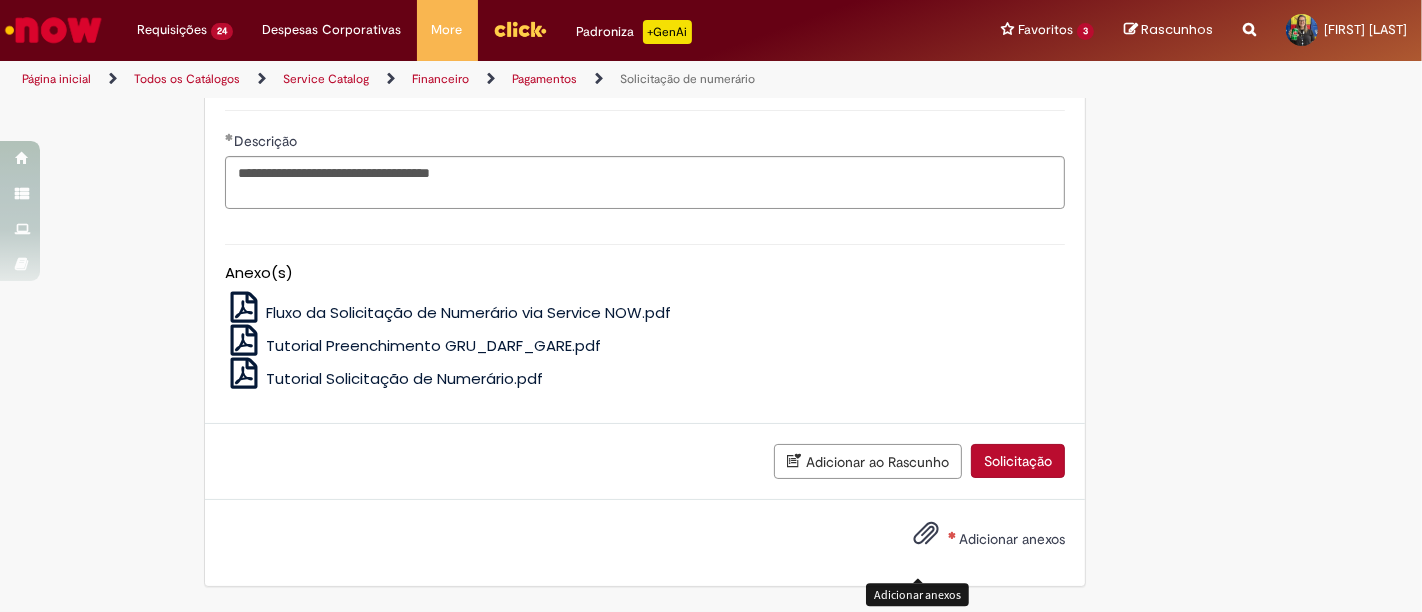 click at bounding box center [926, 534] 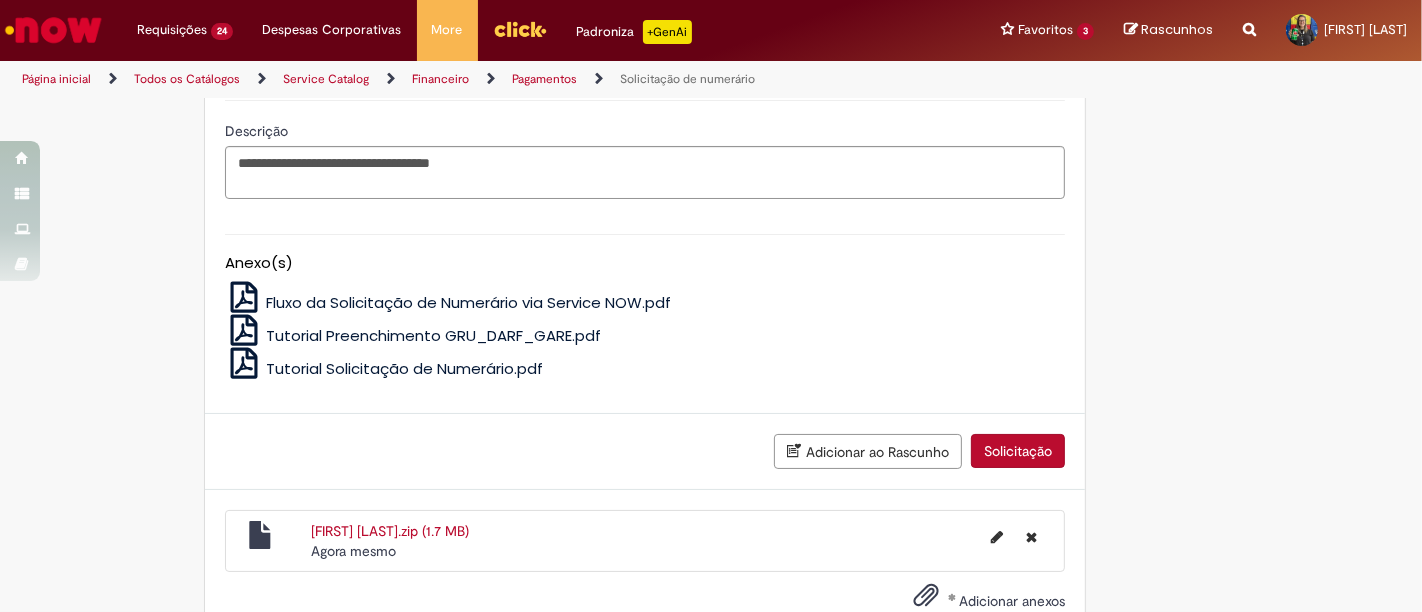 scroll, scrollTop: 3840, scrollLeft: 0, axis: vertical 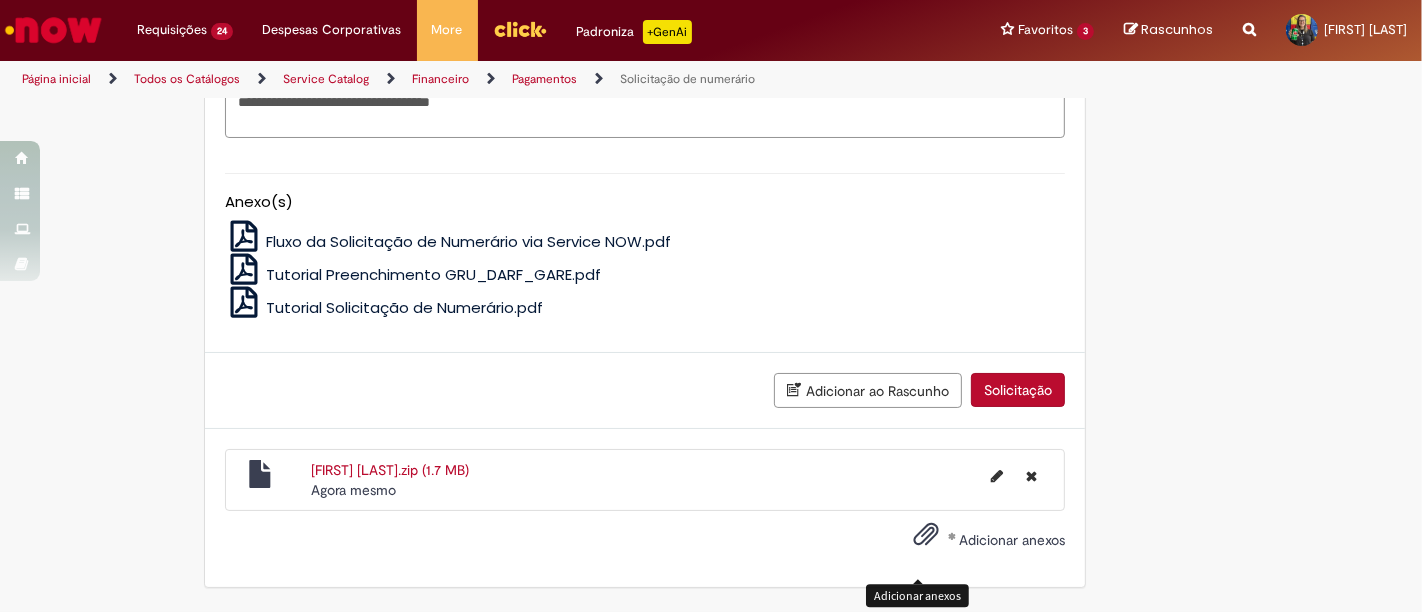 click on "Solicitação" at bounding box center (1018, 390) 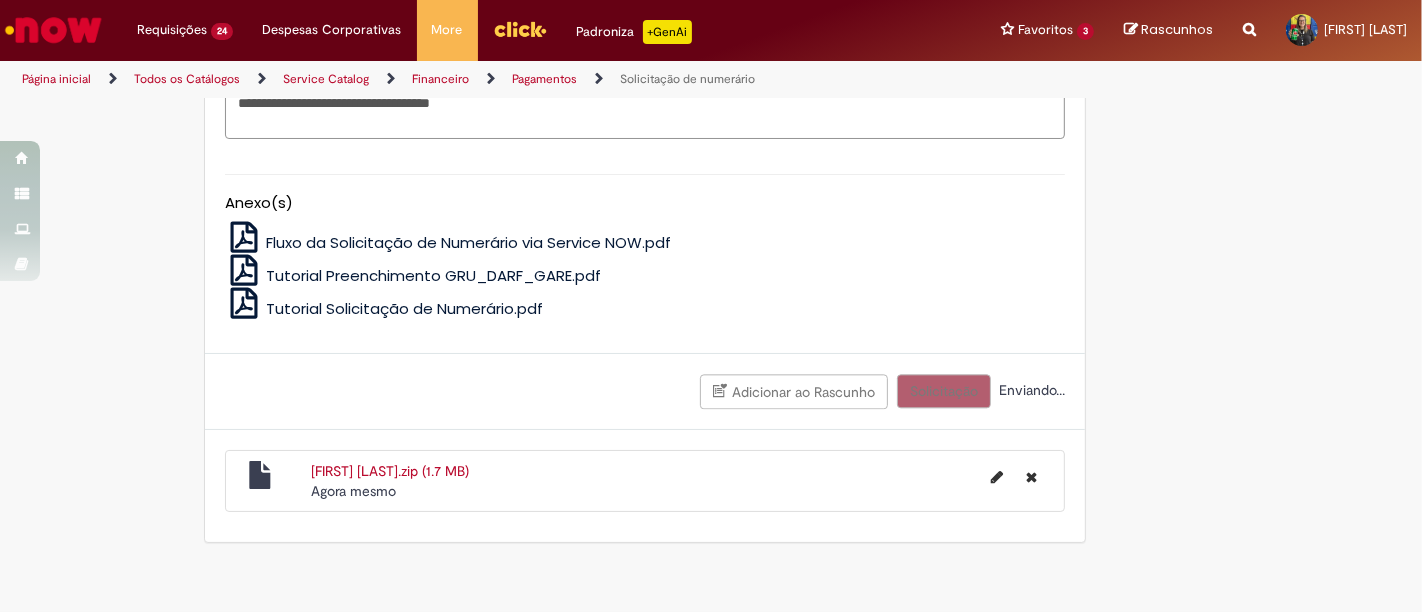 scroll, scrollTop: 3794, scrollLeft: 0, axis: vertical 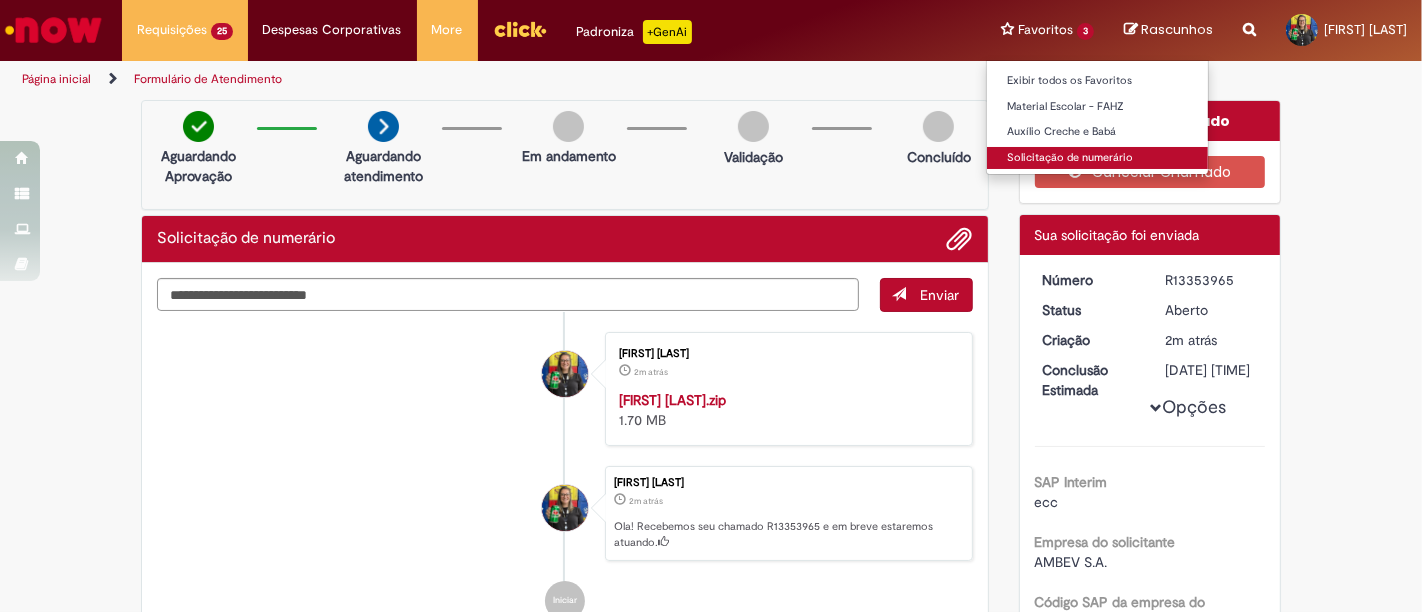 click on "Solicitação de numerário" at bounding box center (1097, 158) 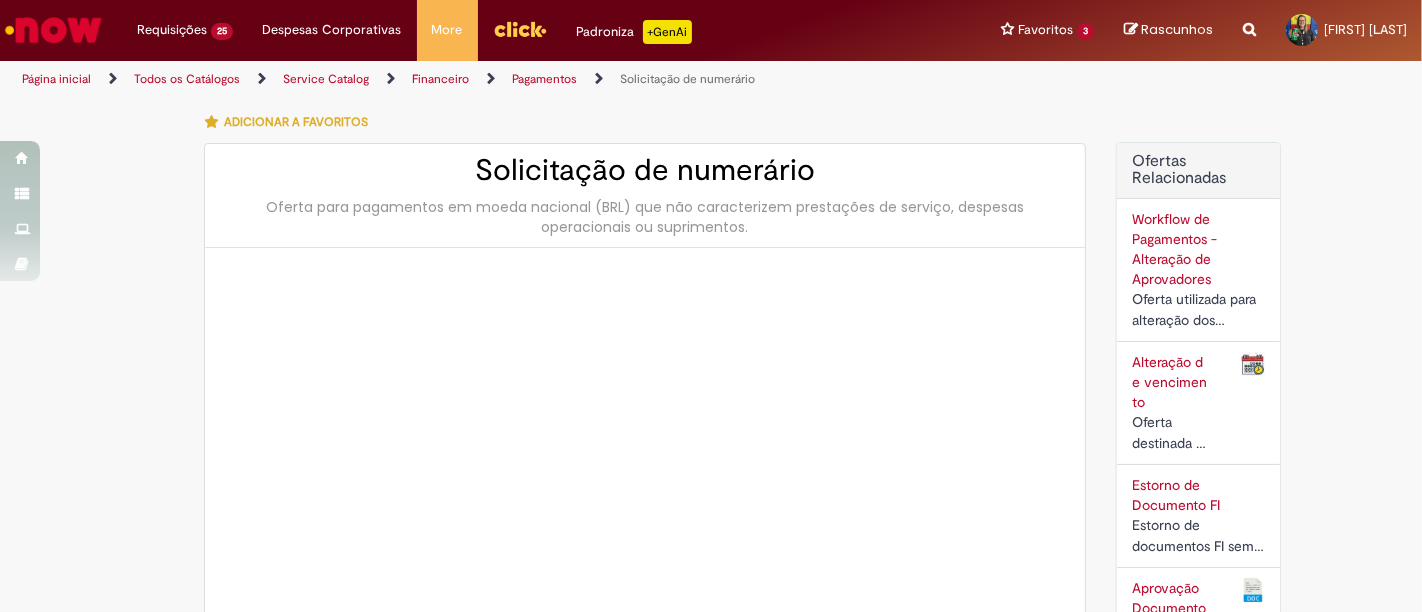 type on "********" 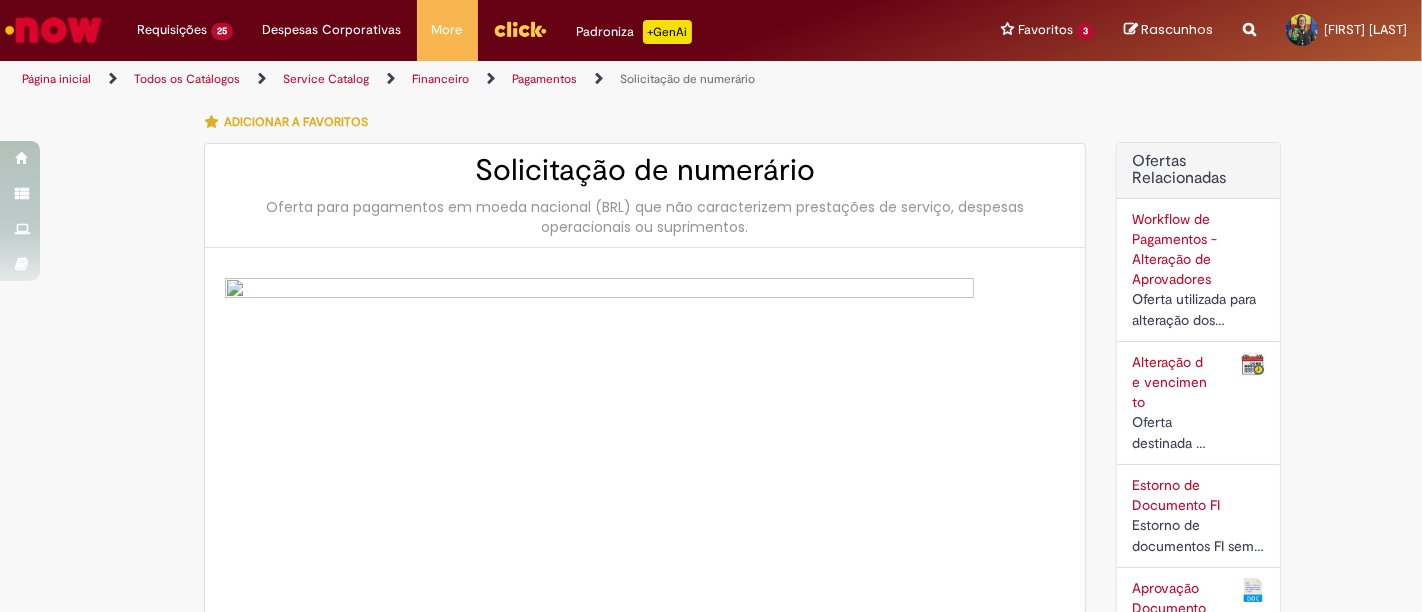 type on "**********" 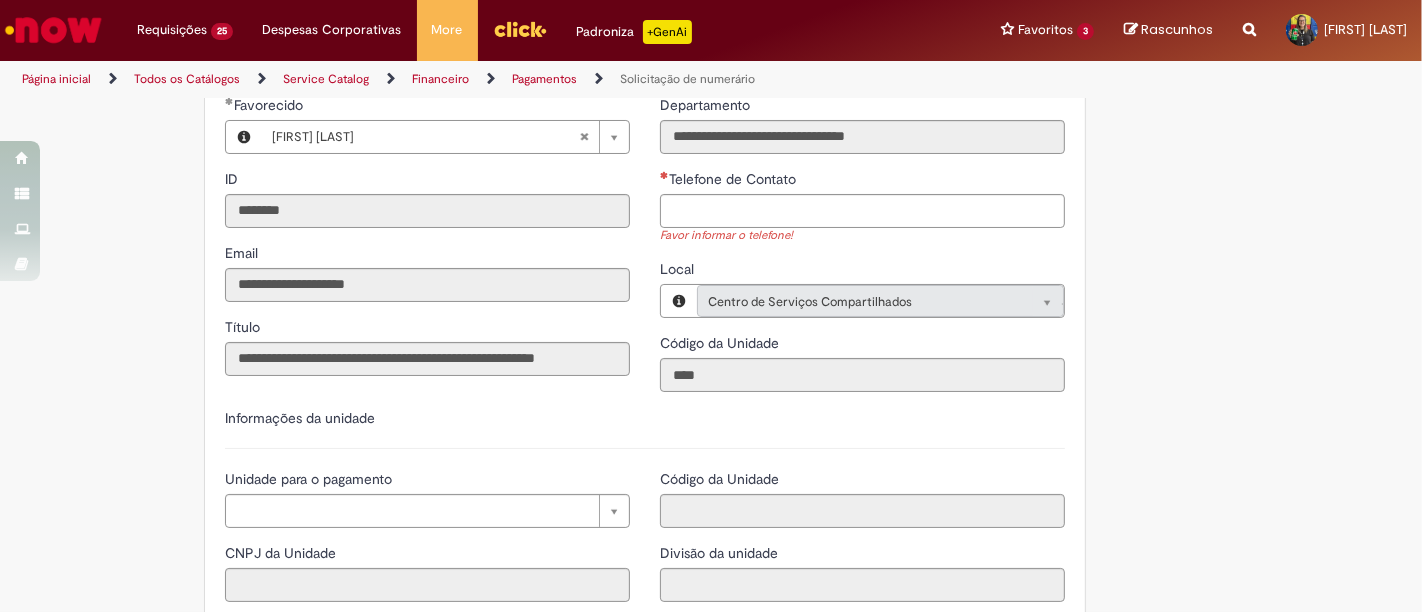 scroll, scrollTop: 1777, scrollLeft: 0, axis: vertical 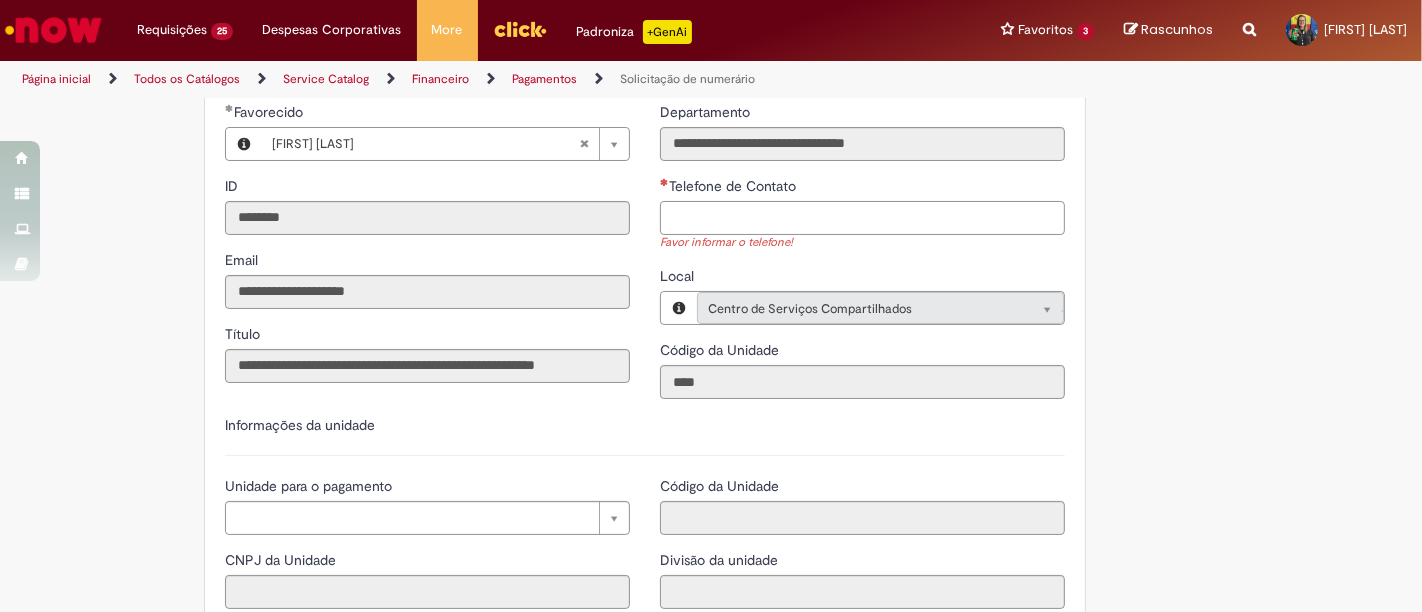 click on "Telefone de Contato" at bounding box center (862, 218) 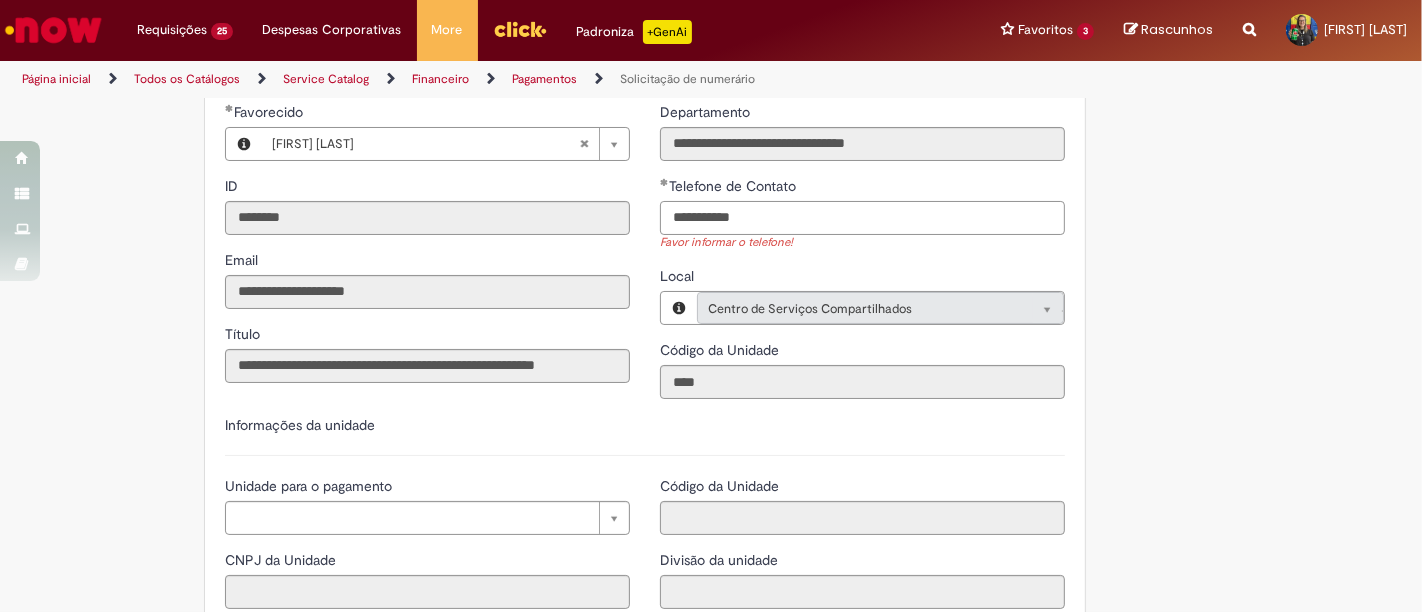 type on "**********" 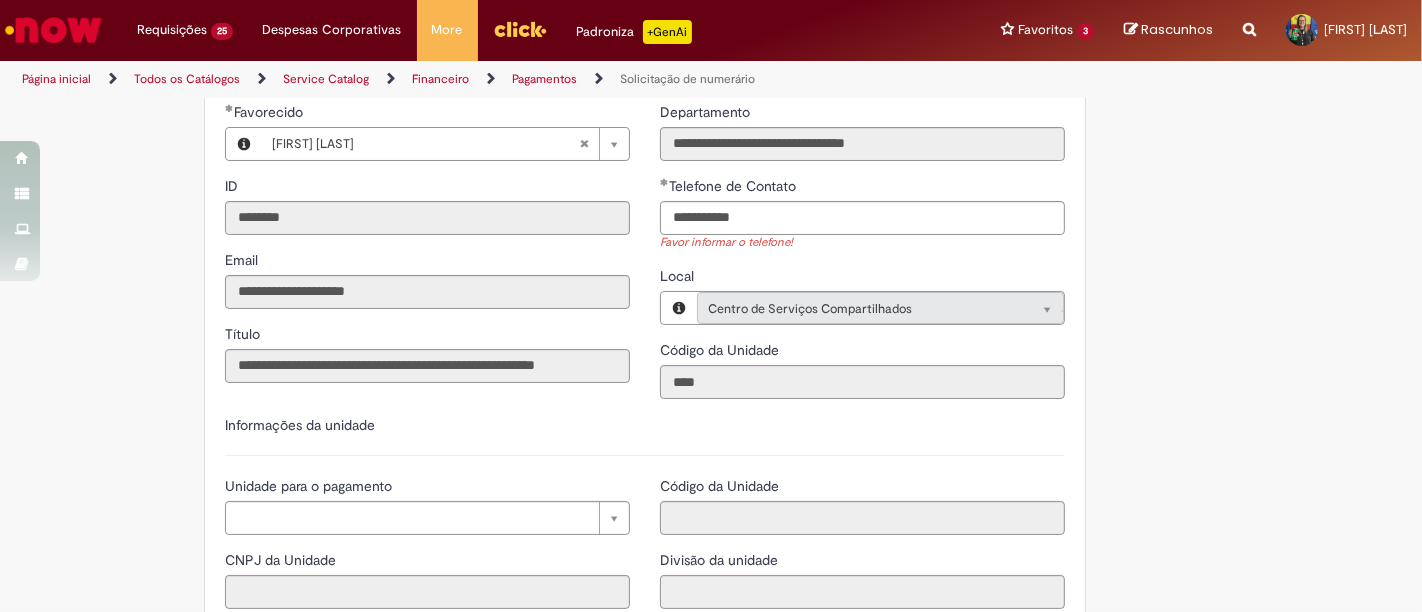 type 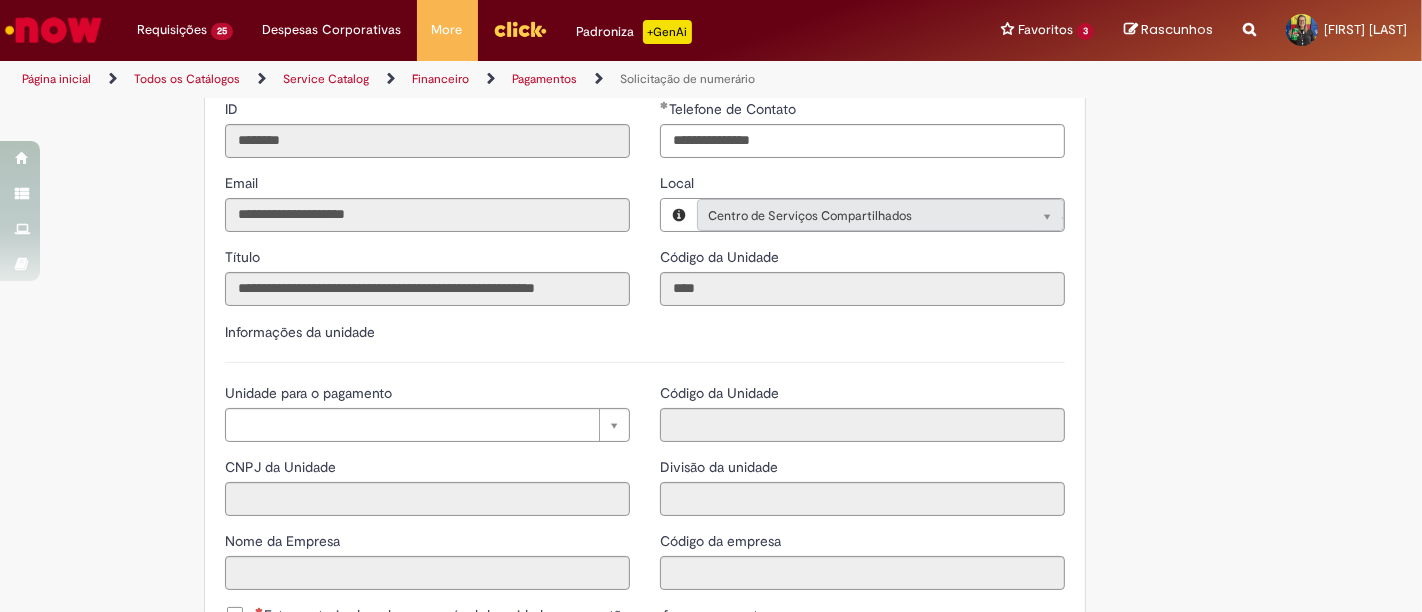 scroll, scrollTop: 1888, scrollLeft: 0, axis: vertical 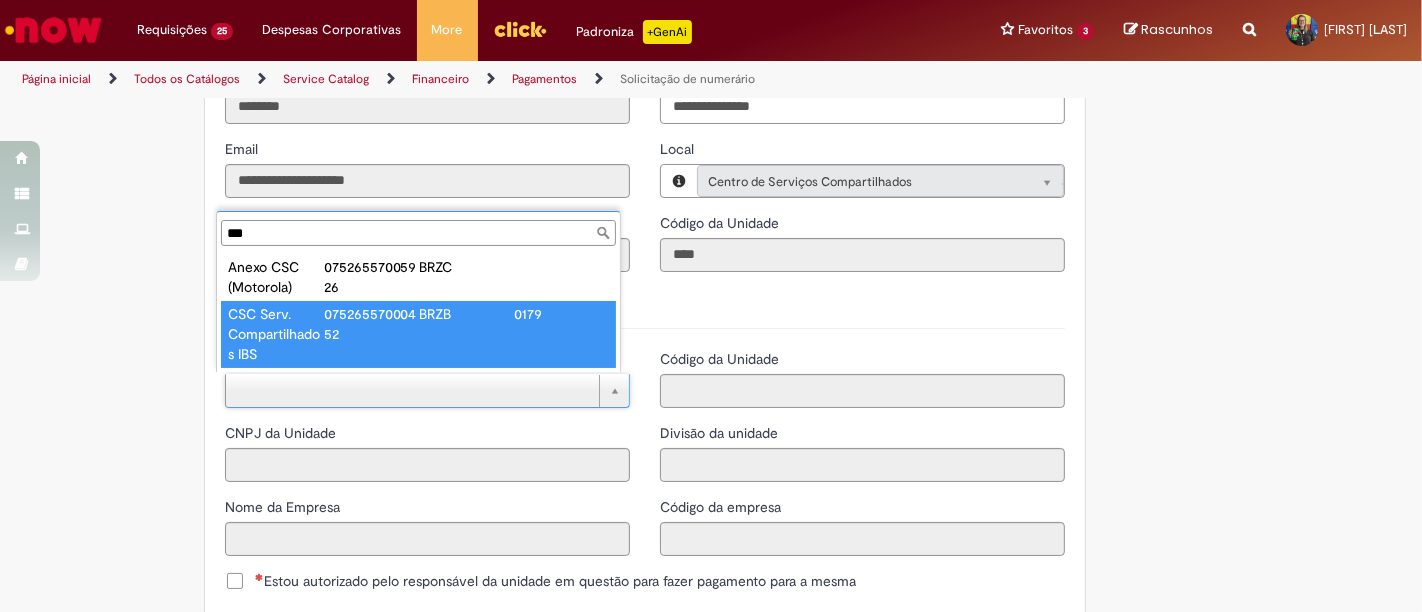 type on "***" 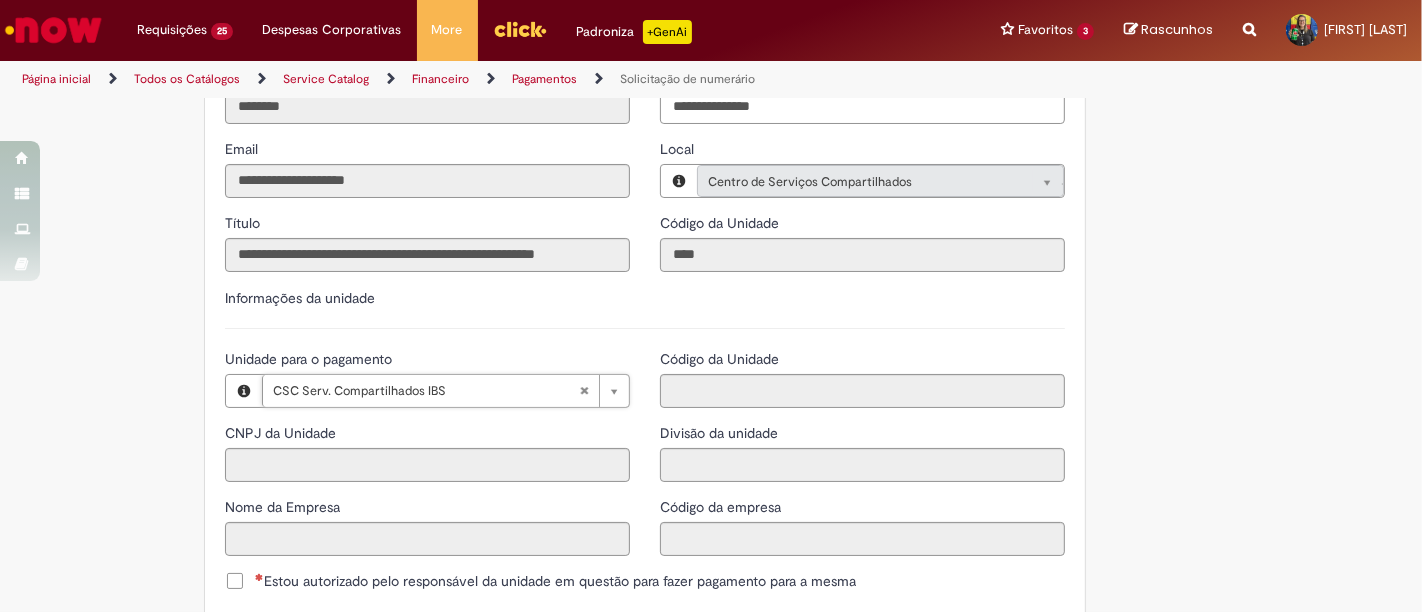 type on "**********" 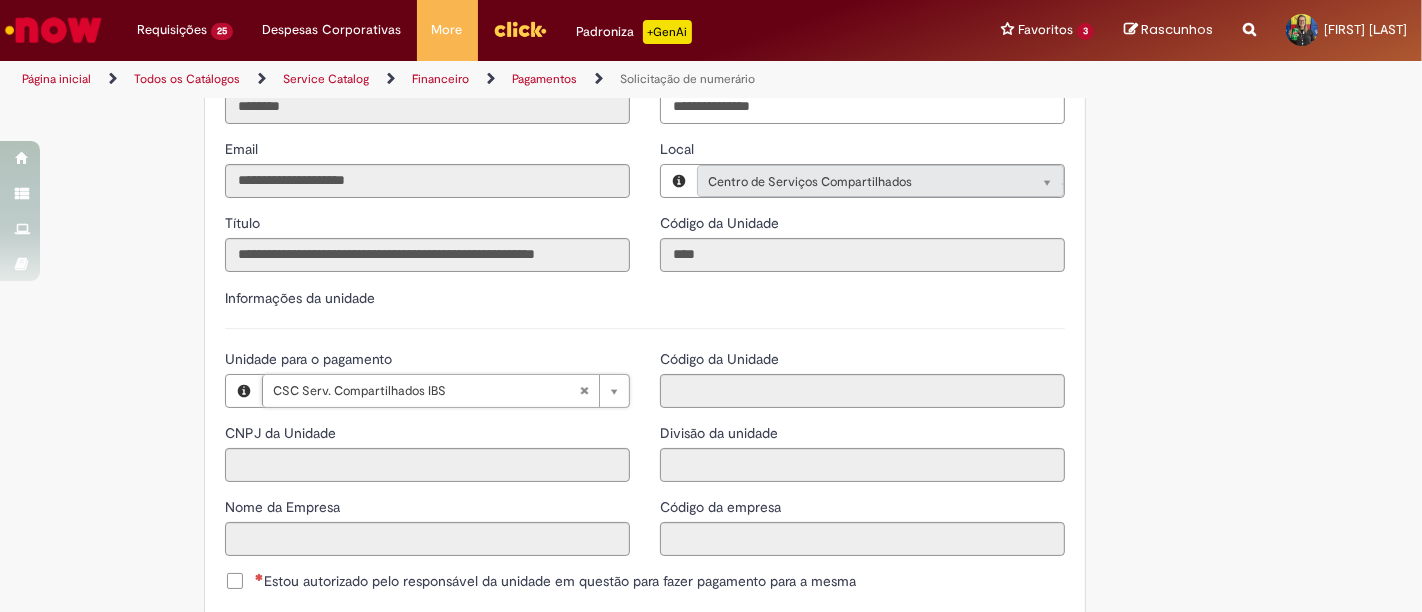type on "**********" 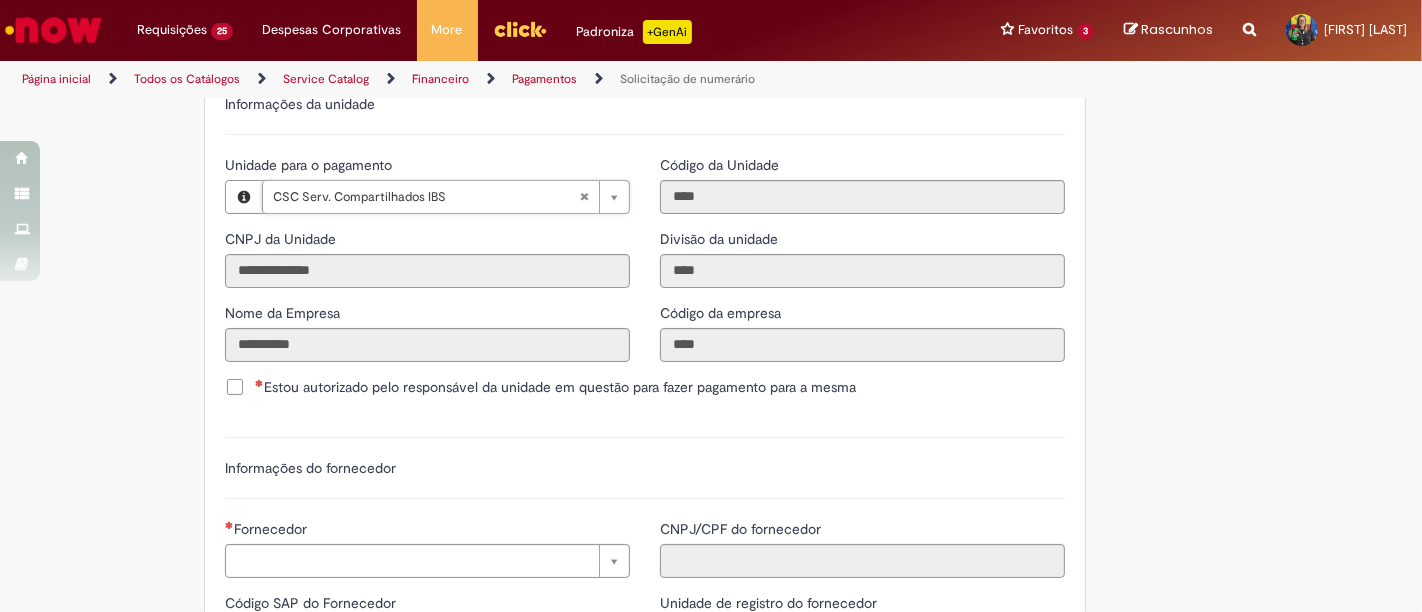 scroll, scrollTop: 2111, scrollLeft: 0, axis: vertical 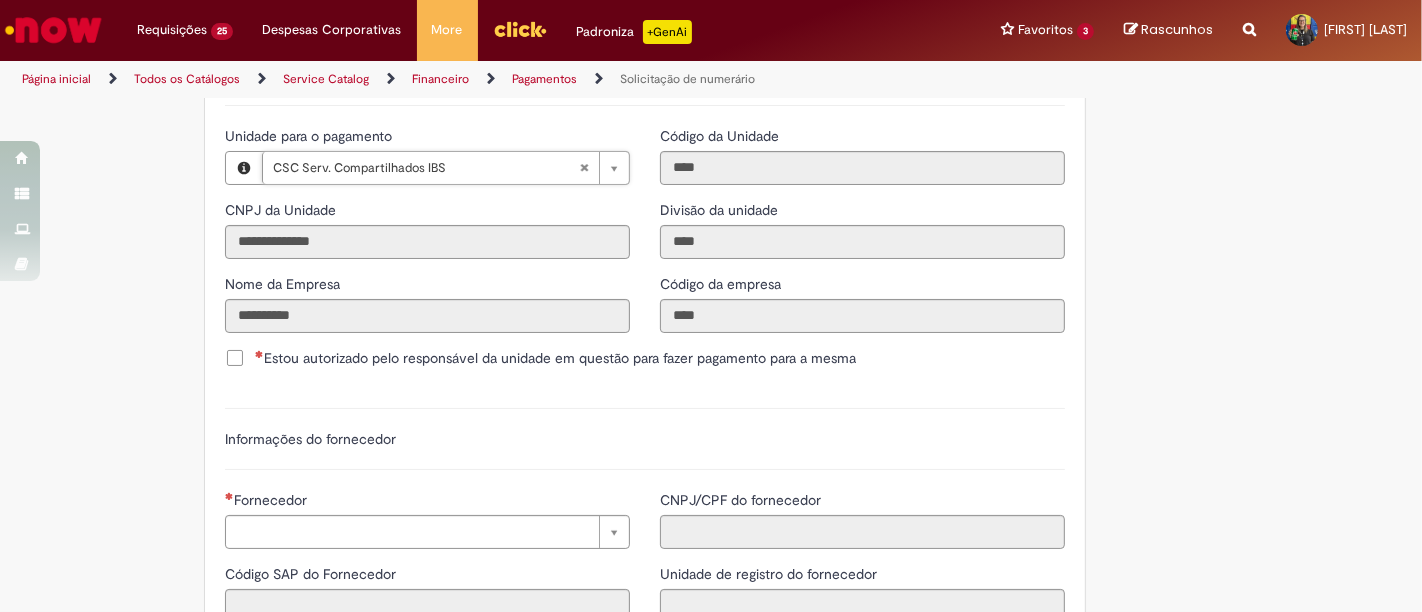 click on "Estou autorizado pelo responsável da unidade em questão para fazer pagamento para a mesma" at bounding box center (540, 358) 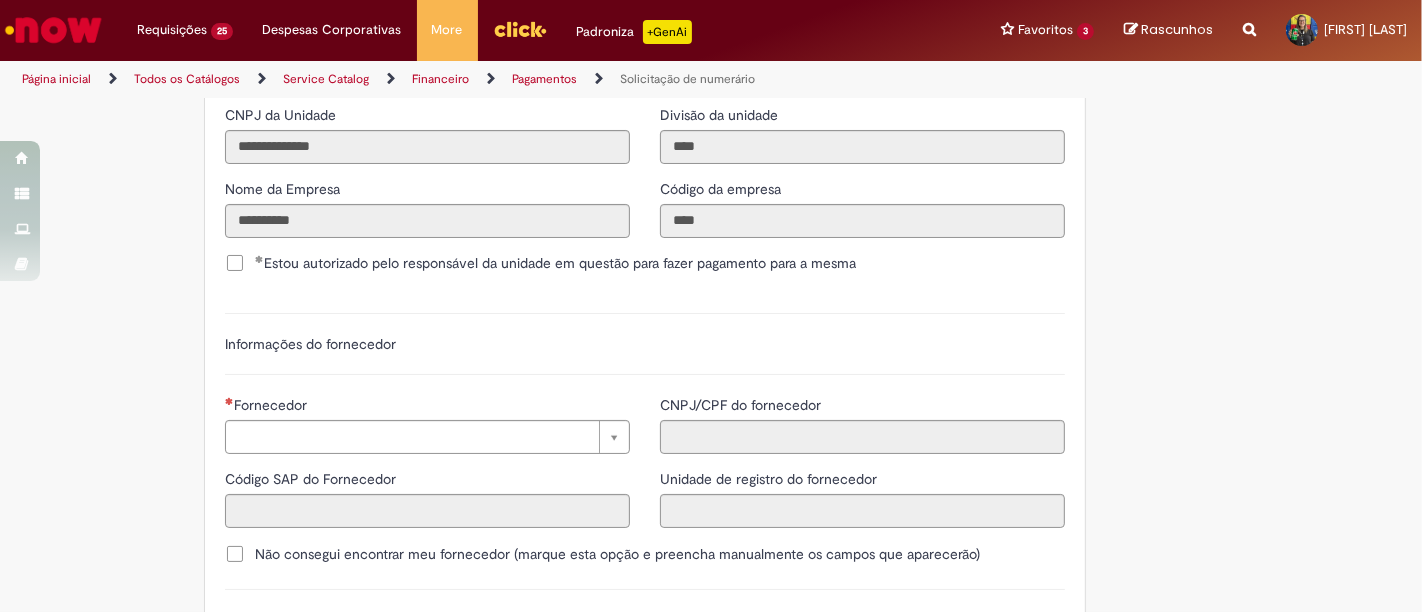 scroll, scrollTop: 2333, scrollLeft: 0, axis: vertical 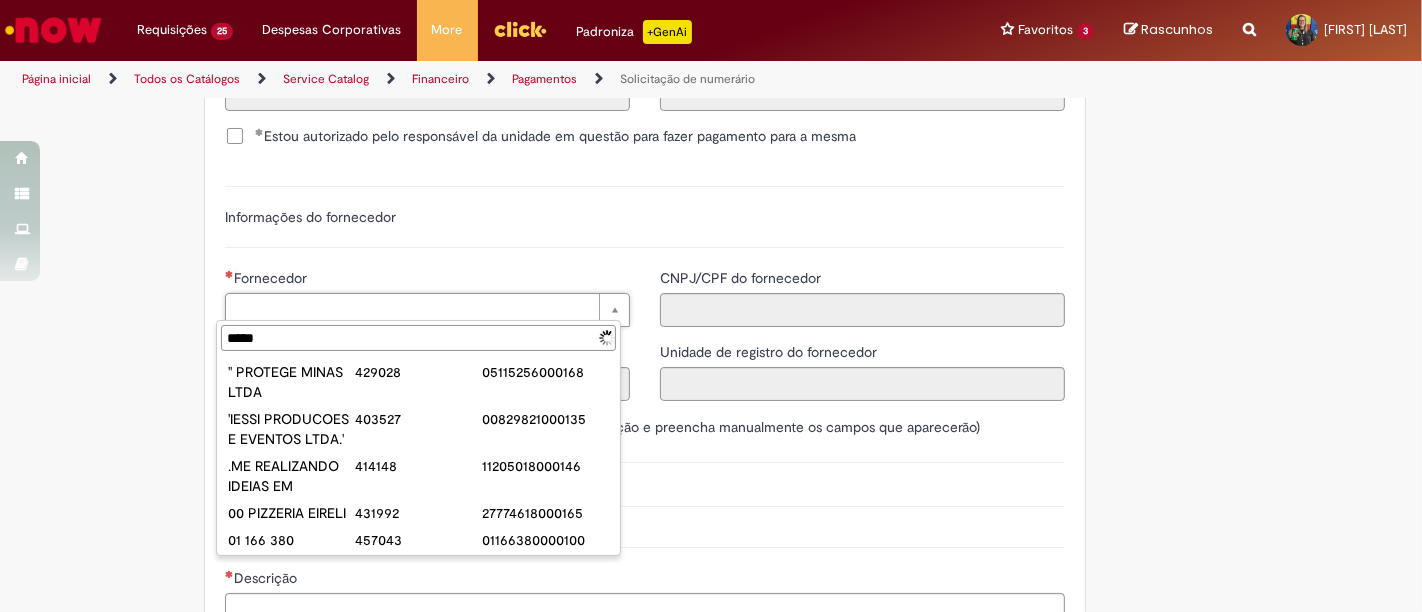 type on "******" 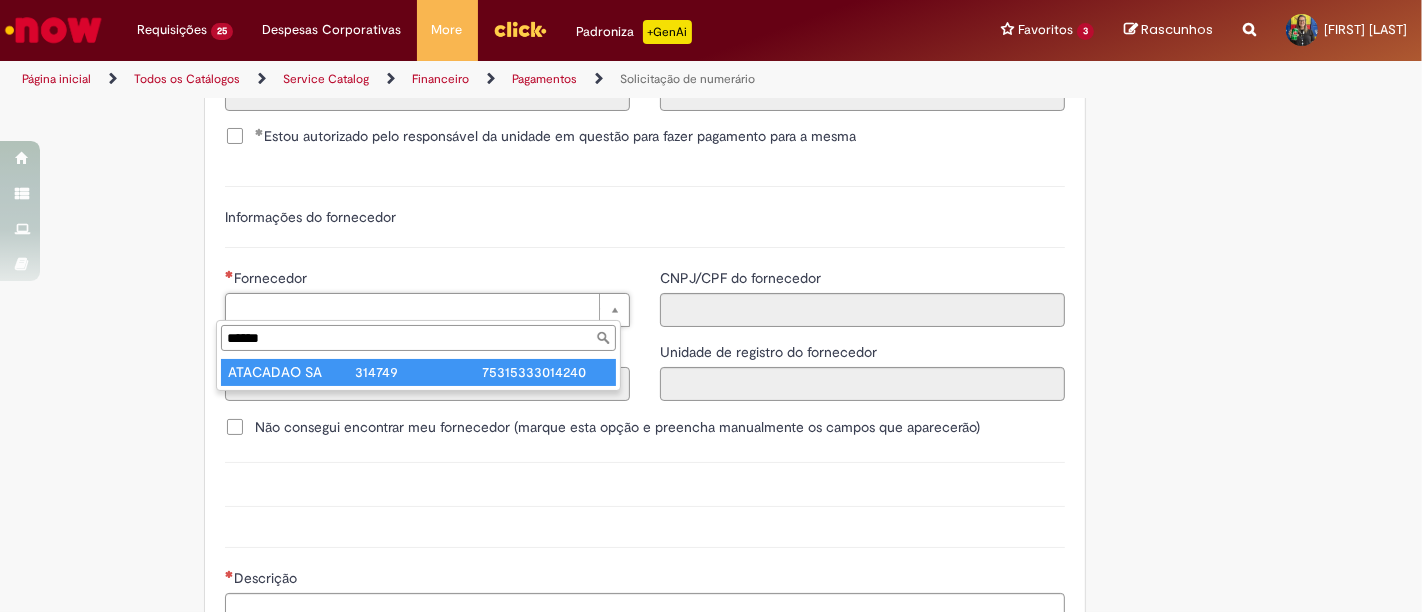 type on "**********" 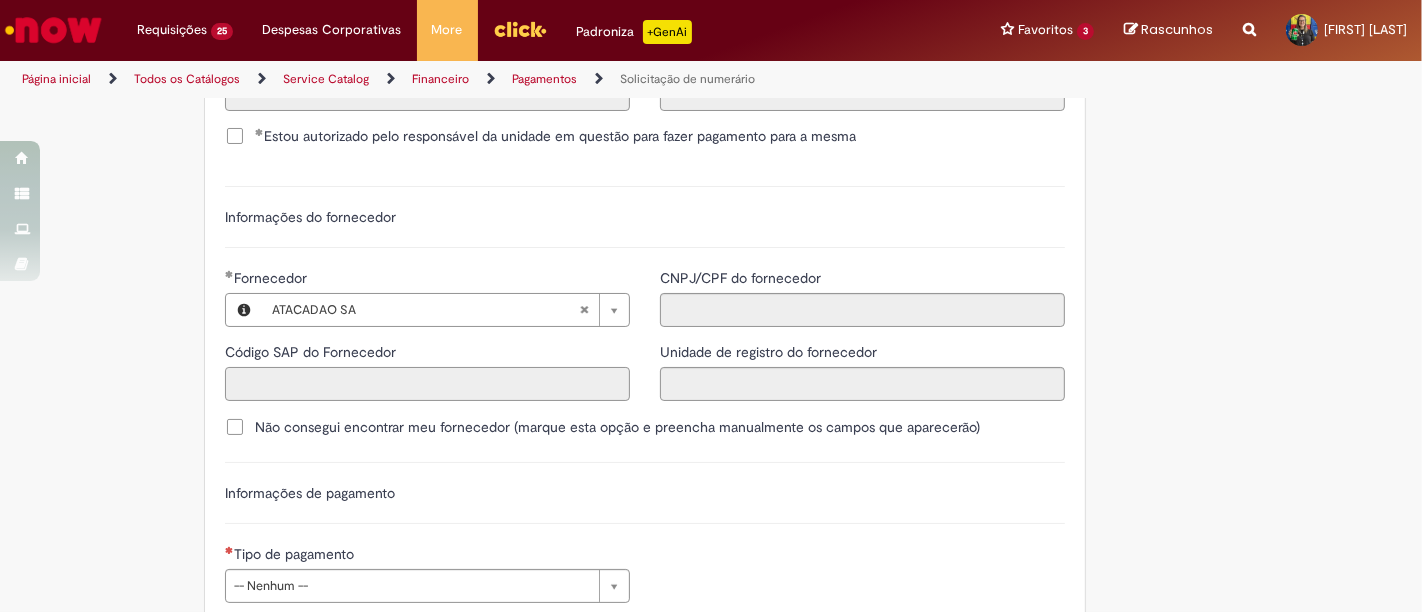 type on "******" 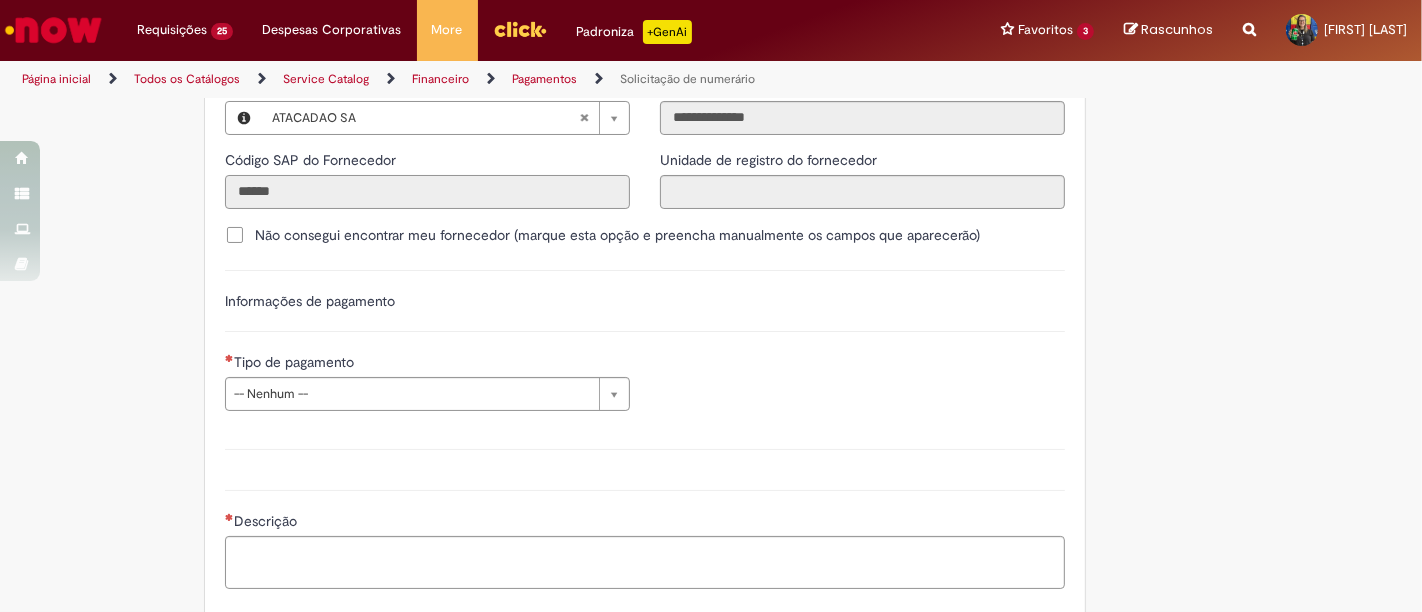 scroll, scrollTop: 2555, scrollLeft: 0, axis: vertical 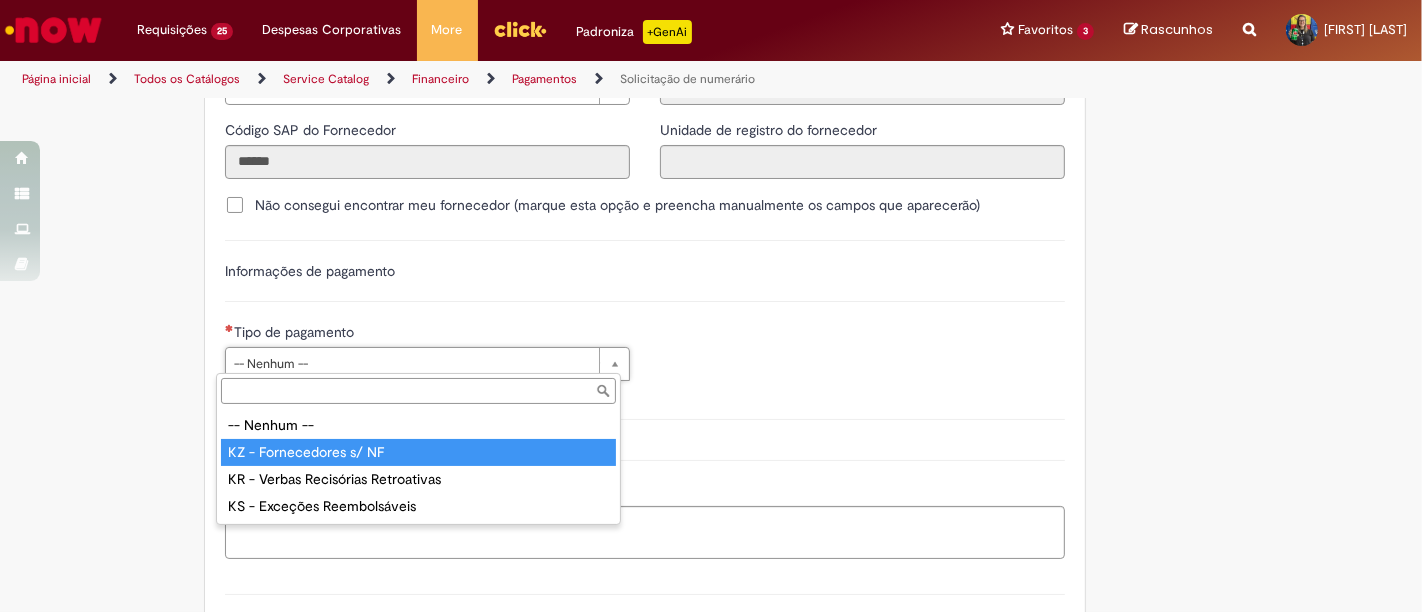 type on "**********" 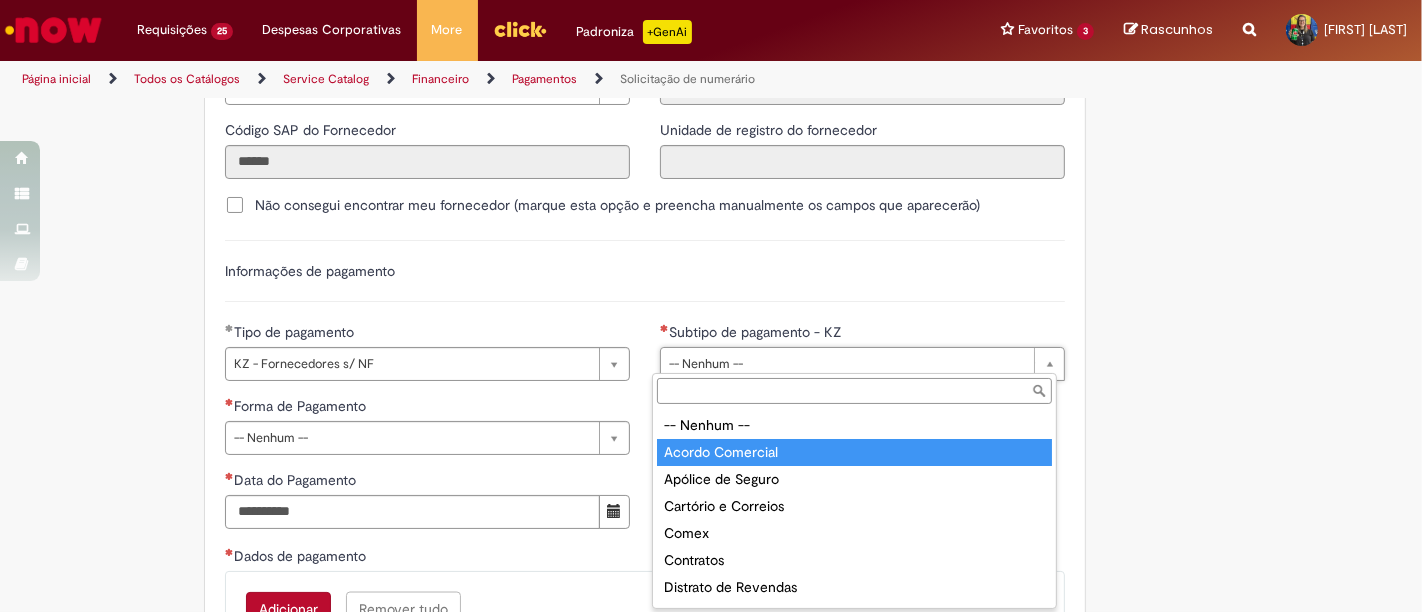 type on "**********" 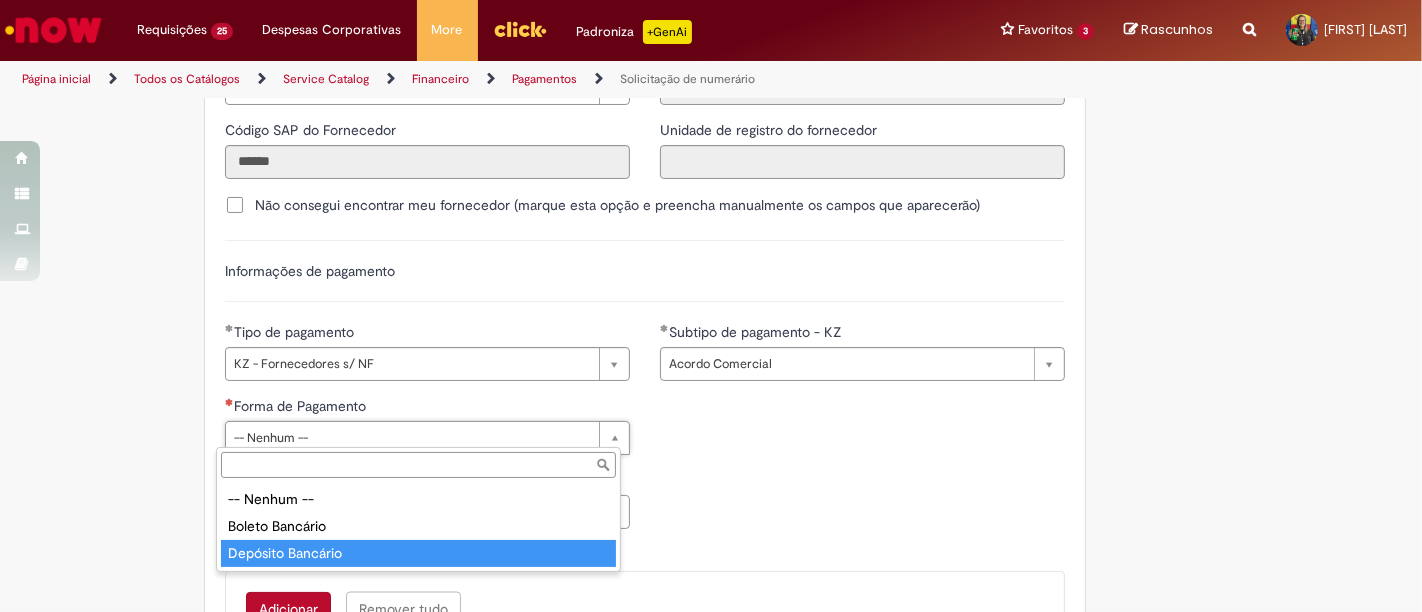 type on "**********" 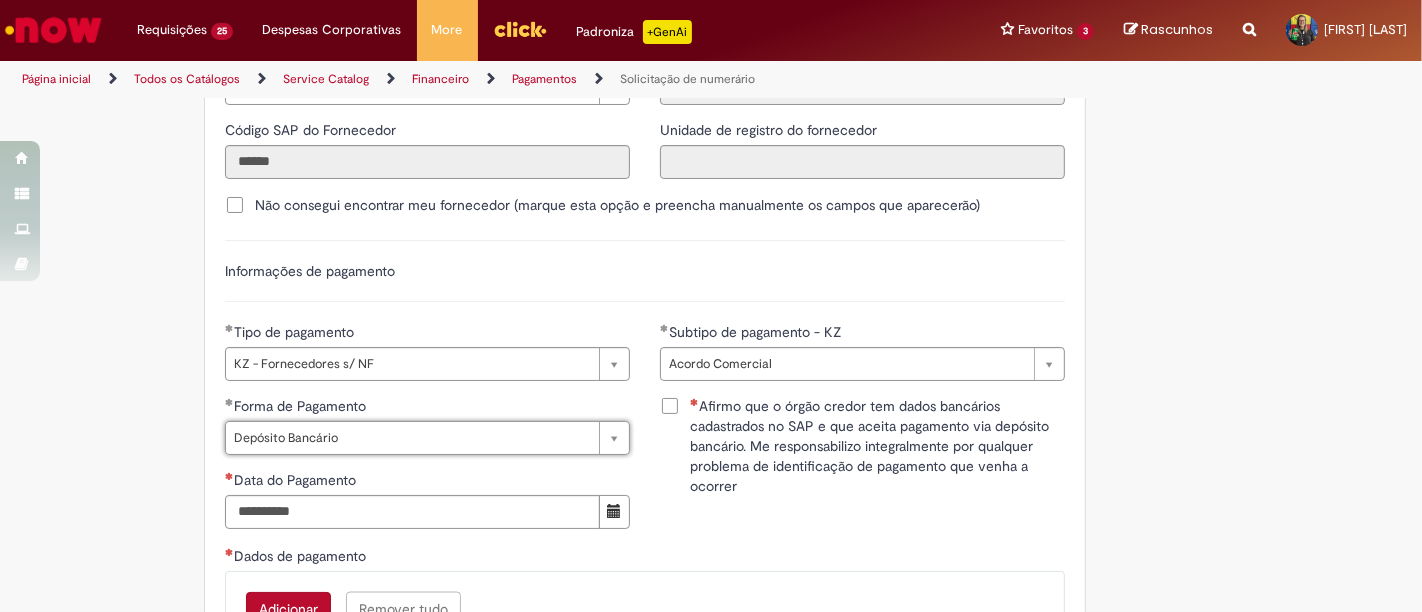 click on "Afirmo que o órgão credor tem dados bancários cadastrados no SAP e que aceita pagamento via depósito bancário. Me responsabilizo integralmente por qualquer problema de identificação de pagamento que venha a ocorrer" at bounding box center (877, 446) 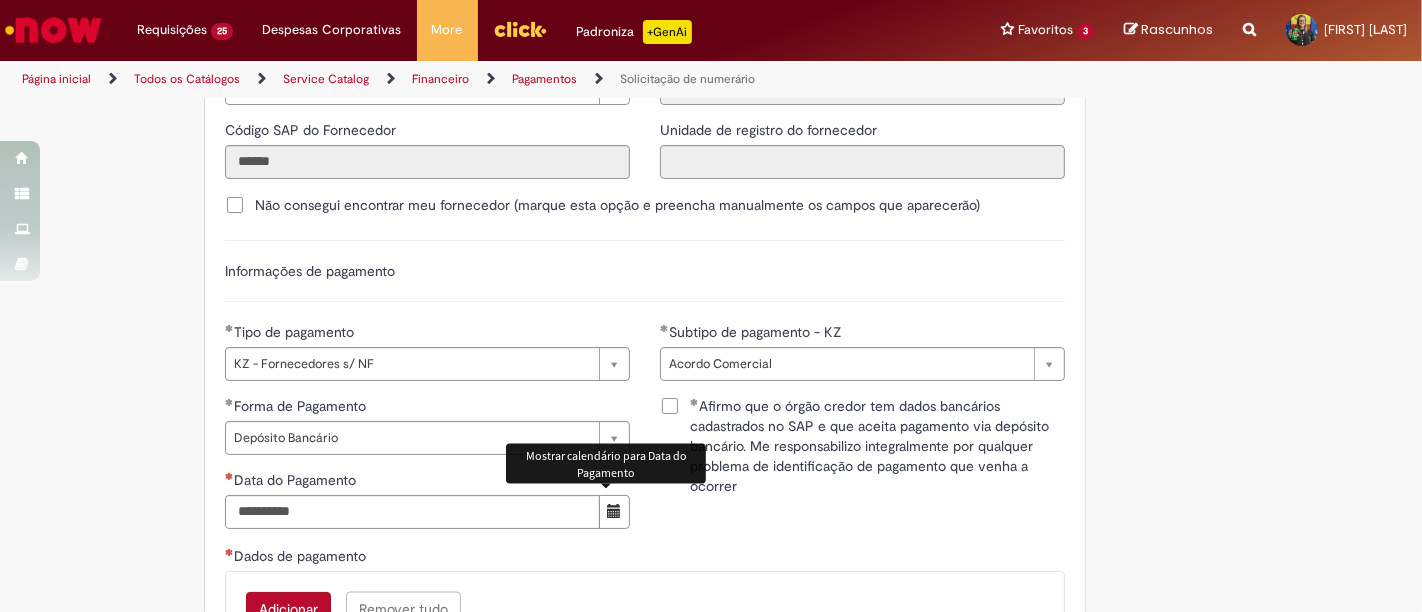 click at bounding box center [614, 512] 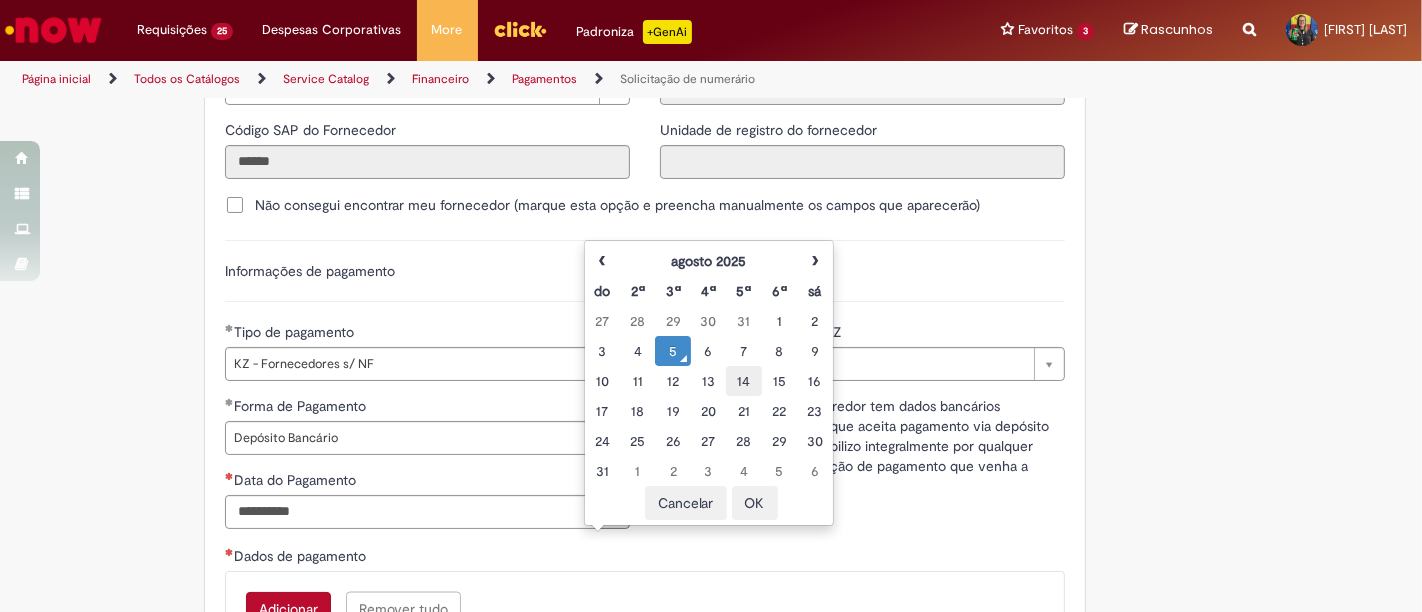 click on "14" at bounding box center (743, 381) 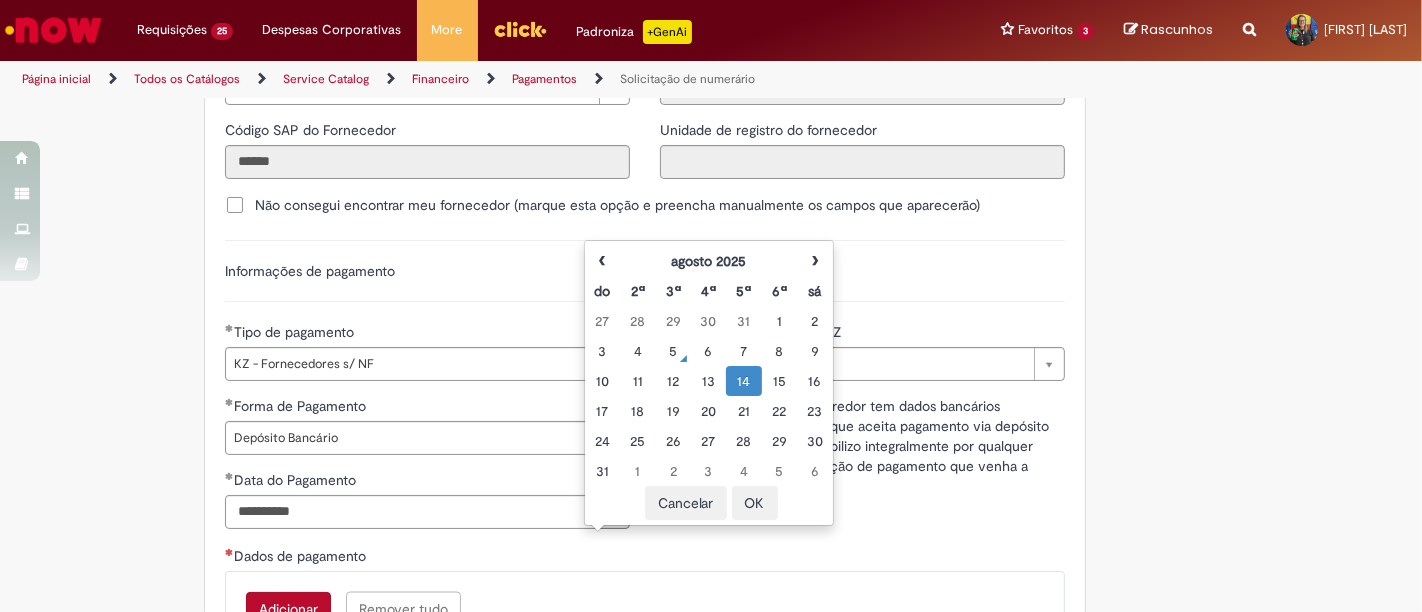 click on "OK" at bounding box center (755, 503) 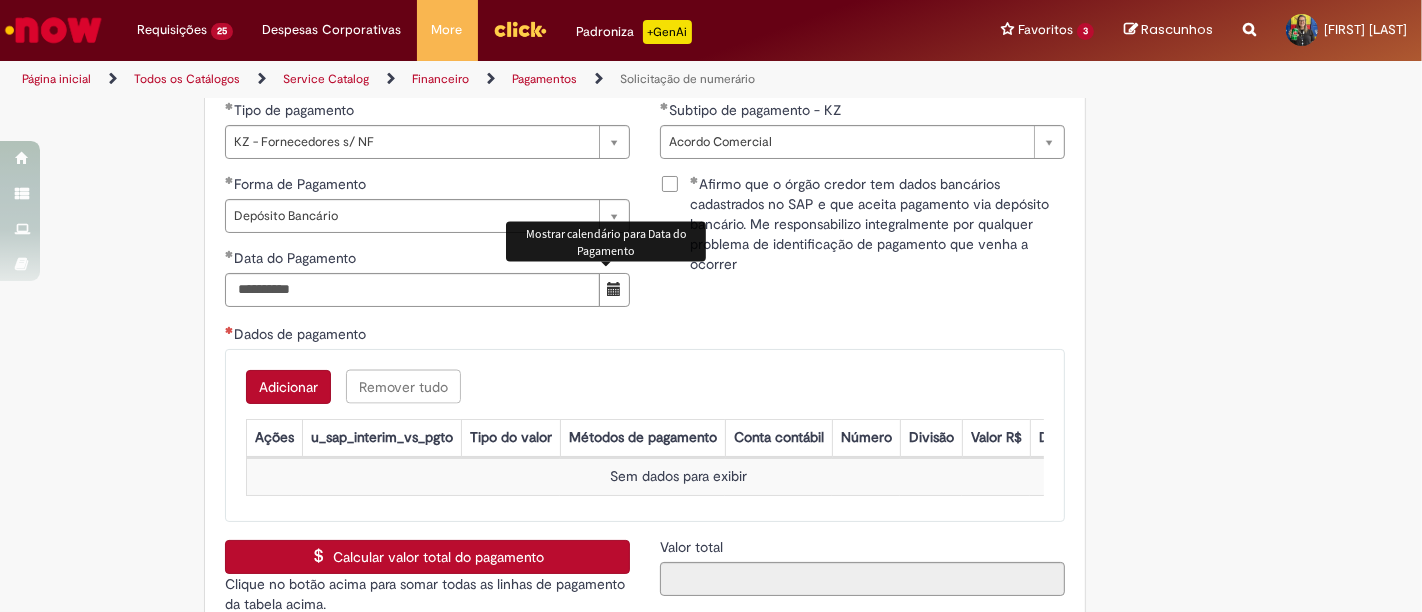 scroll, scrollTop: 2777, scrollLeft: 0, axis: vertical 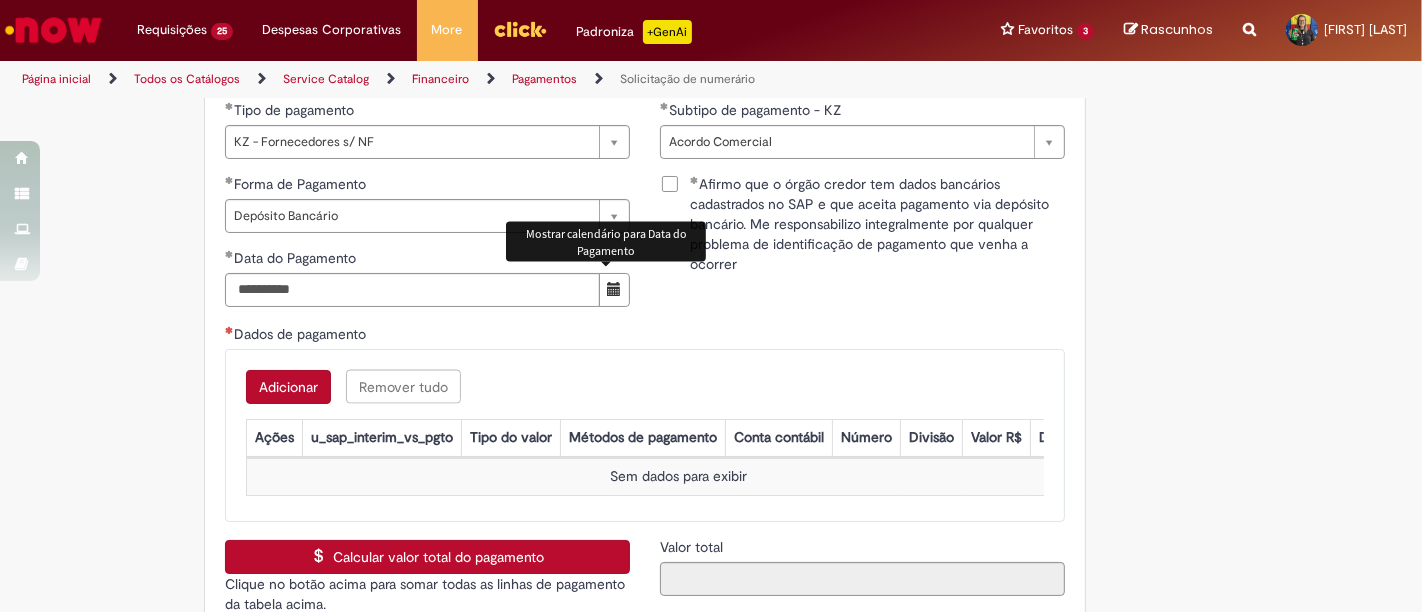 click on "Adicionar" at bounding box center (288, 387) 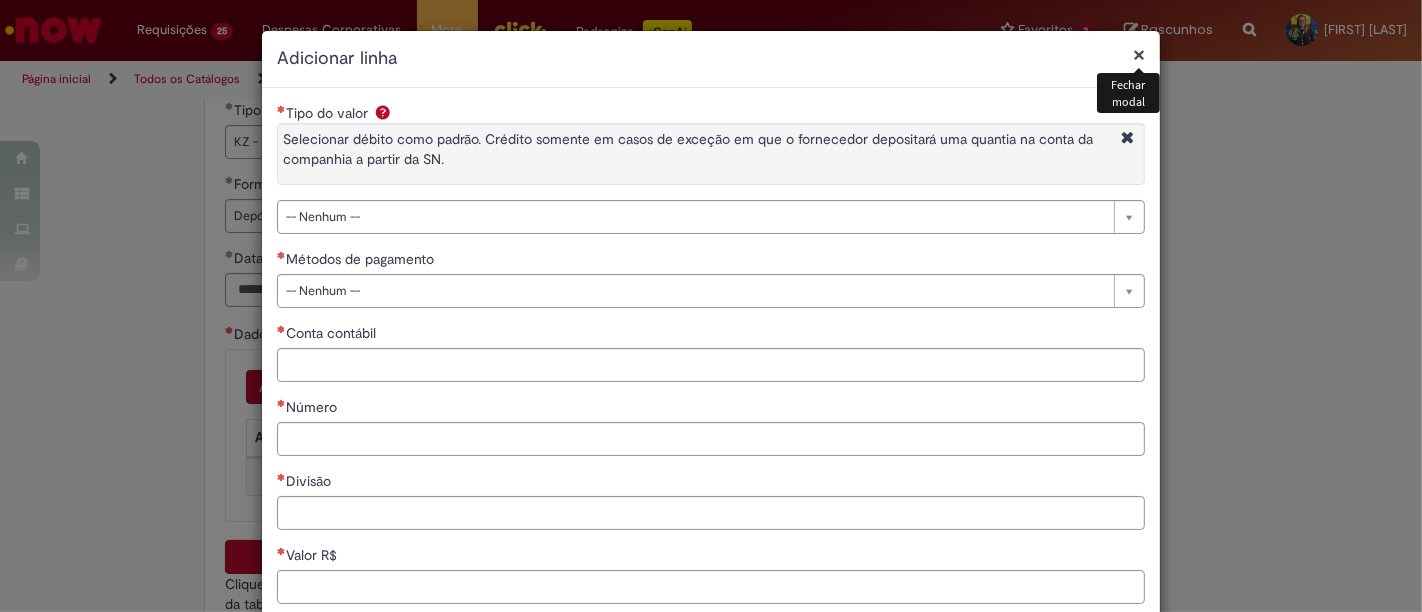 click on "Métodos de pagamento" at bounding box center [711, 261] 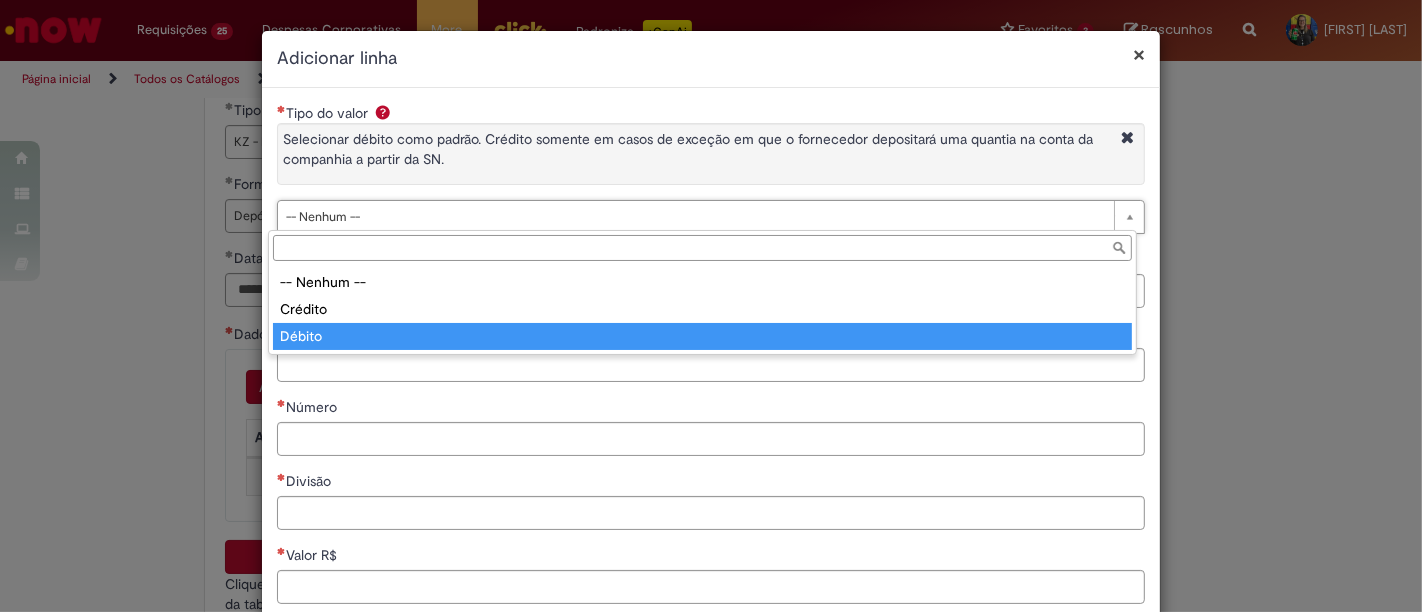 type on "******" 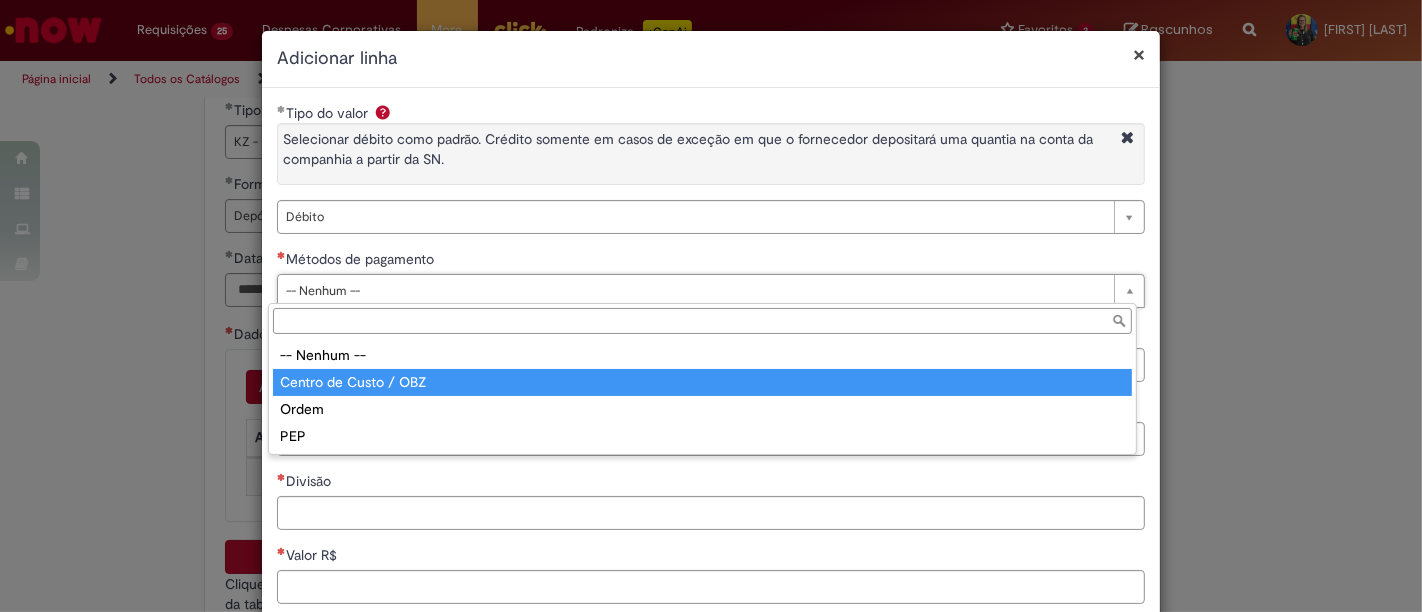 type on "**********" 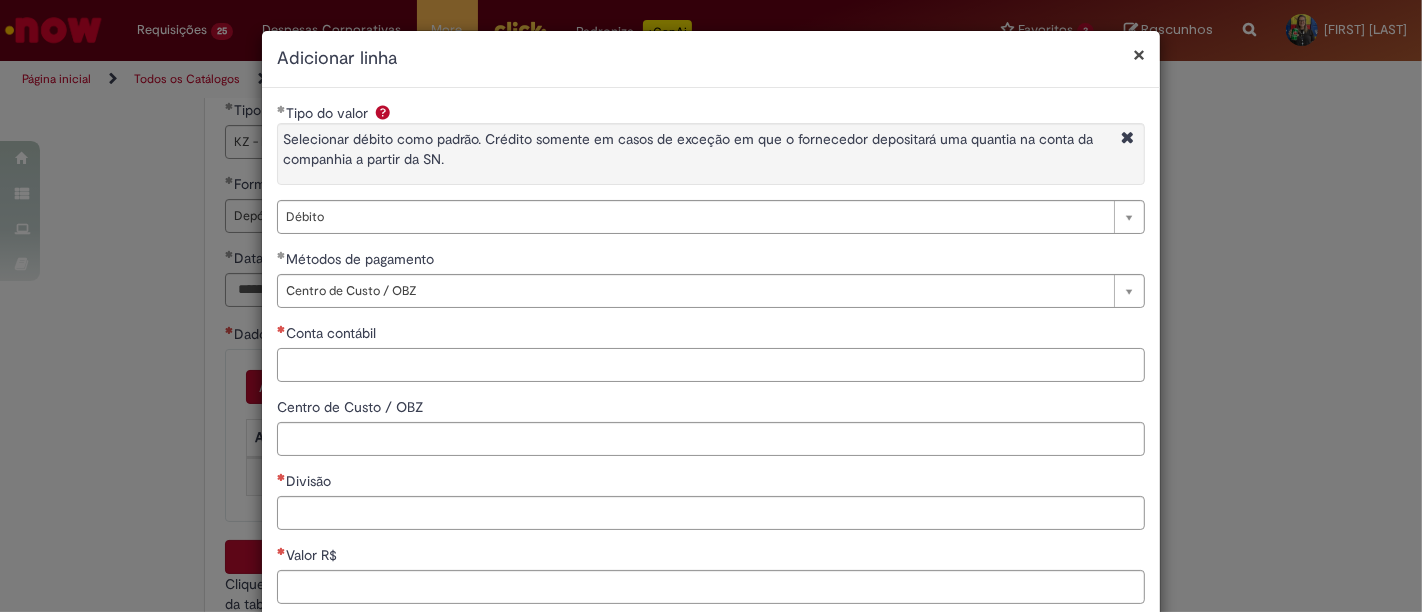 click on "Conta contábil" at bounding box center [711, 365] 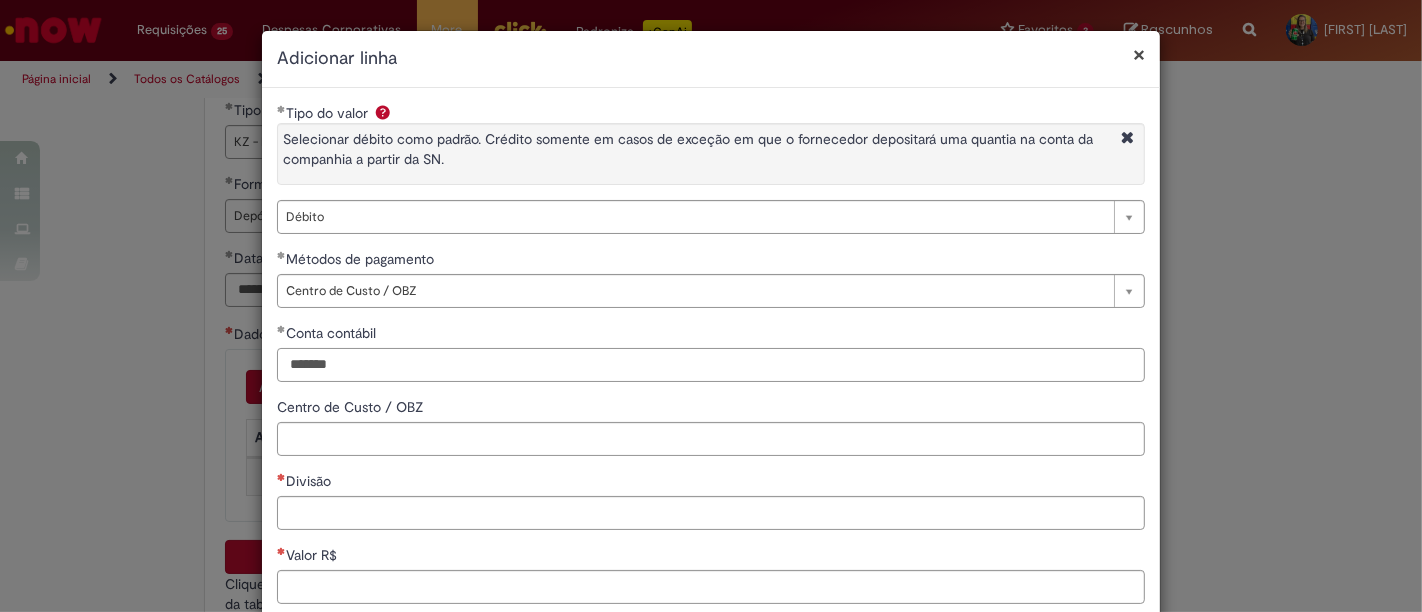 type on "*******" 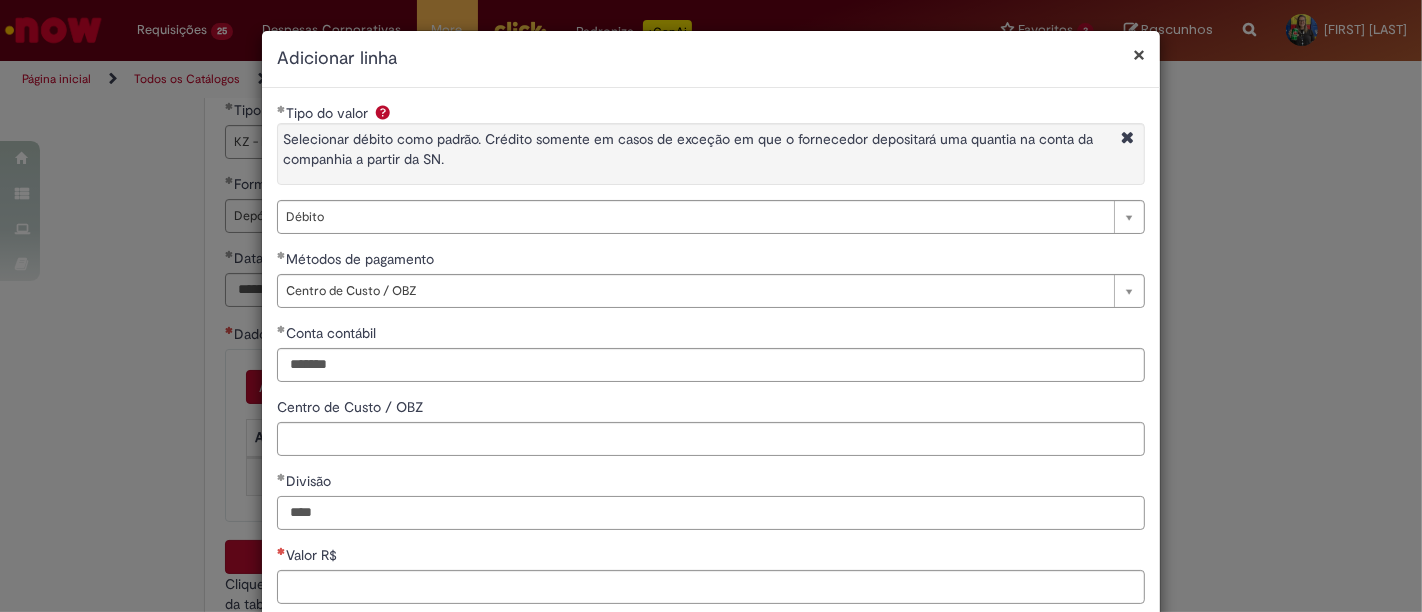 type on "****" 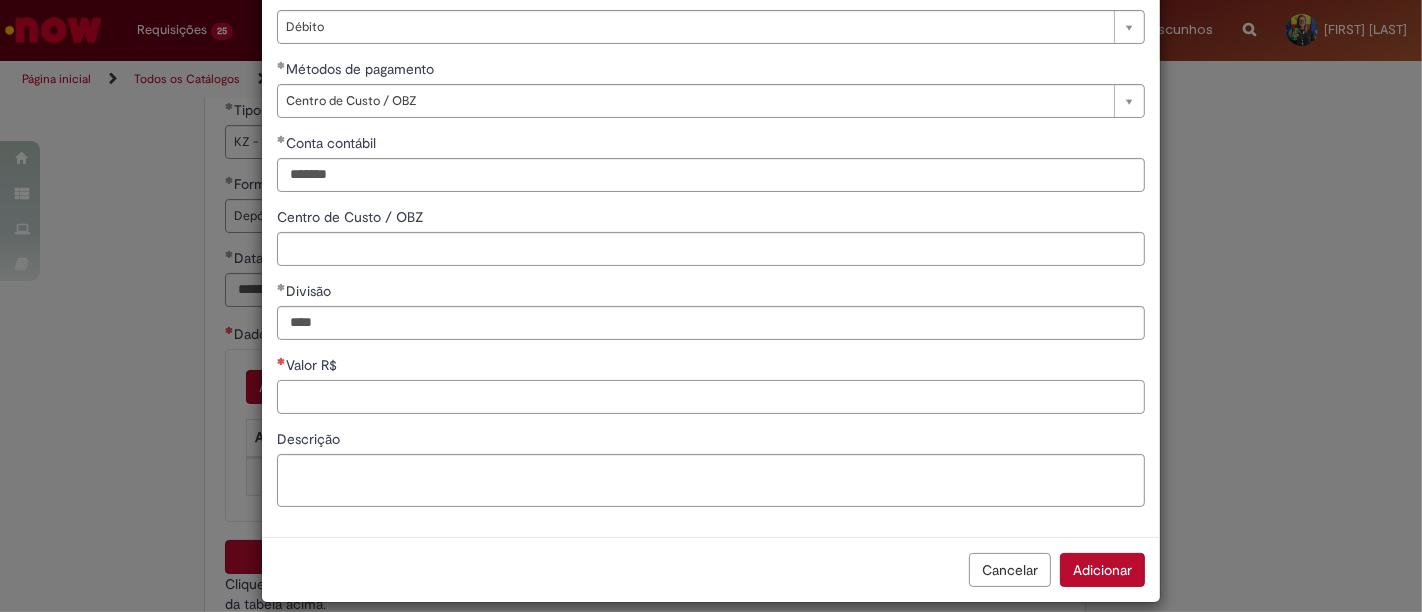 scroll, scrollTop: 208, scrollLeft: 0, axis: vertical 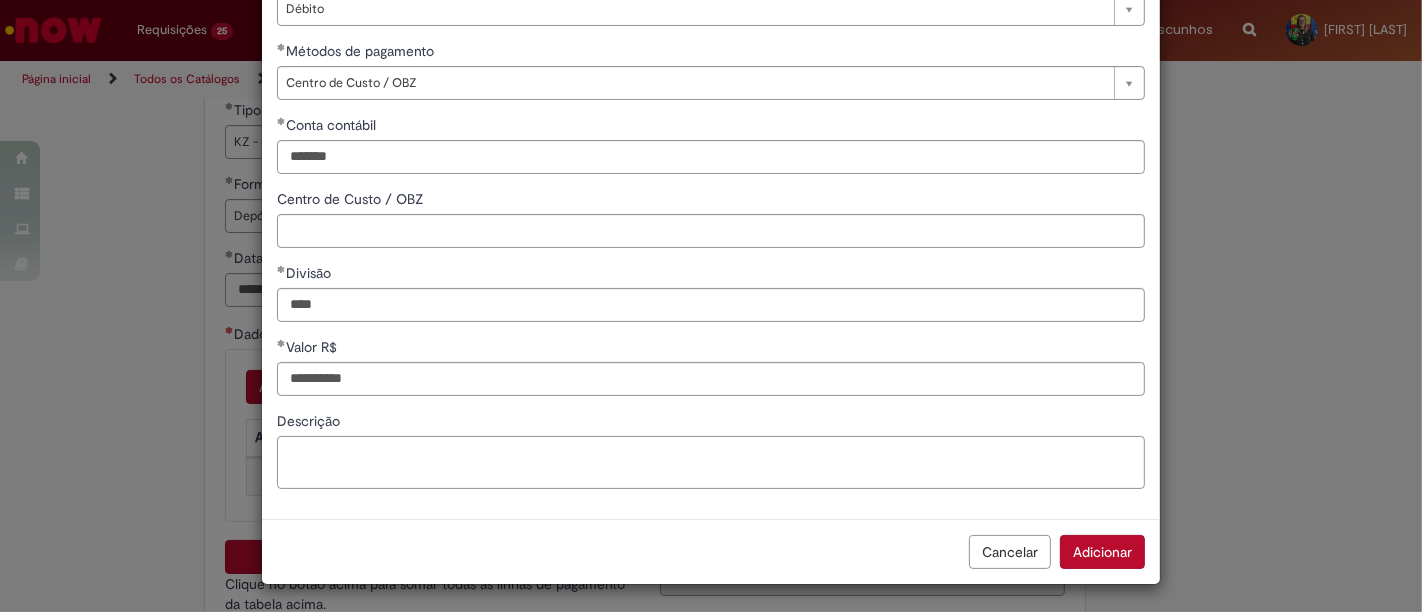 type on "**********" 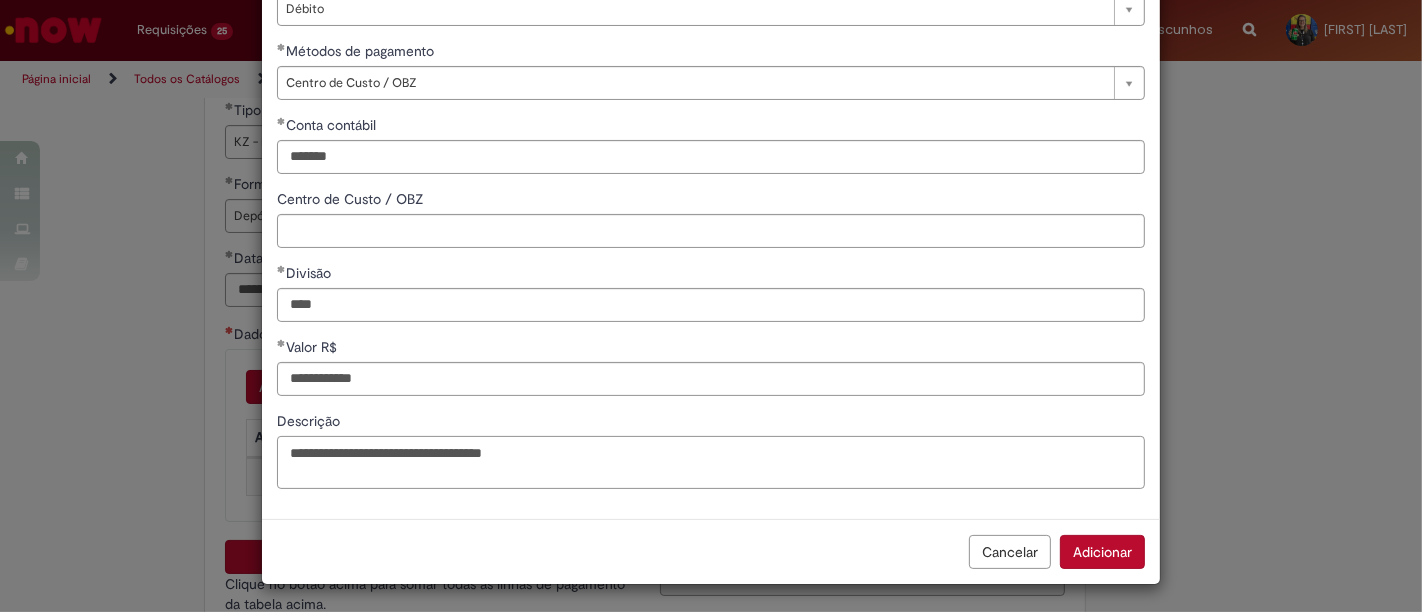 drag, startPoint x: 568, startPoint y: 460, endPoint x: 134, endPoint y: 454, distance: 434.04147 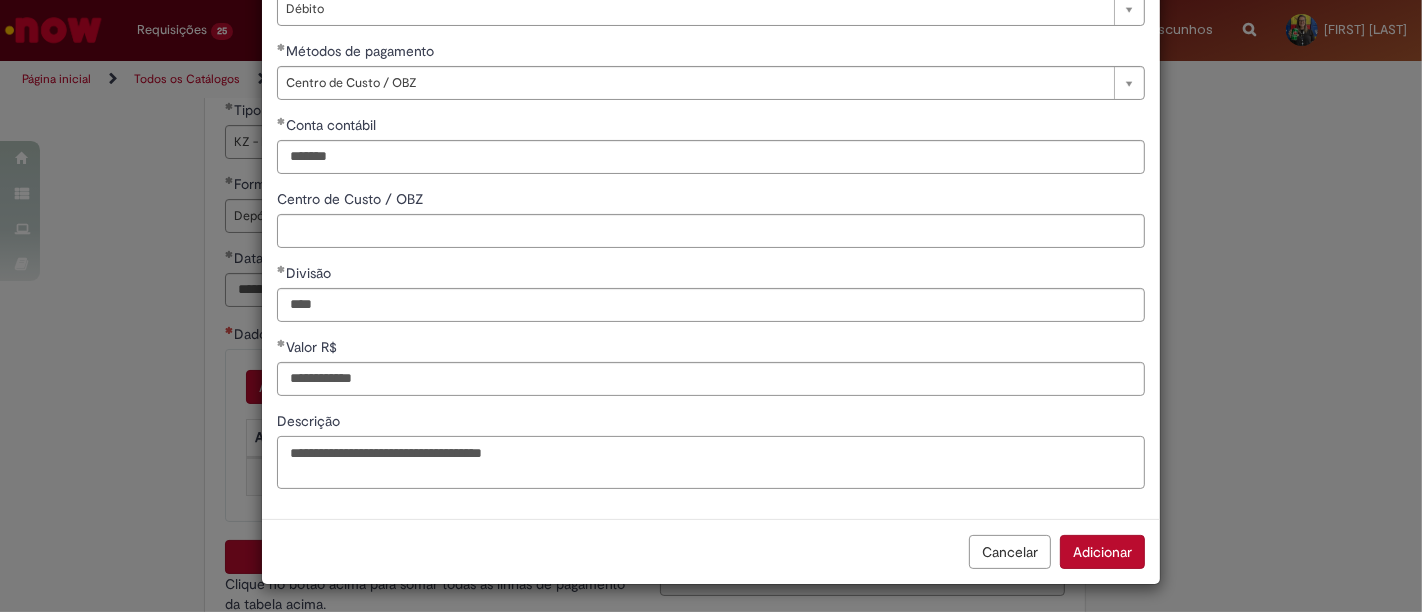 type on "**********" 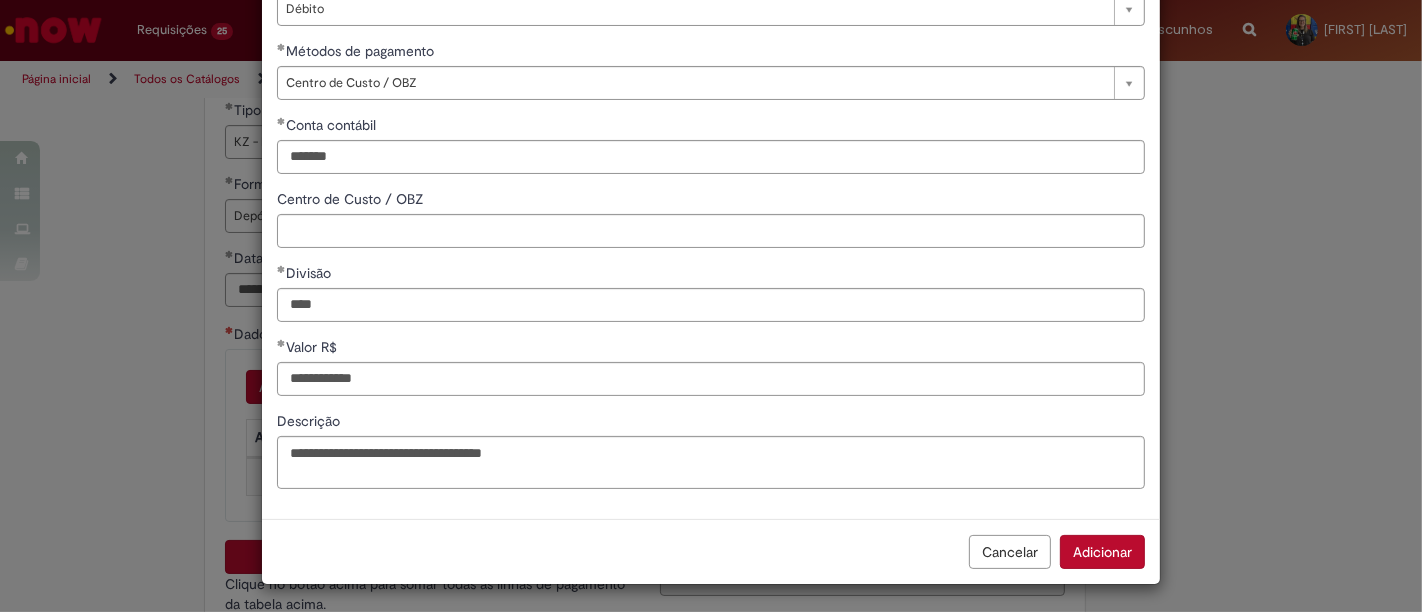 click on "Adicionar" at bounding box center (1102, 552) 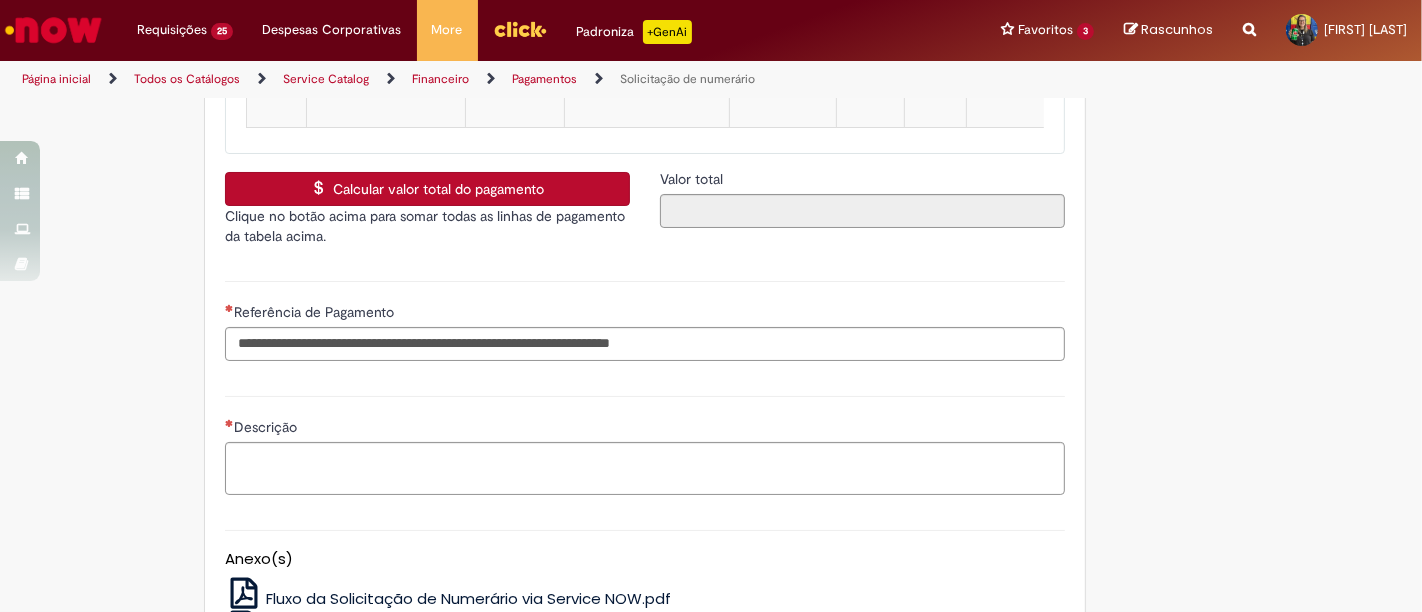 scroll, scrollTop: 3222, scrollLeft: 0, axis: vertical 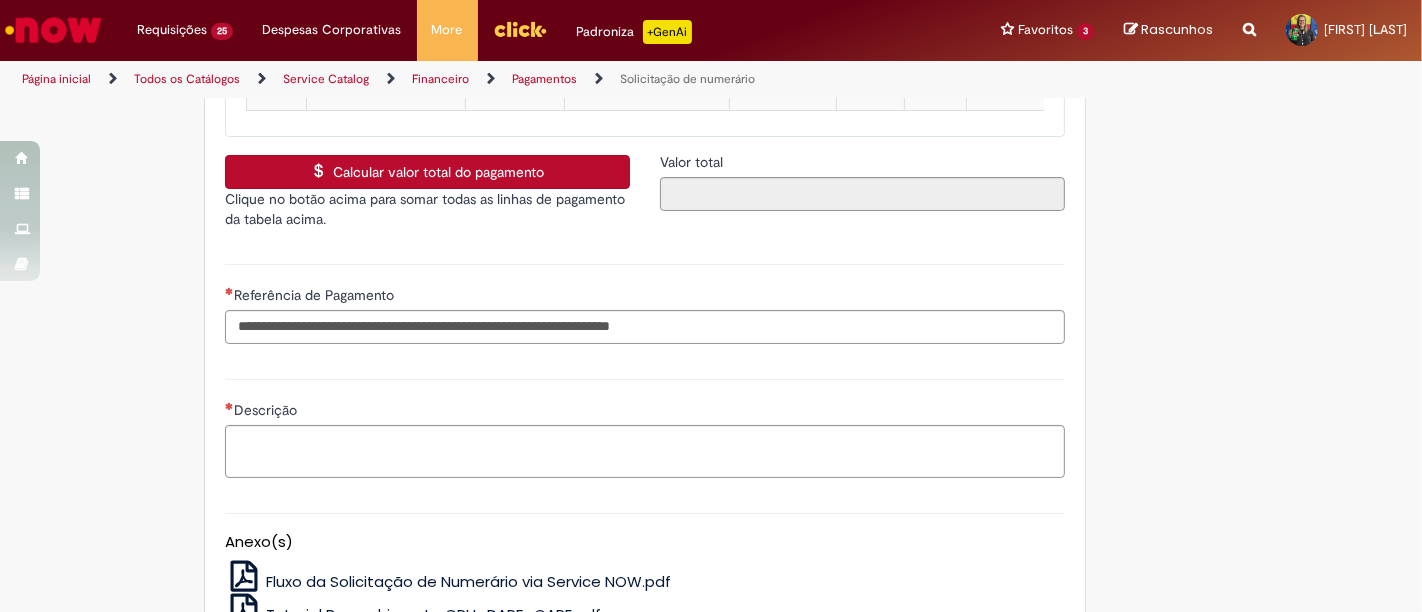 click on "Calcular valor total do pagamento" at bounding box center [427, 172] 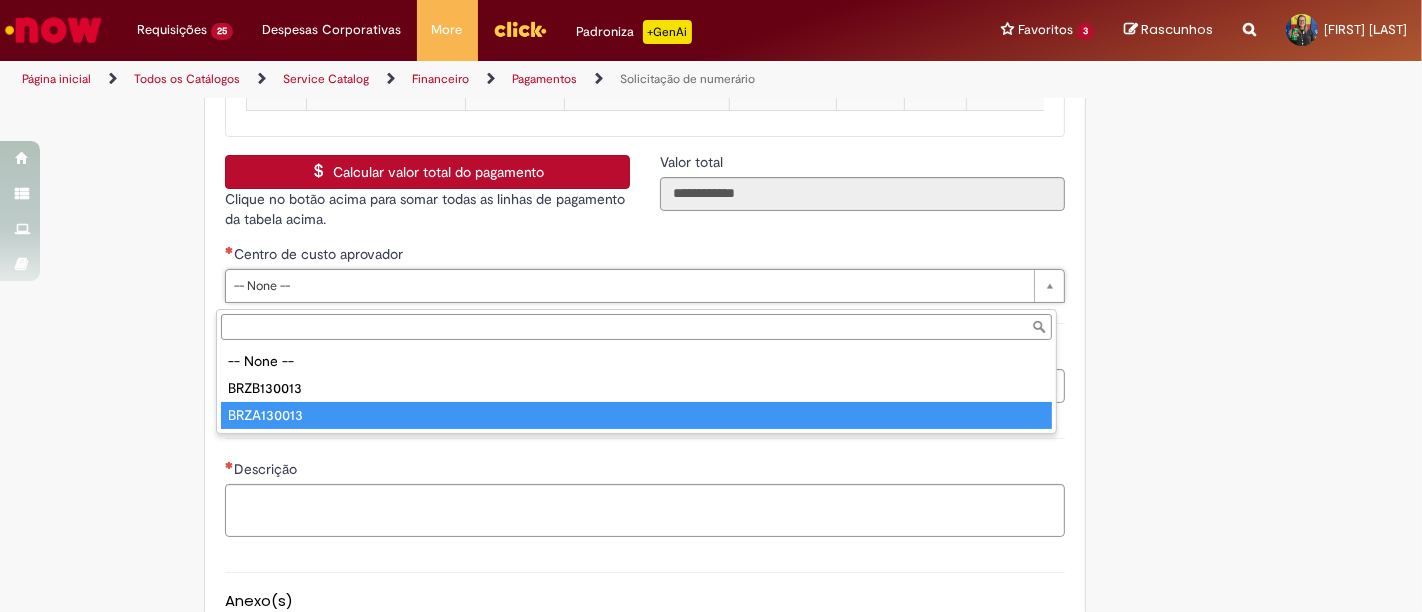 type on "**********" 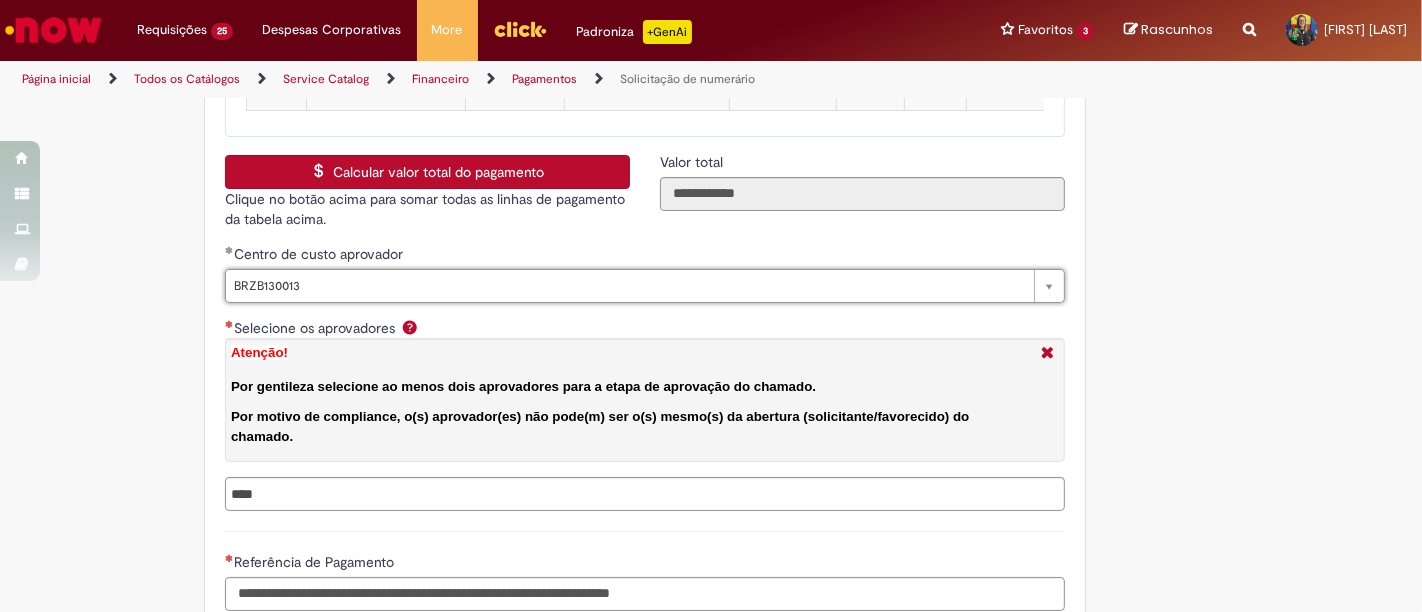 scroll, scrollTop: 3444, scrollLeft: 0, axis: vertical 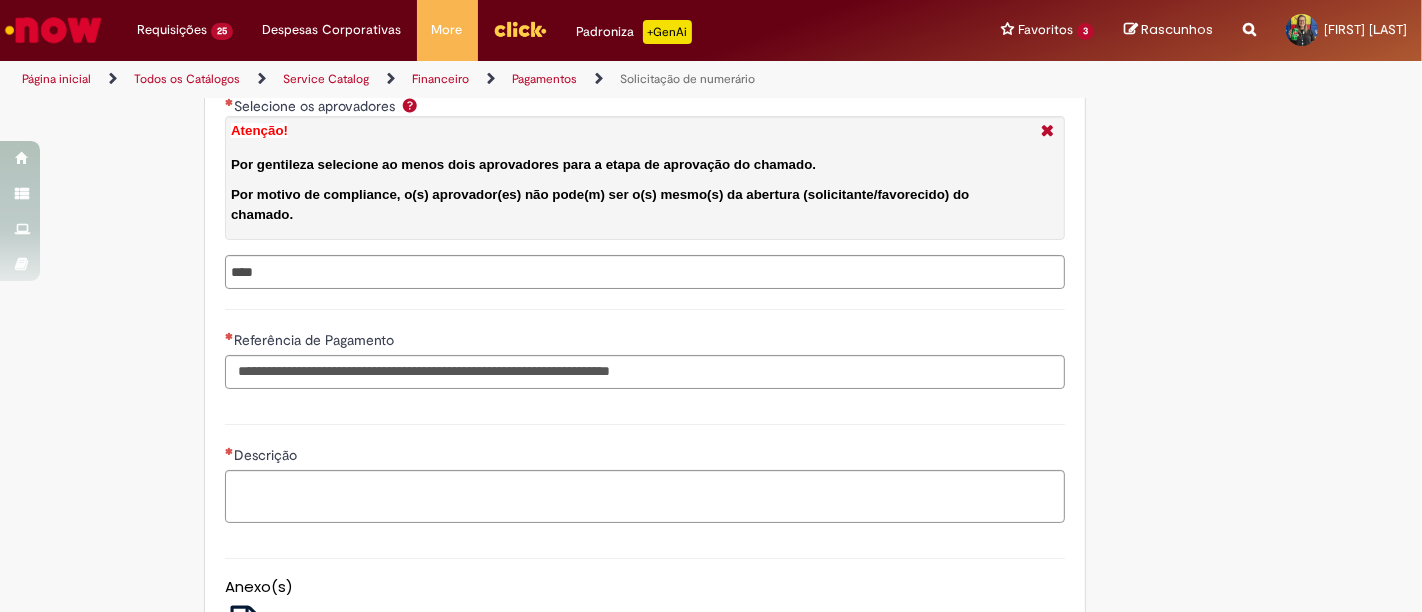 type 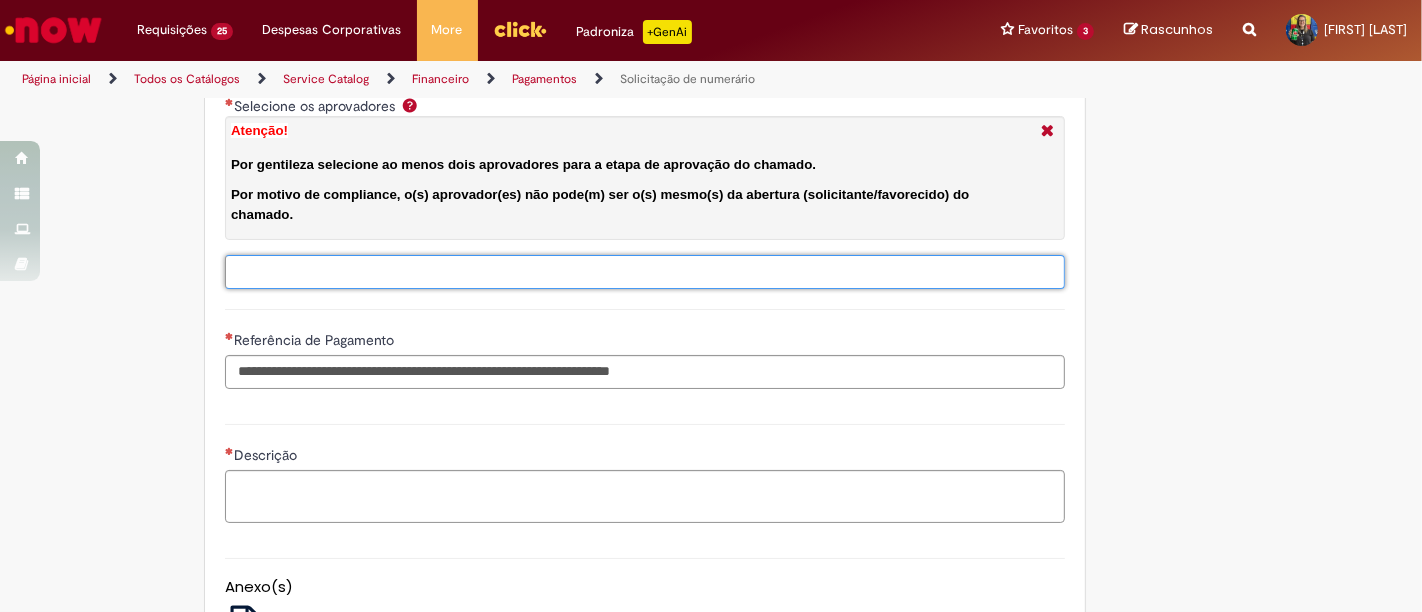 click on "Selecione os aprovadores Atenção!
Por gentileza selecione ao menos dois aprovadores para a etapa de aprovação do chamado.
Por motivo de compliance, o(s) aprovador(es) não pode(m) ser o(s) mesmo(s) da abertura (solicitante/favorecido) do chamado." at bounding box center (687, 272) 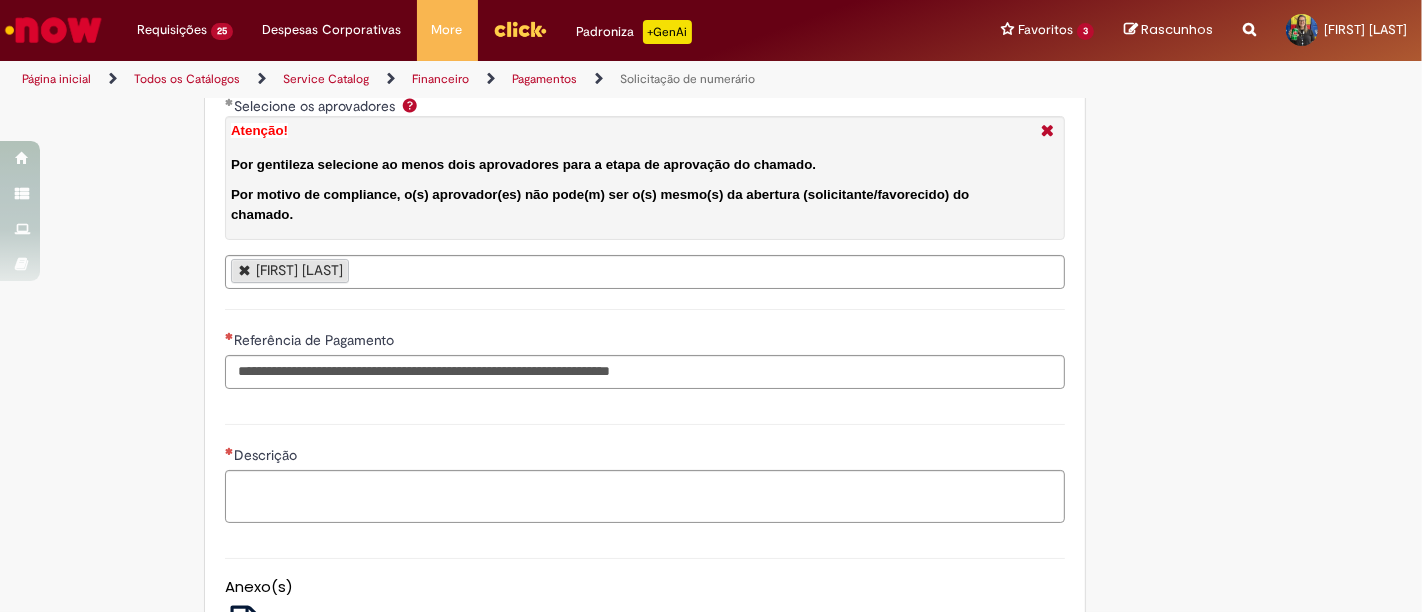 click on "[FIRST] [LAST]" at bounding box center [645, 272] 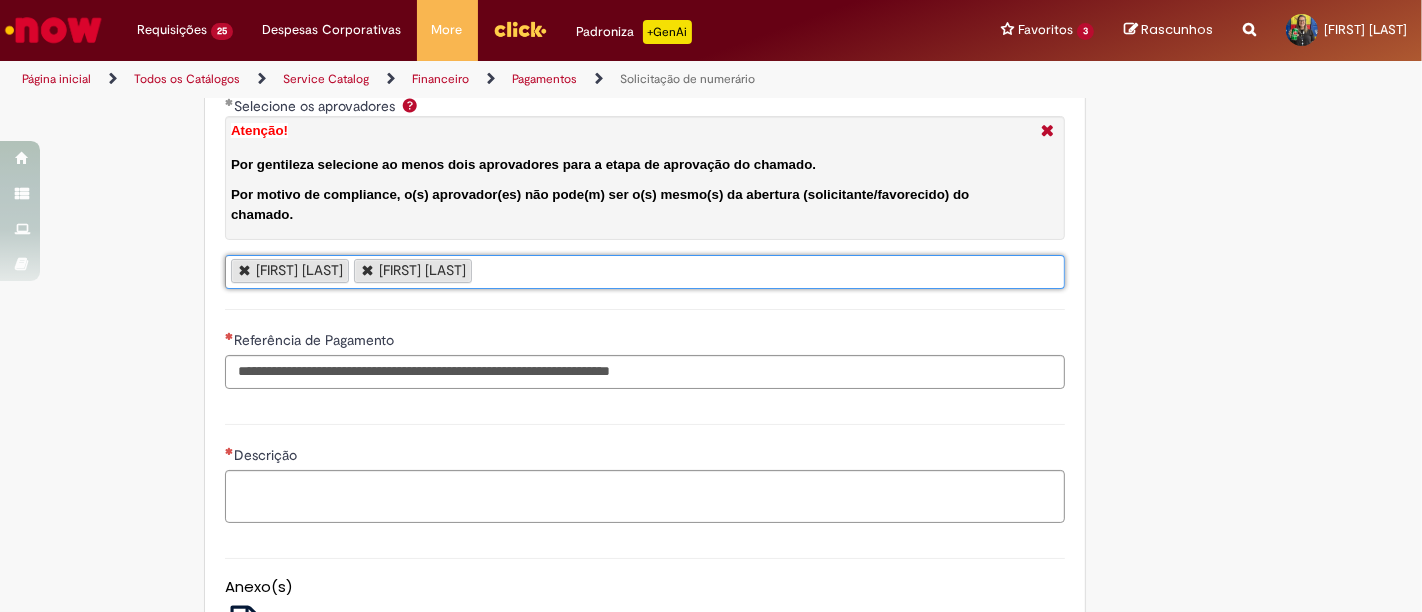 click on "[FIRST] [LAST]           [FIRST] [LAST]" at bounding box center (645, 272) 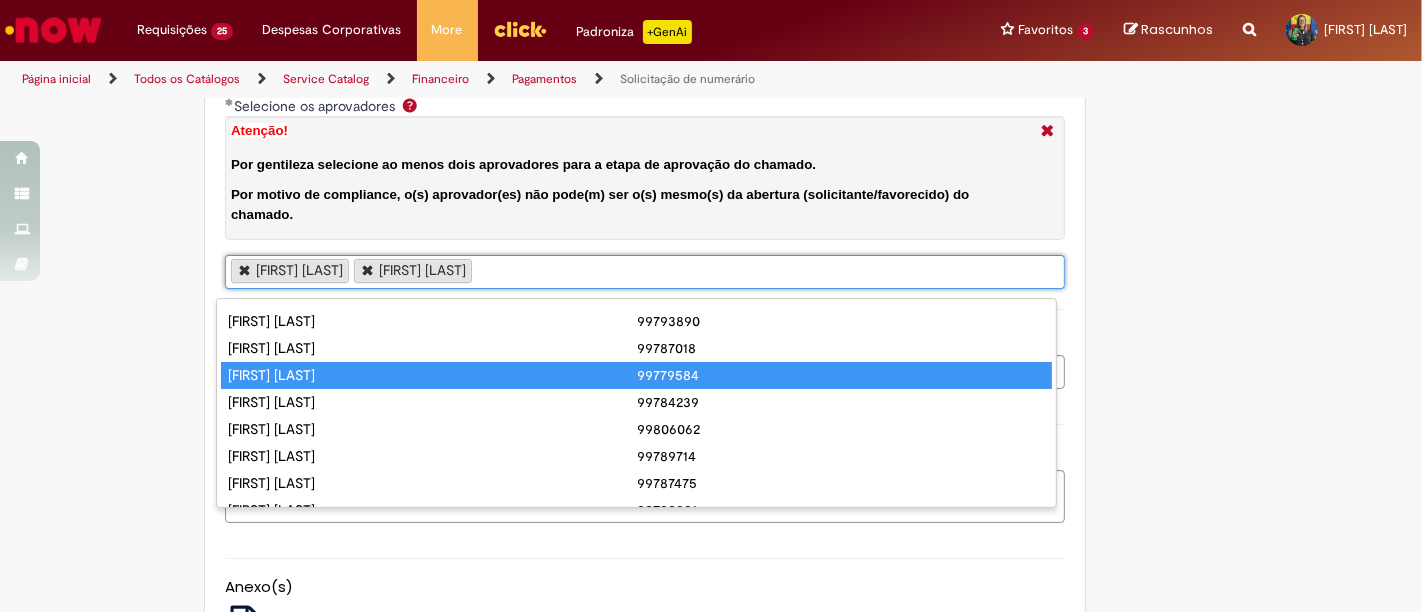scroll, scrollTop: 105, scrollLeft: 0, axis: vertical 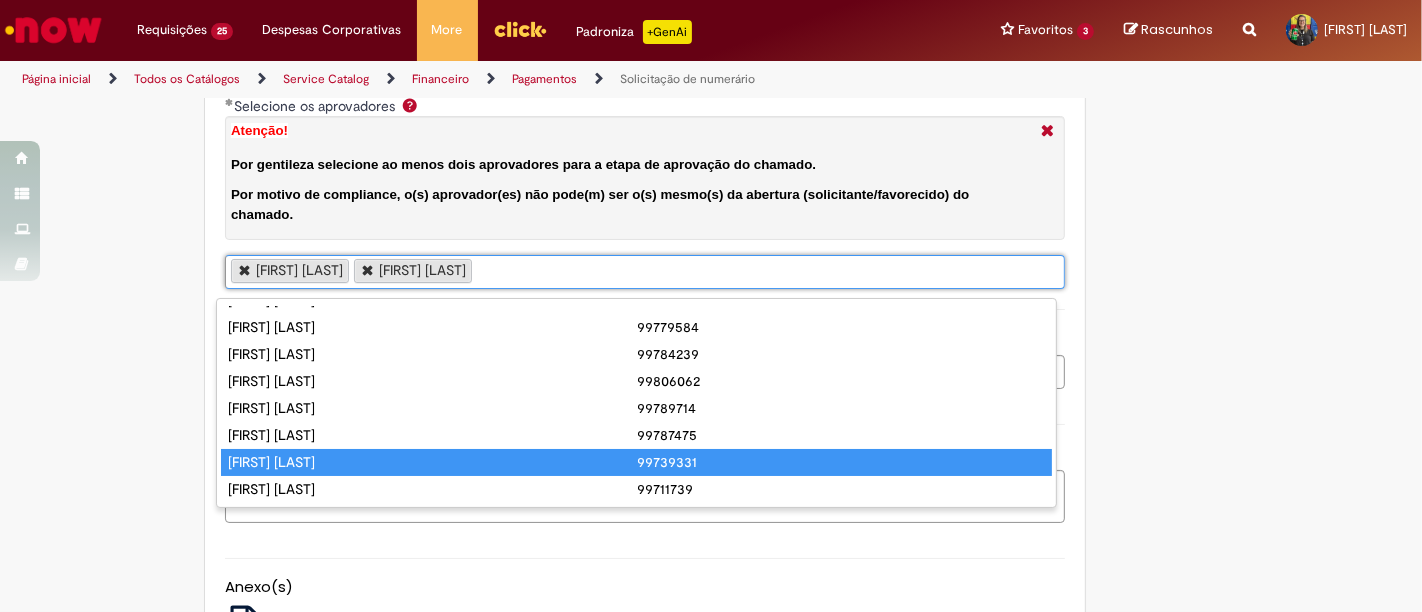 type on "**********" 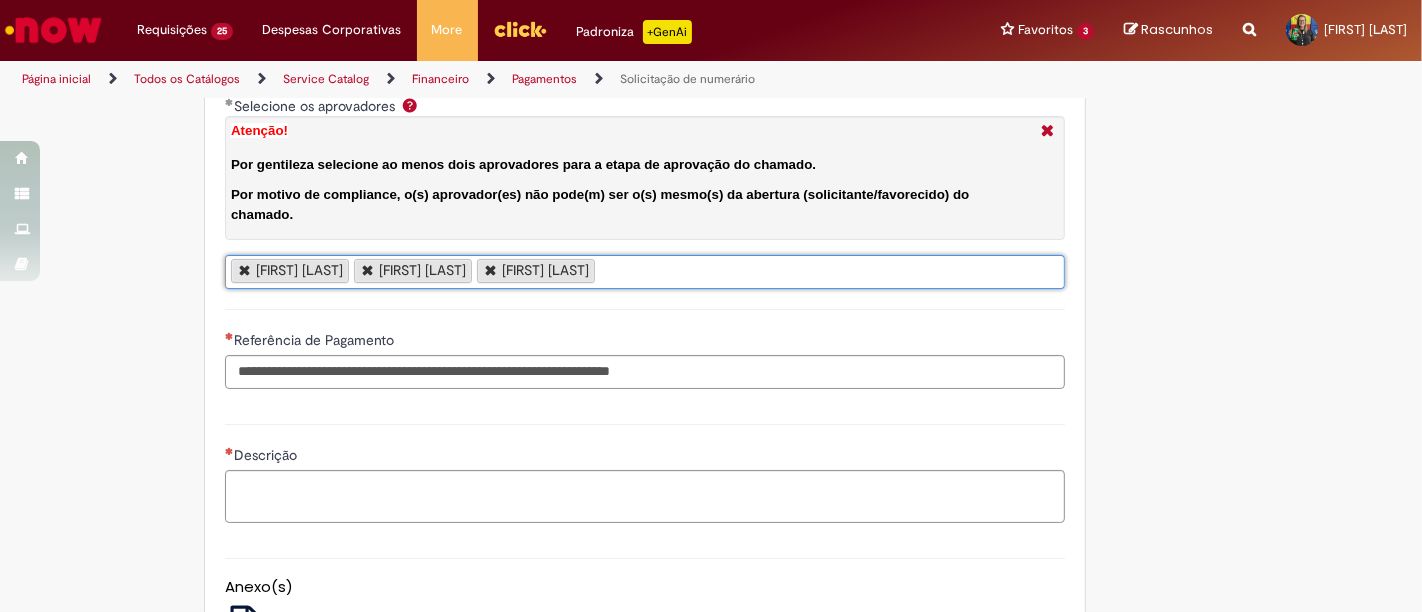scroll, scrollTop: 0, scrollLeft: 0, axis: both 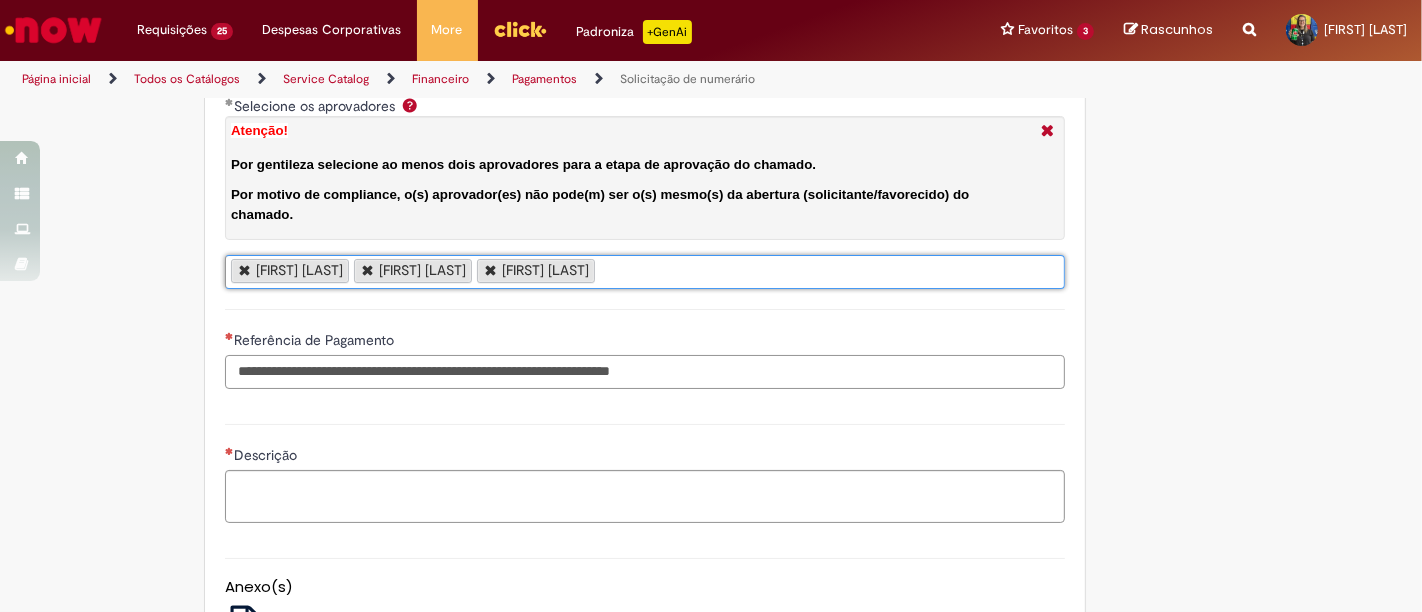 click on "Referência de Pagamento" at bounding box center (645, 372) 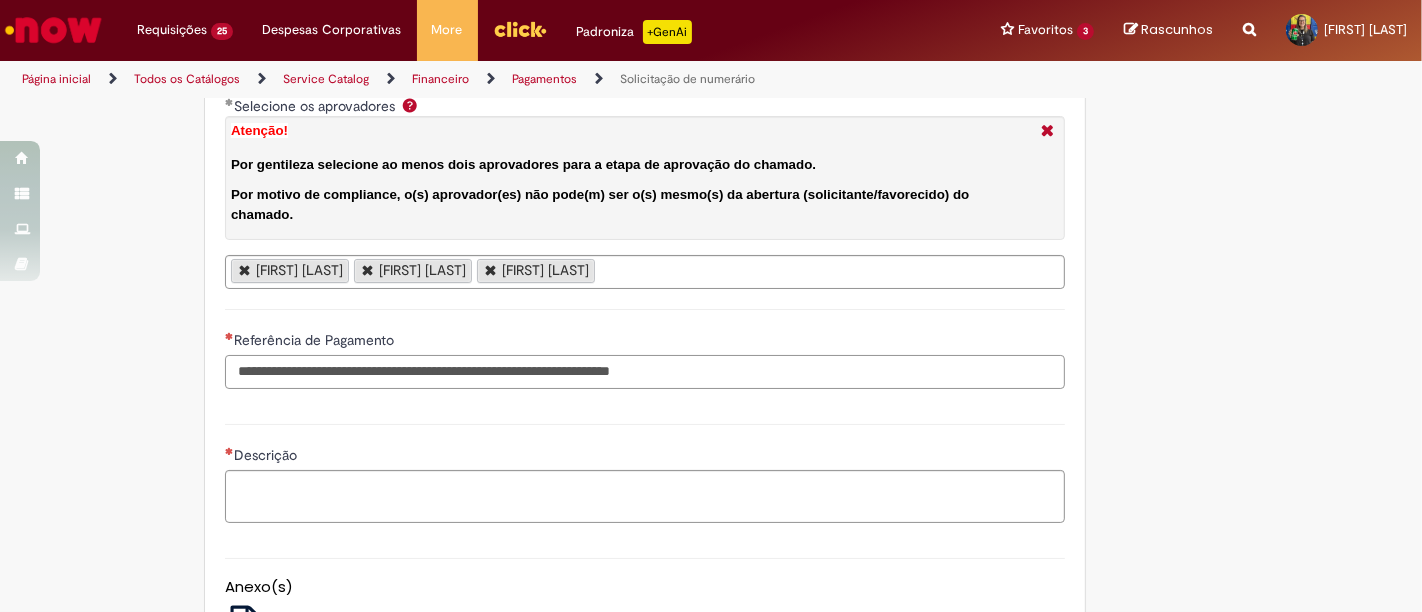 paste on "**********" 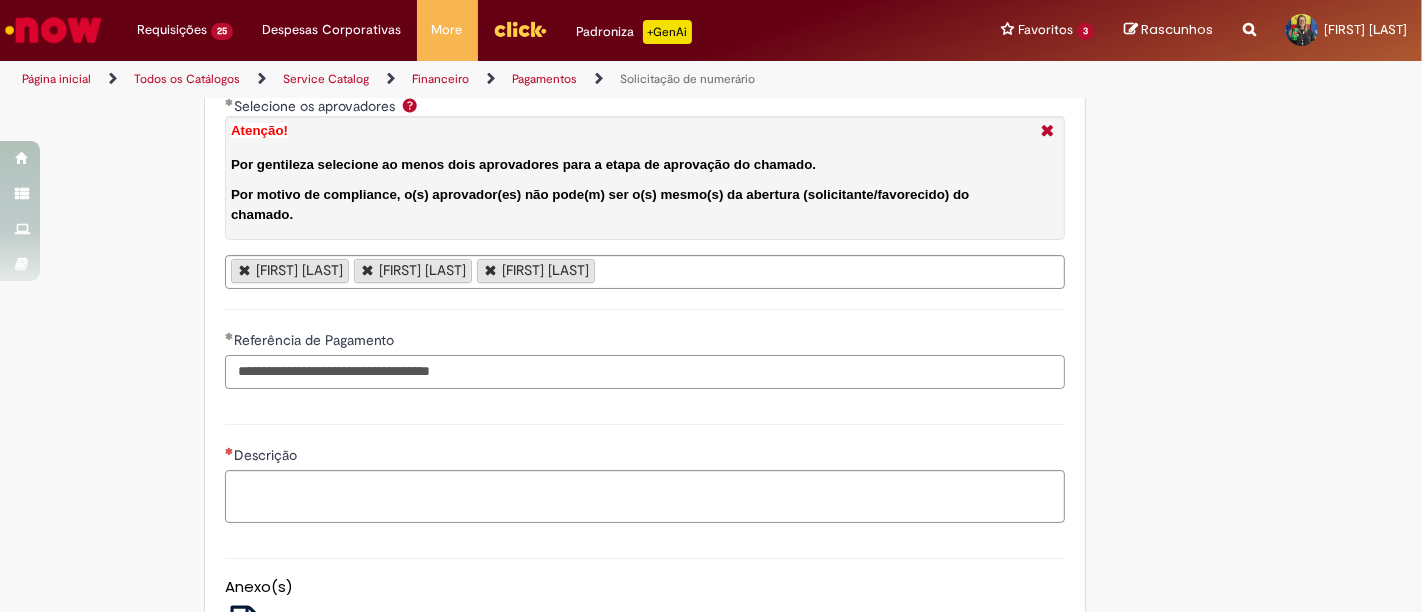 type on "**********" 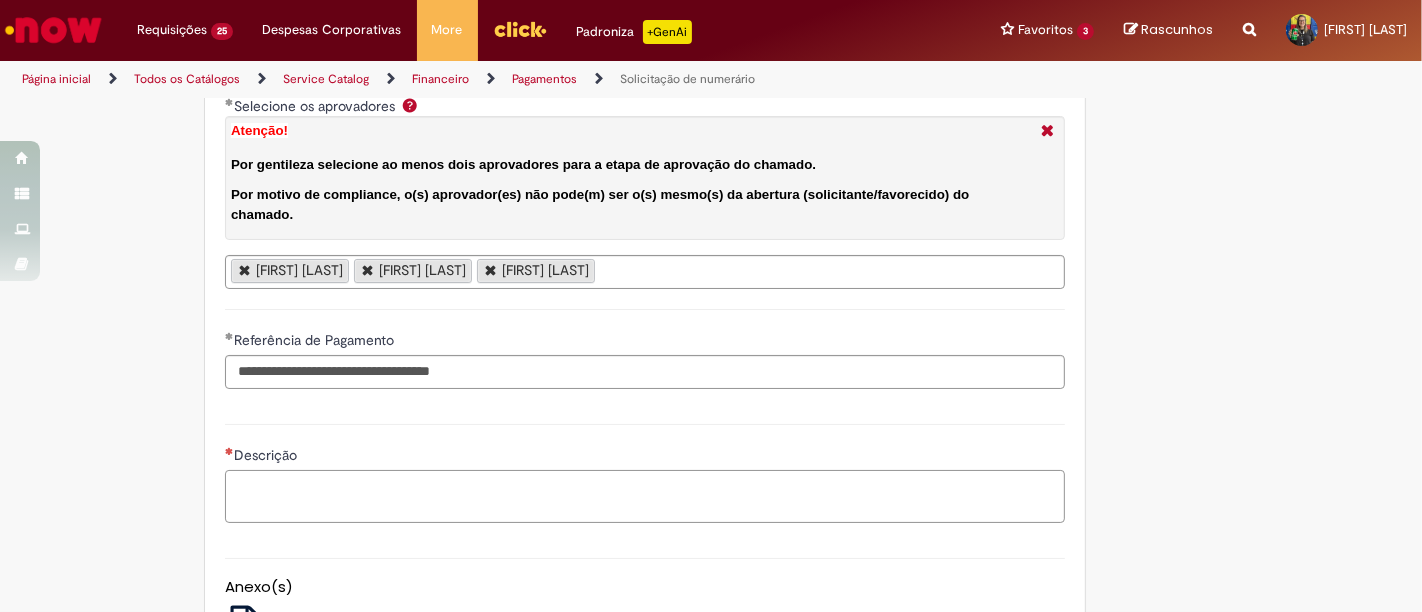 click on "Descrição" at bounding box center (645, 496) 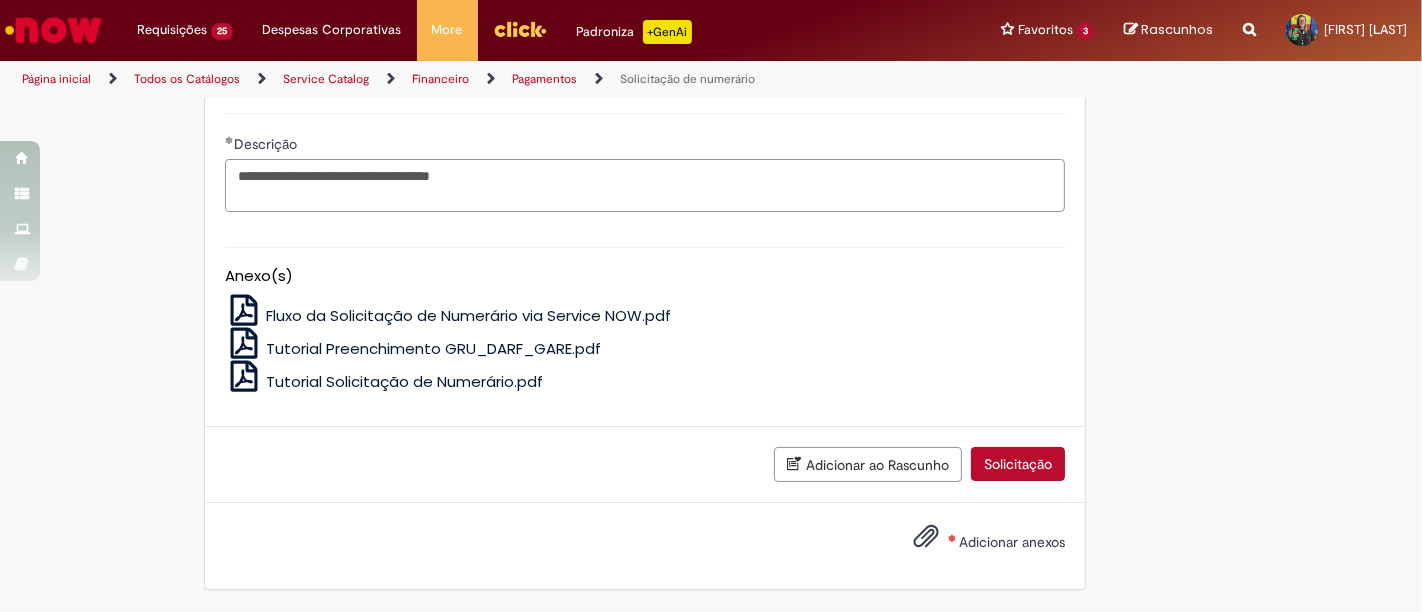 scroll, scrollTop: 3768, scrollLeft: 0, axis: vertical 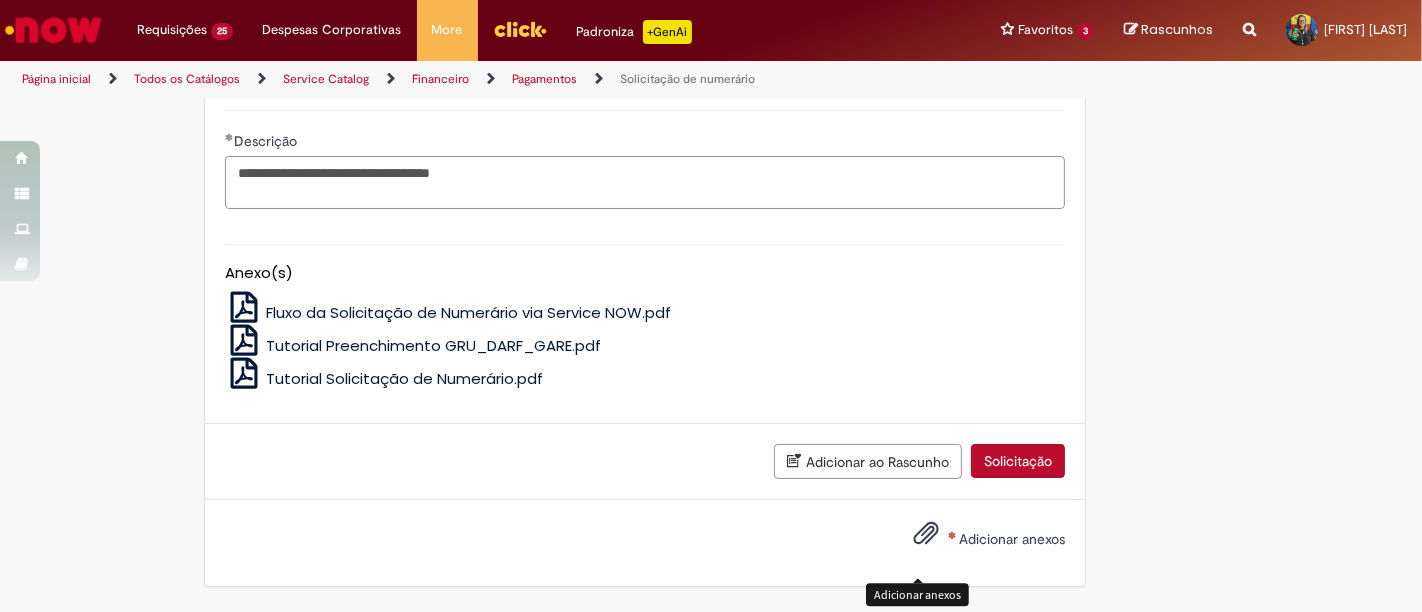 type on "**********" 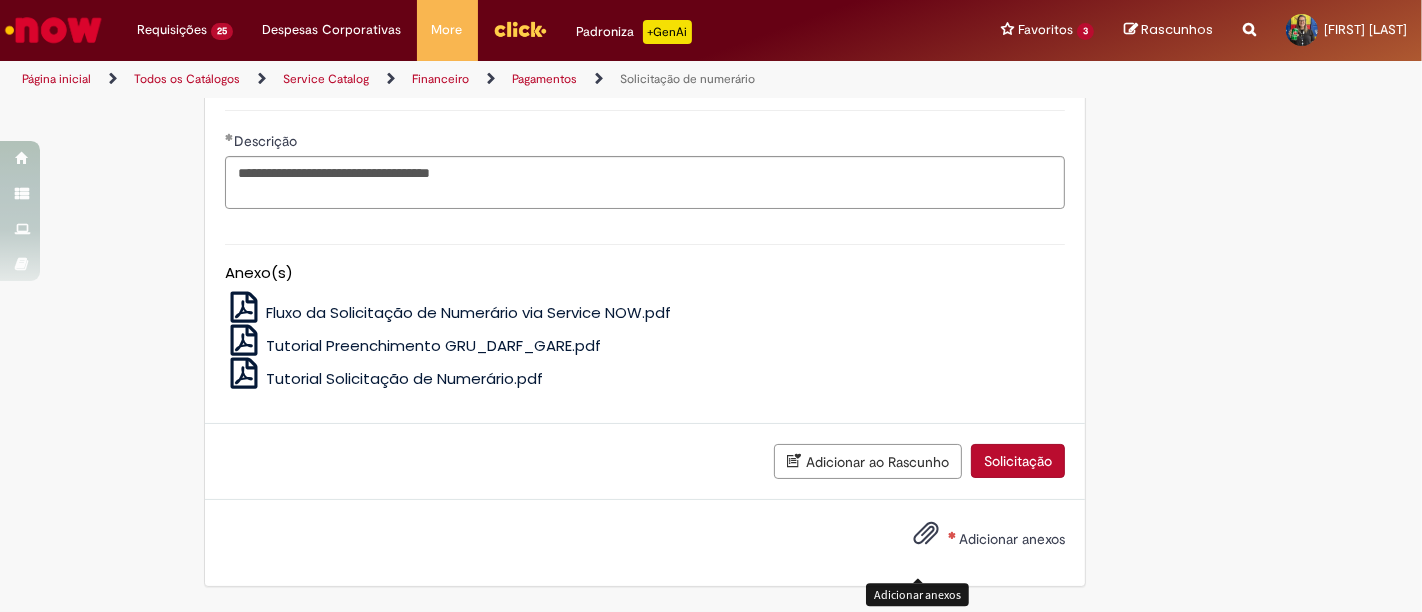 click at bounding box center (926, 534) 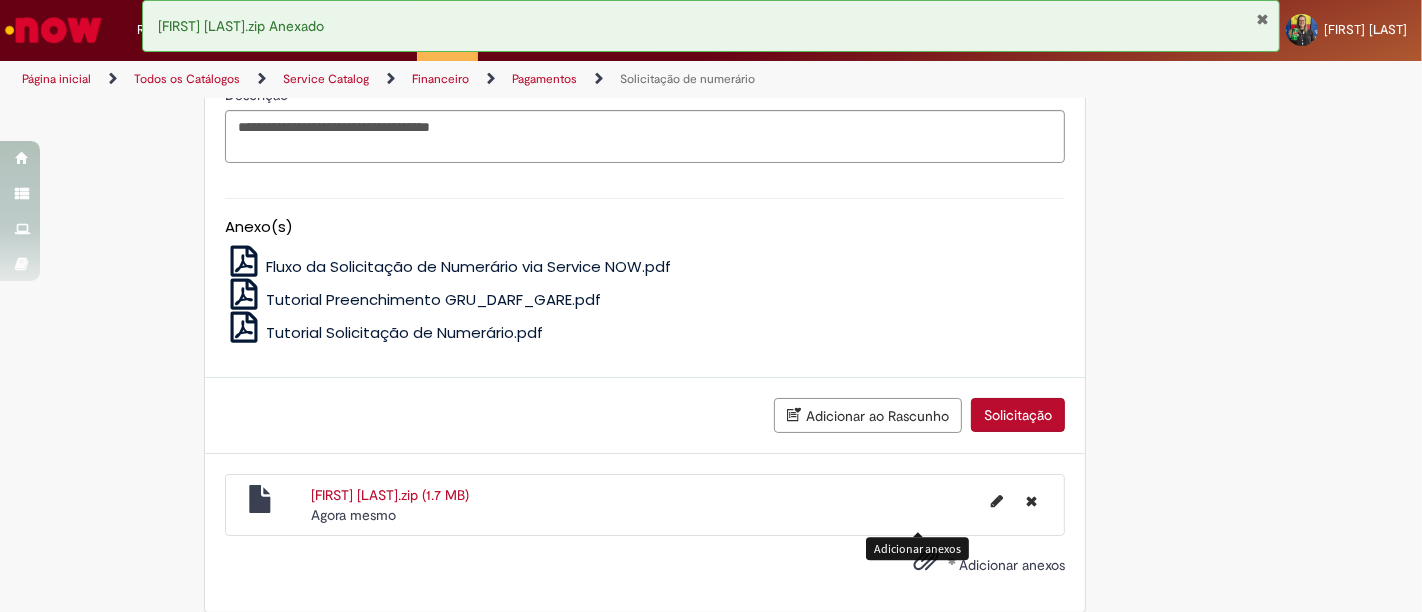 scroll, scrollTop: 3840, scrollLeft: 0, axis: vertical 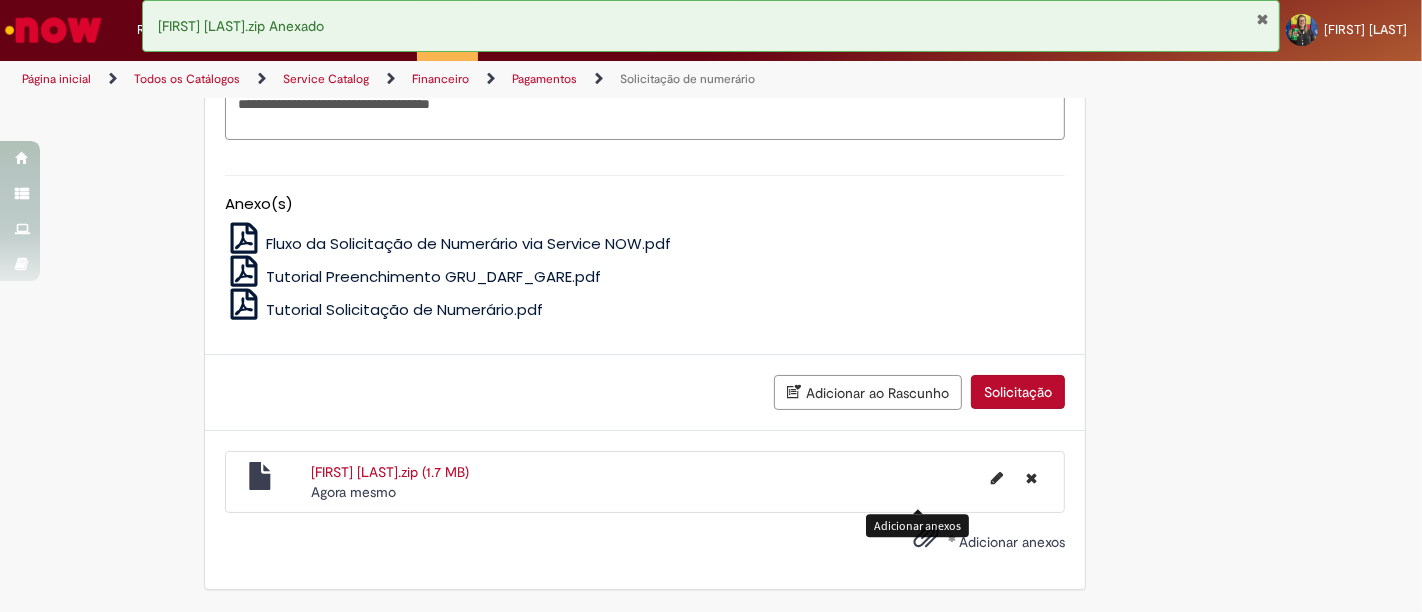 click on "Solicitação" at bounding box center [1018, 392] 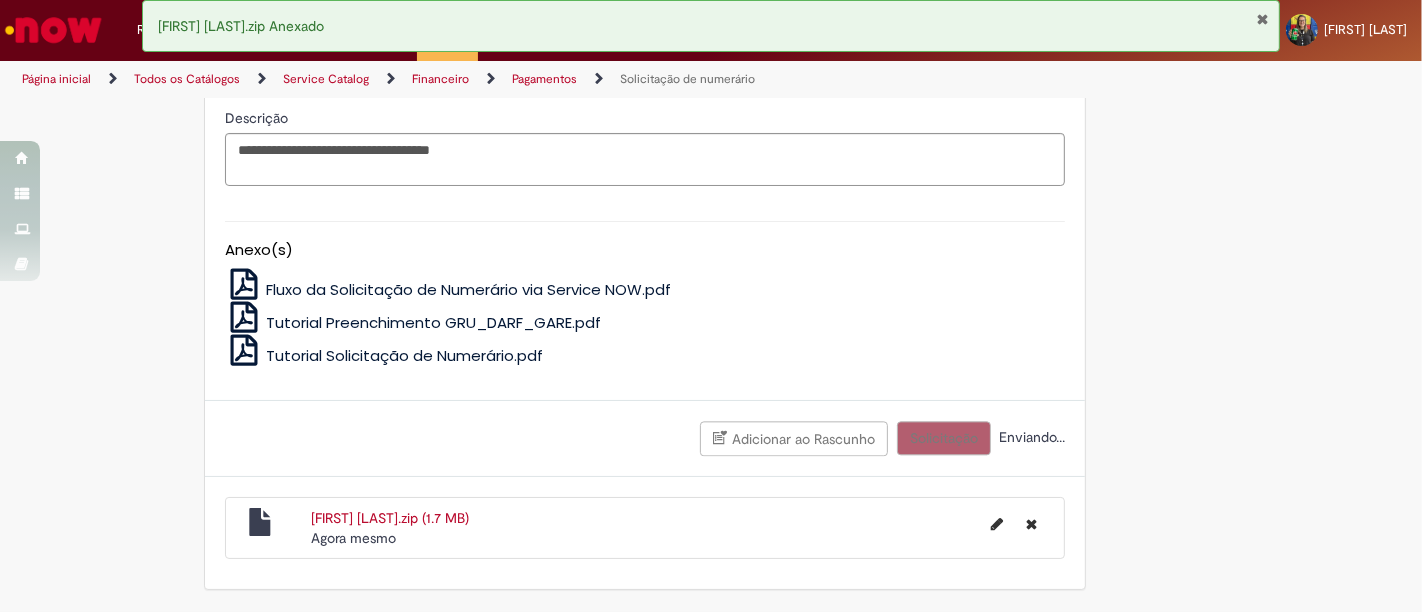 scroll, scrollTop: 3794, scrollLeft: 0, axis: vertical 